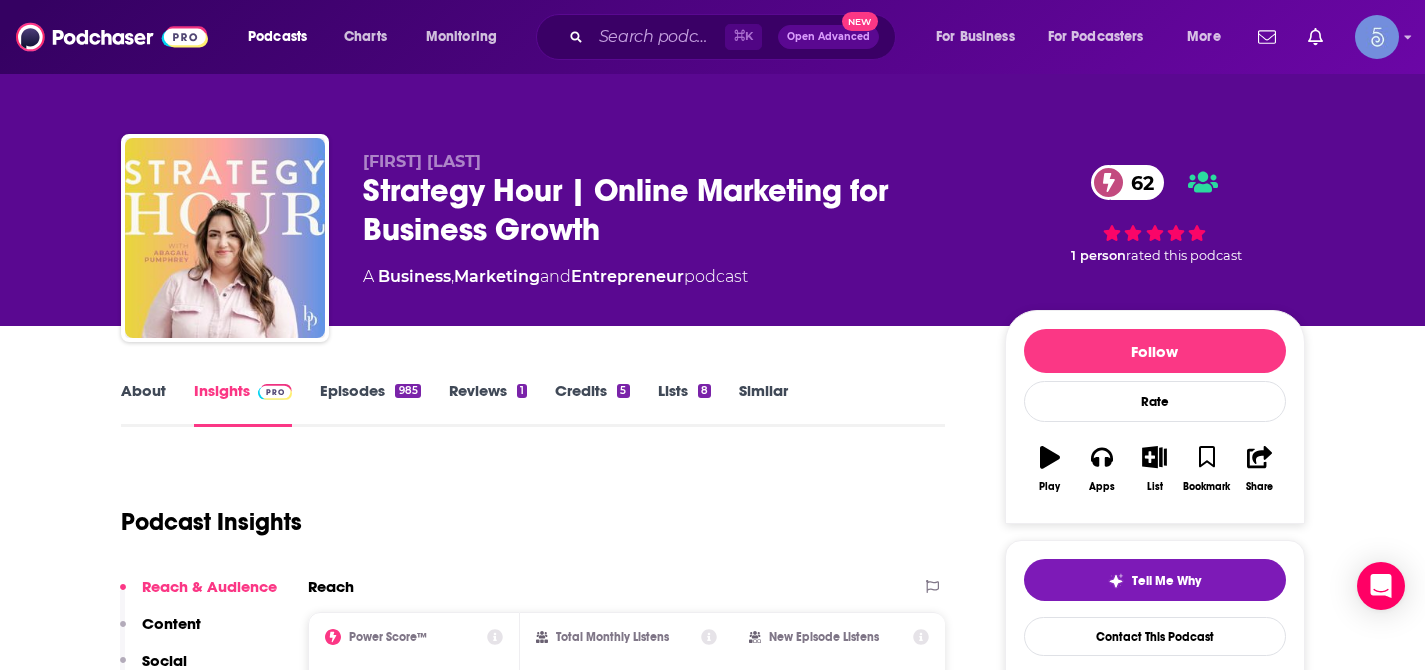 scroll, scrollTop: 84, scrollLeft: 0, axis: vertical 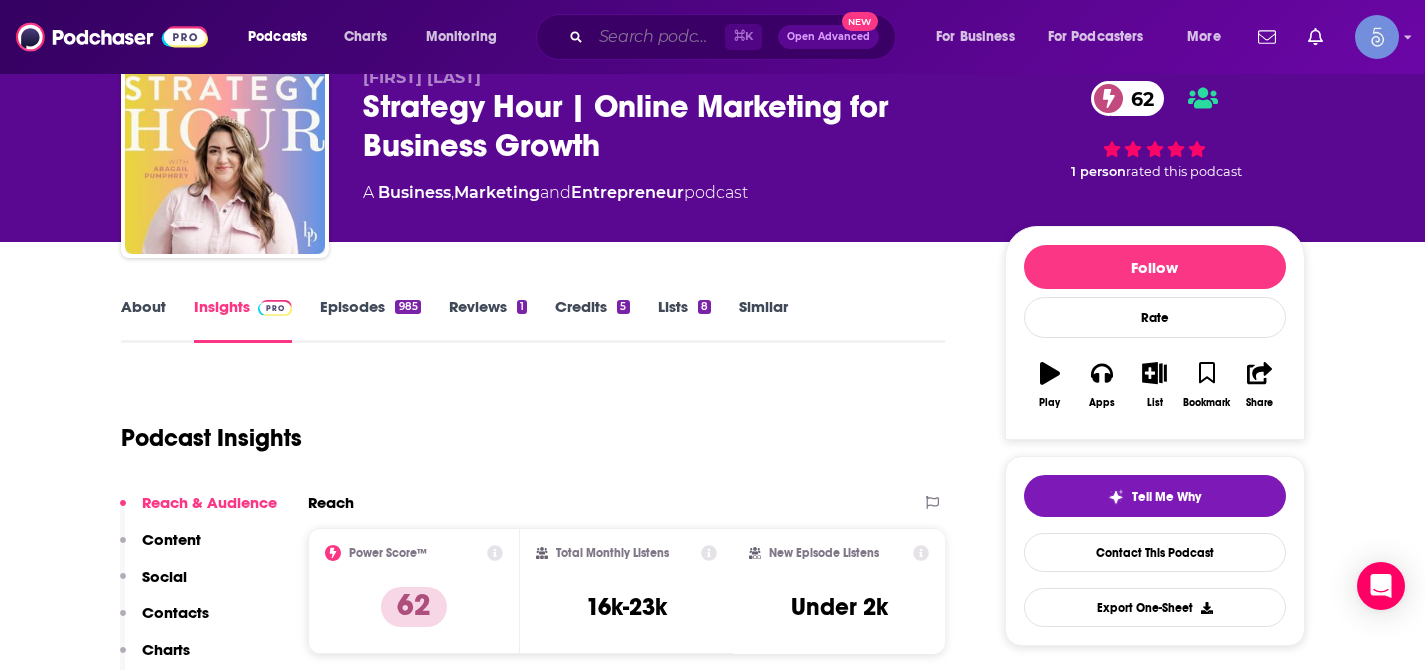 click at bounding box center (658, 37) 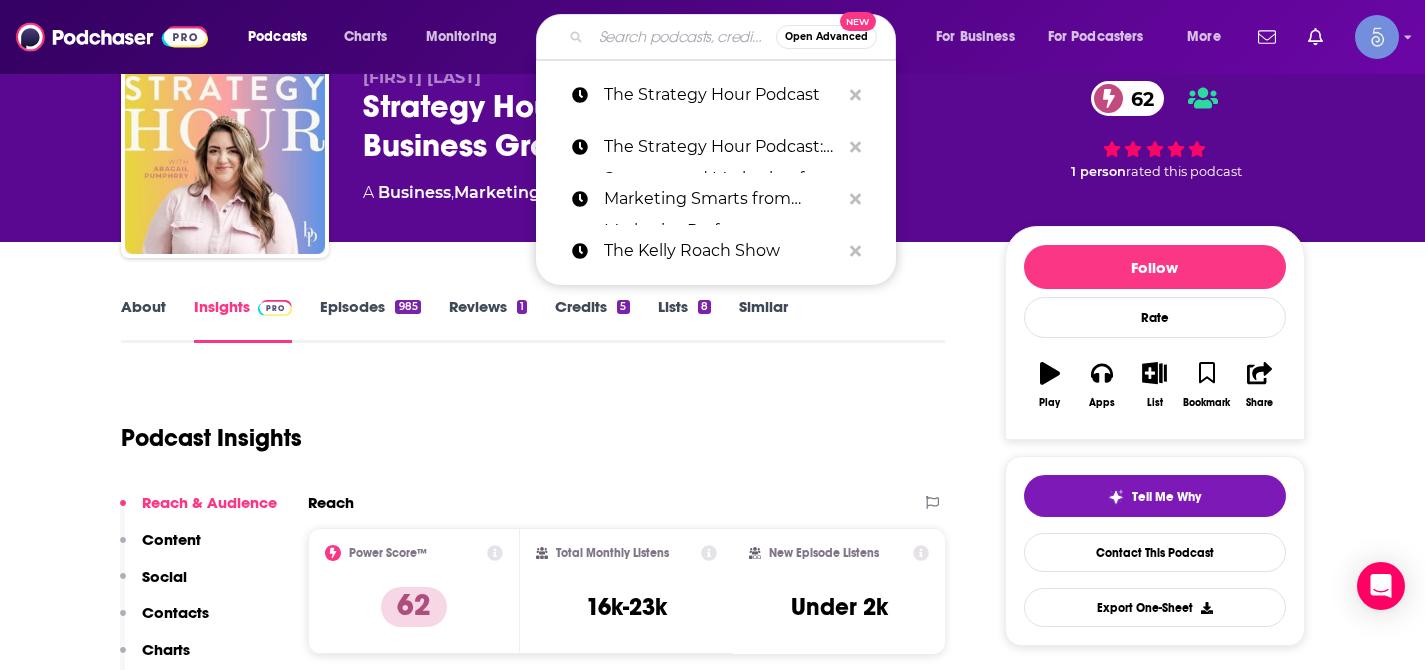 paste on "Between Both Cheeks" 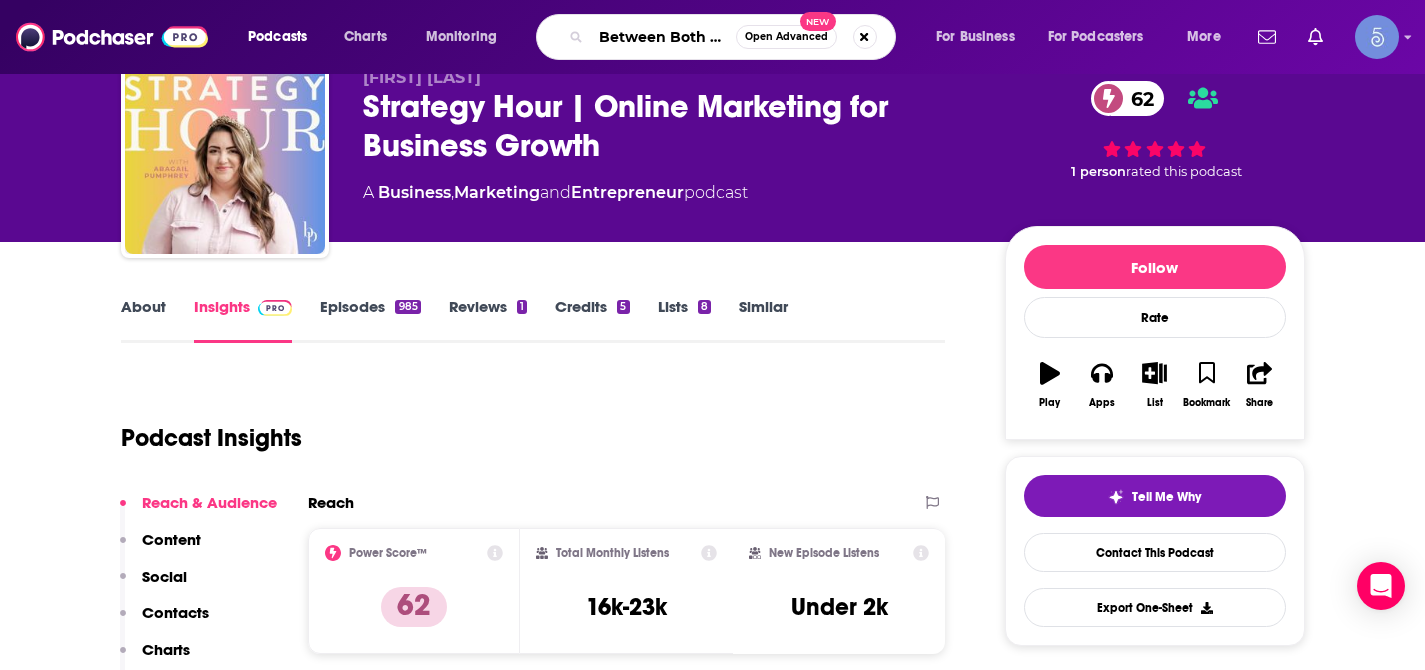 scroll, scrollTop: 0, scrollLeft: 36, axis: horizontal 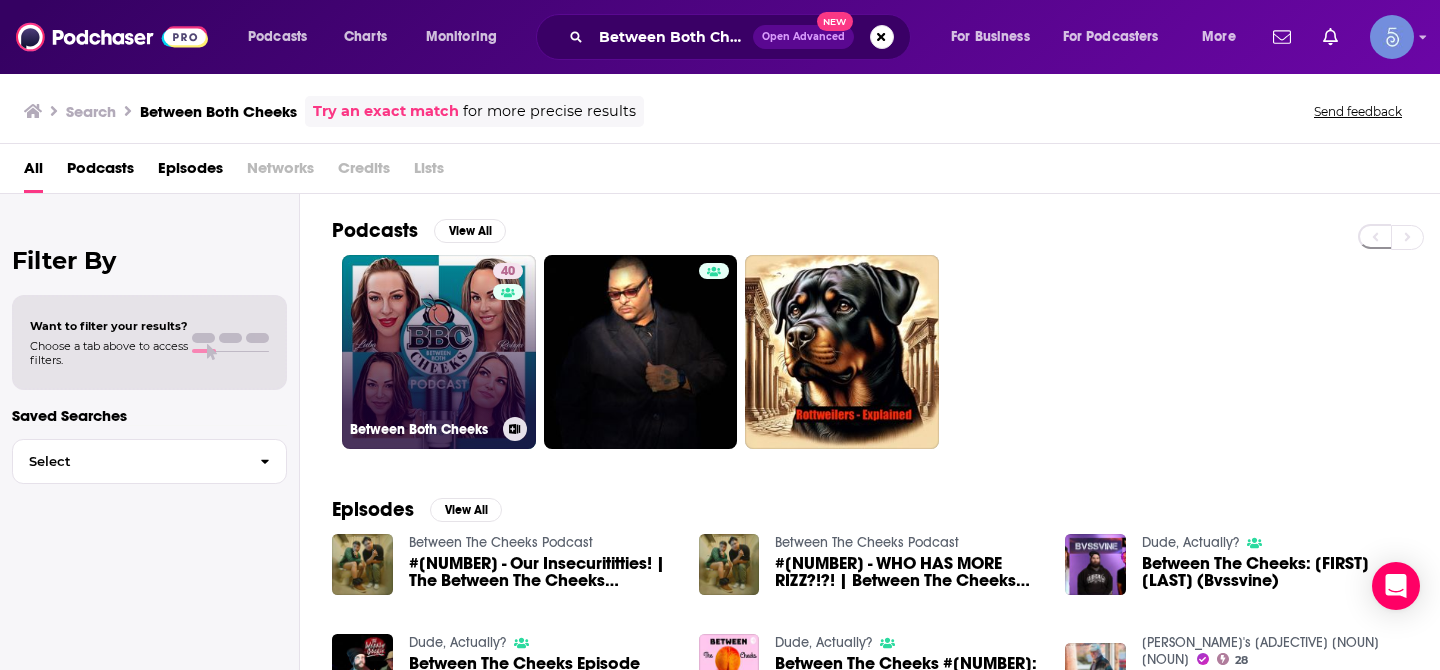 click on "40 Between Both Cheeks" at bounding box center (439, 352) 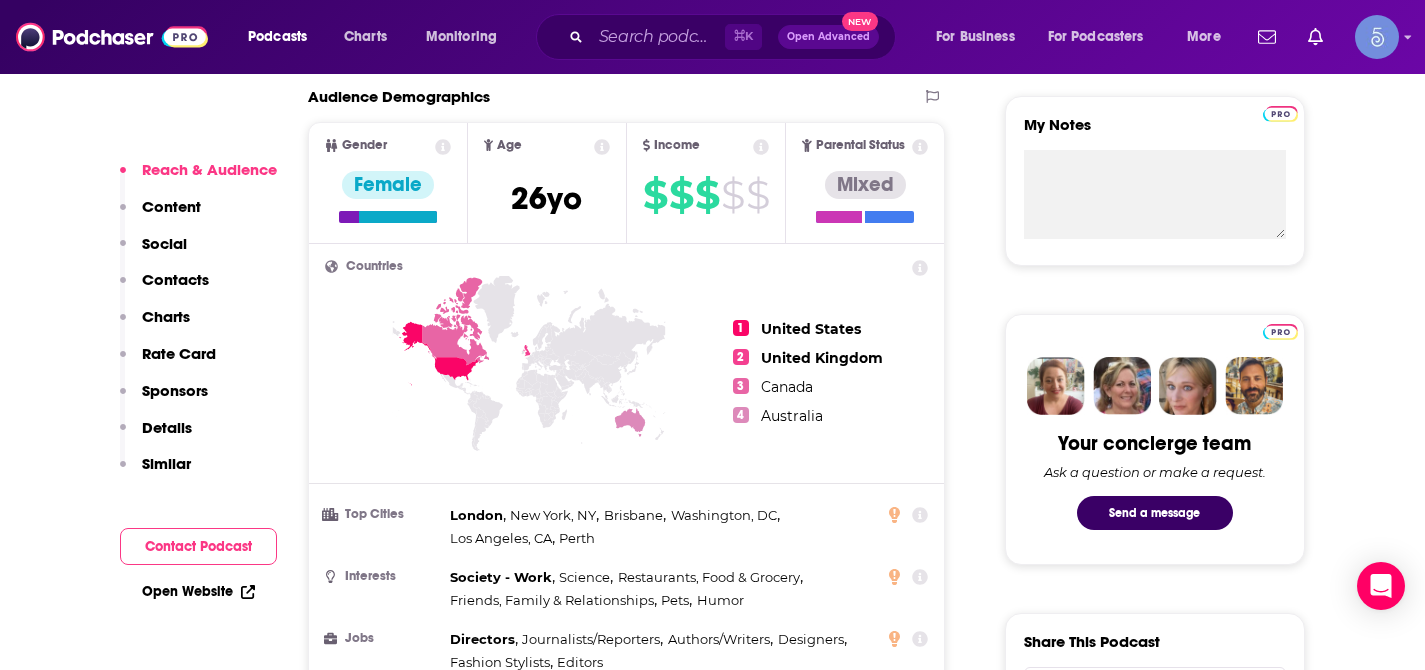 scroll, scrollTop: 814, scrollLeft: 0, axis: vertical 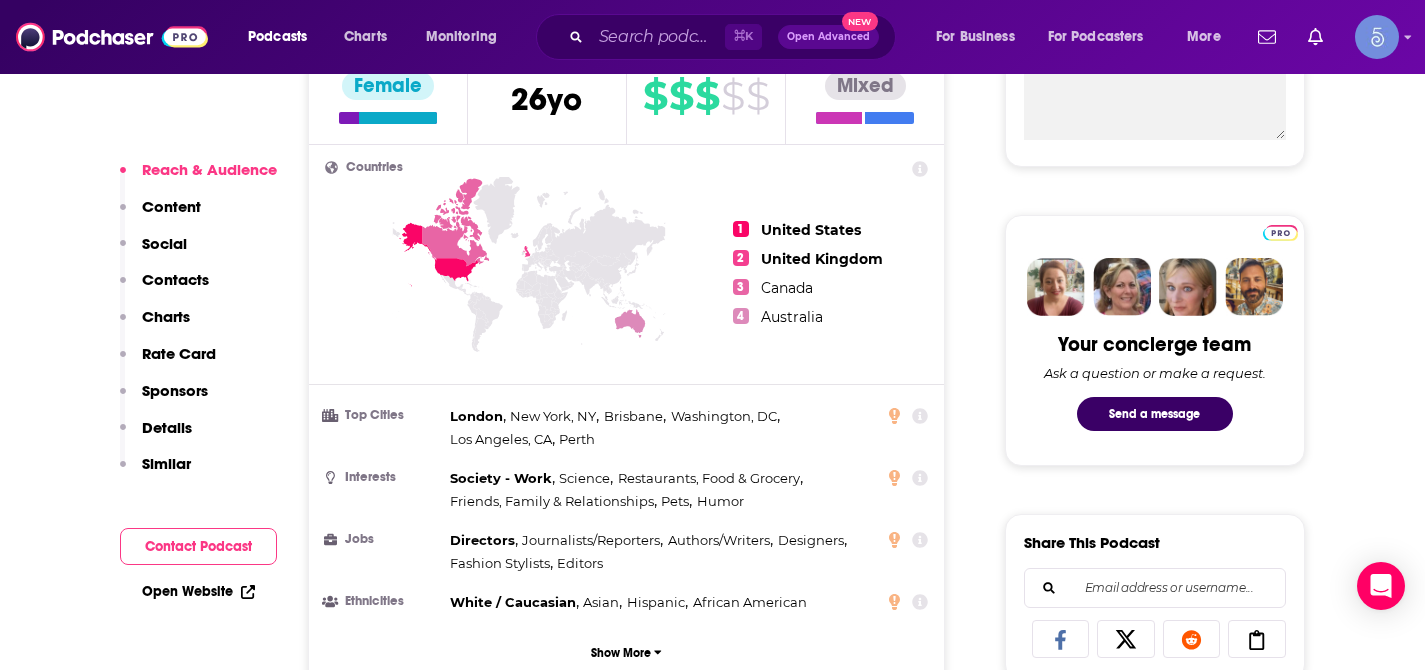 click on "Social" at bounding box center [164, 243] 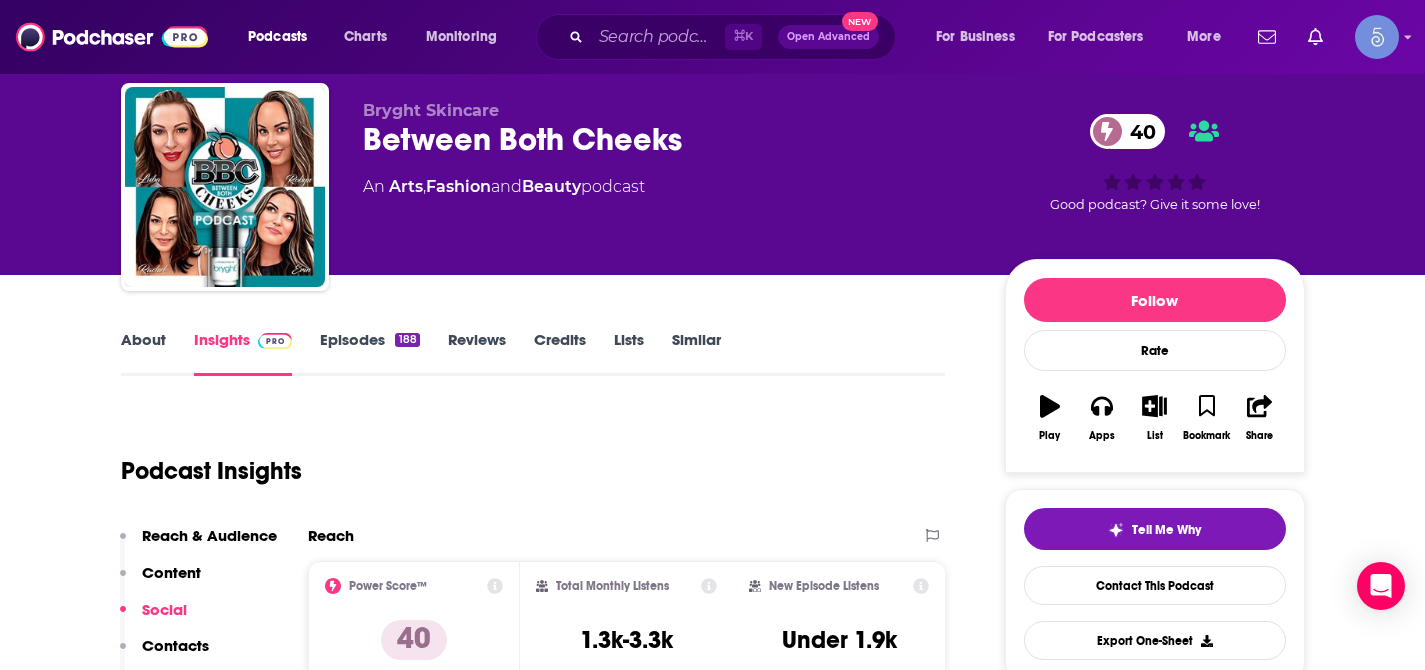 scroll, scrollTop: 165, scrollLeft: 0, axis: vertical 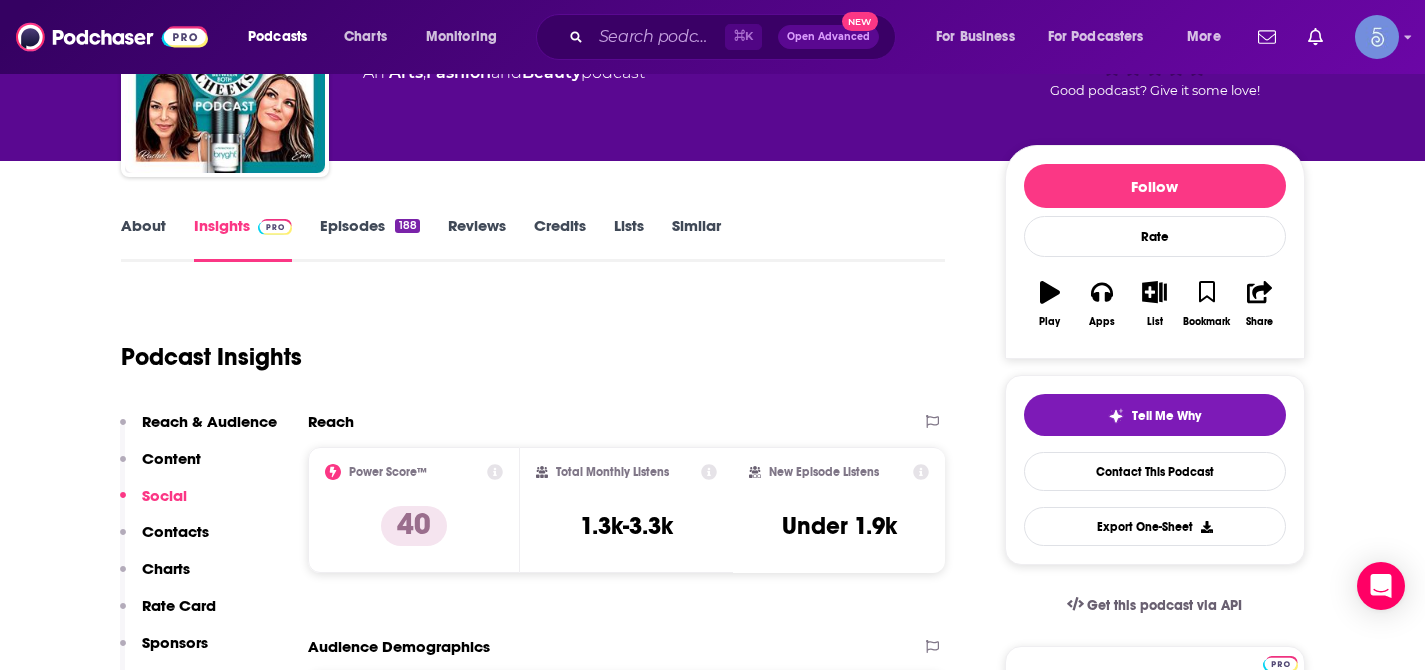 click on "Social" at bounding box center (164, 495) 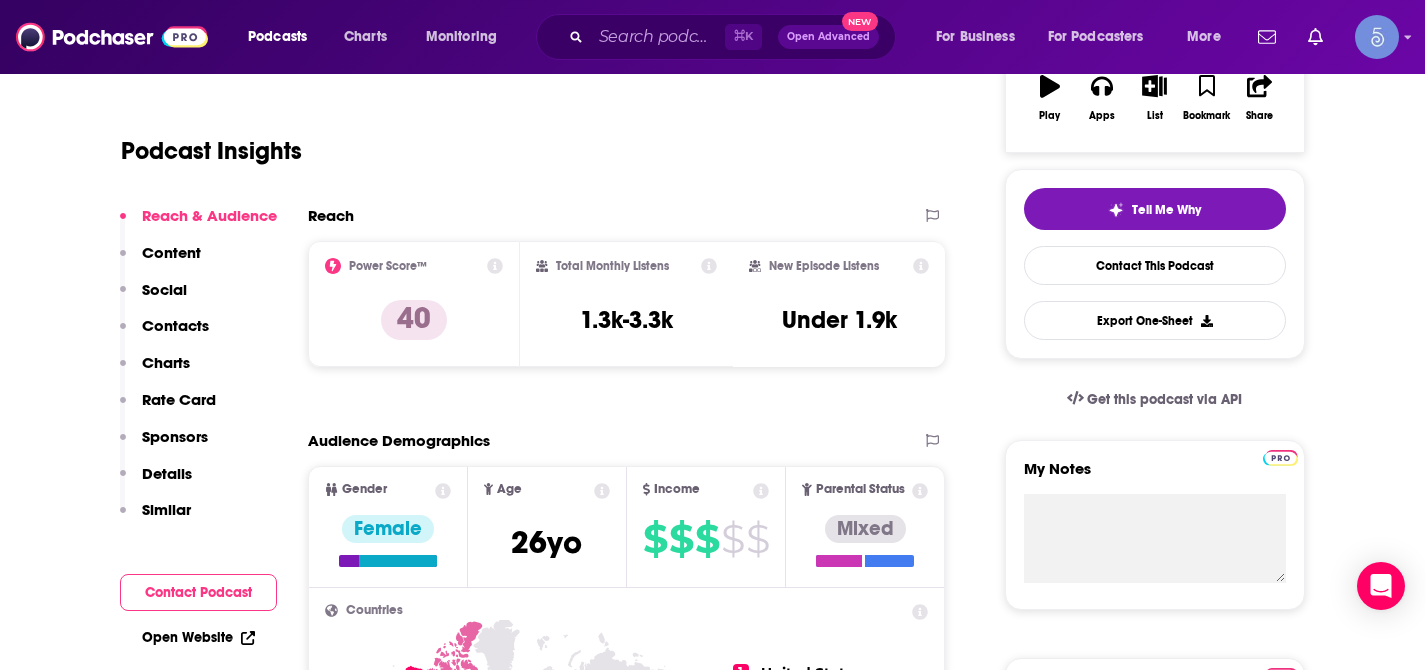 scroll, scrollTop: 0, scrollLeft: 0, axis: both 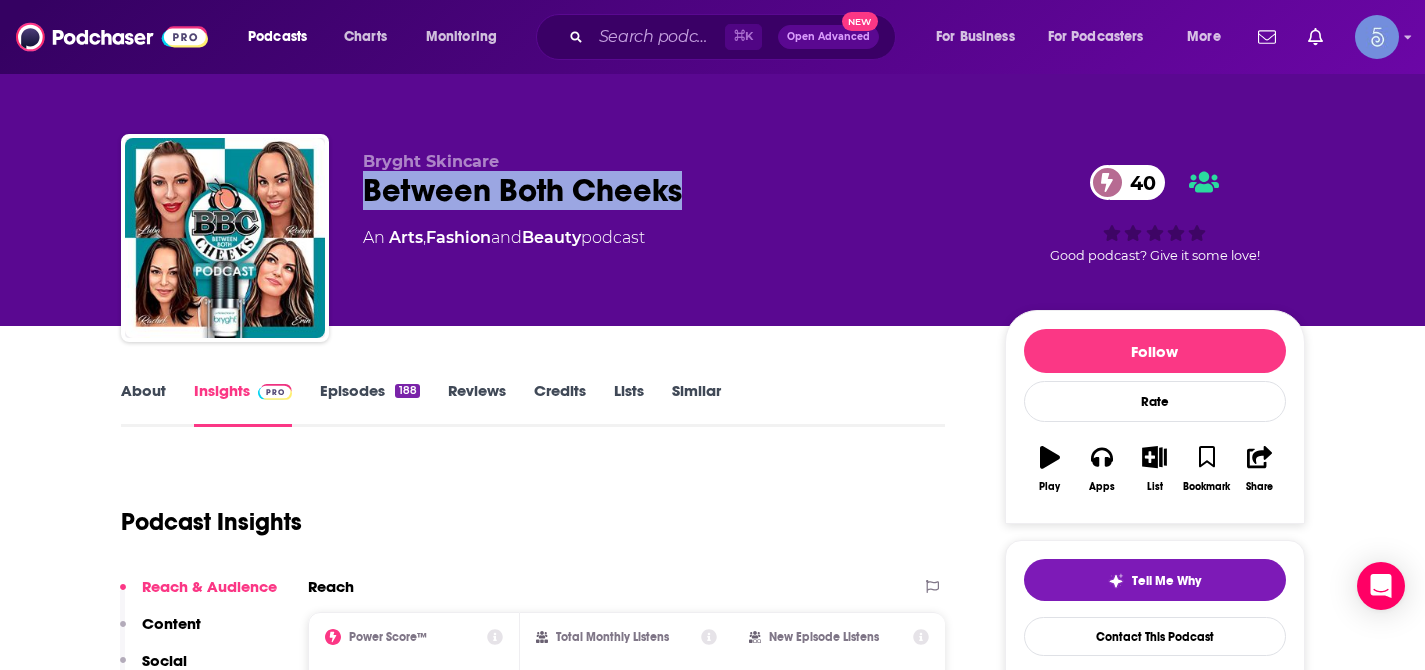 drag, startPoint x: 367, startPoint y: 186, endPoint x: 687, endPoint y: 210, distance: 320.89874 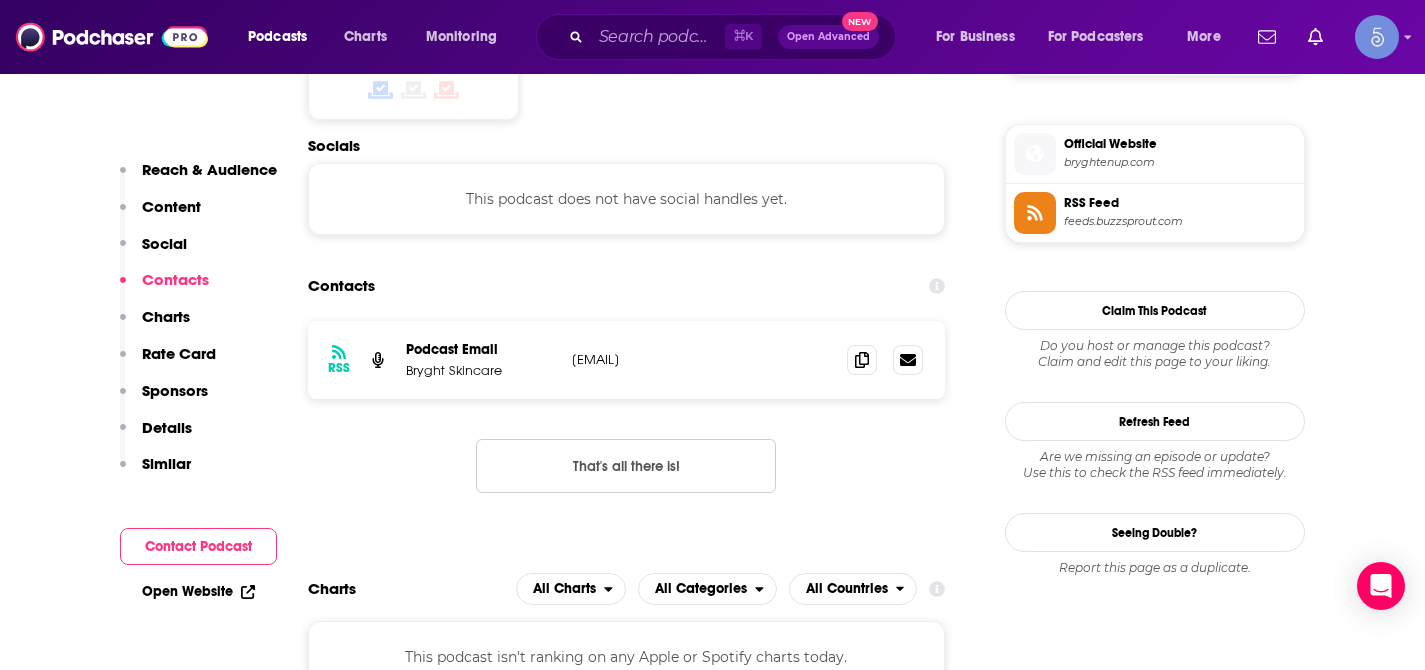 scroll, scrollTop: 1591, scrollLeft: 0, axis: vertical 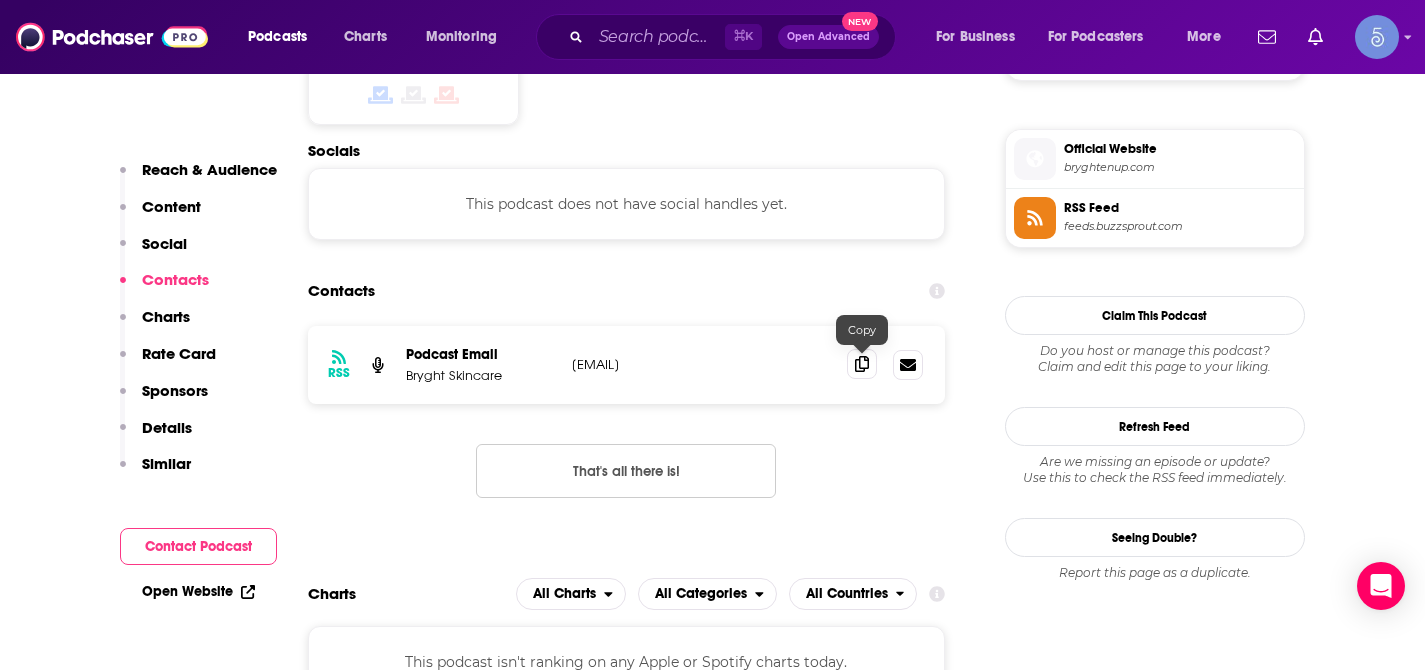 click at bounding box center [862, 364] 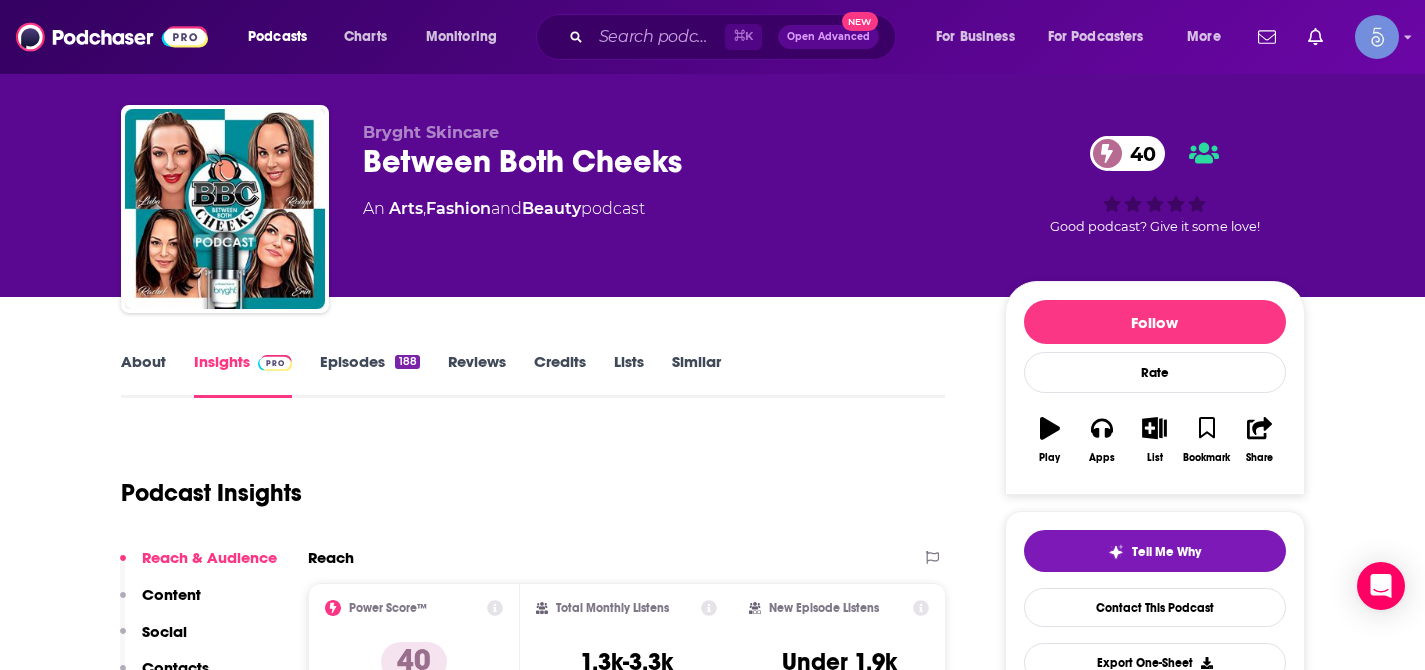 scroll, scrollTop: 30, scrollLeft: 0, axis: vertical 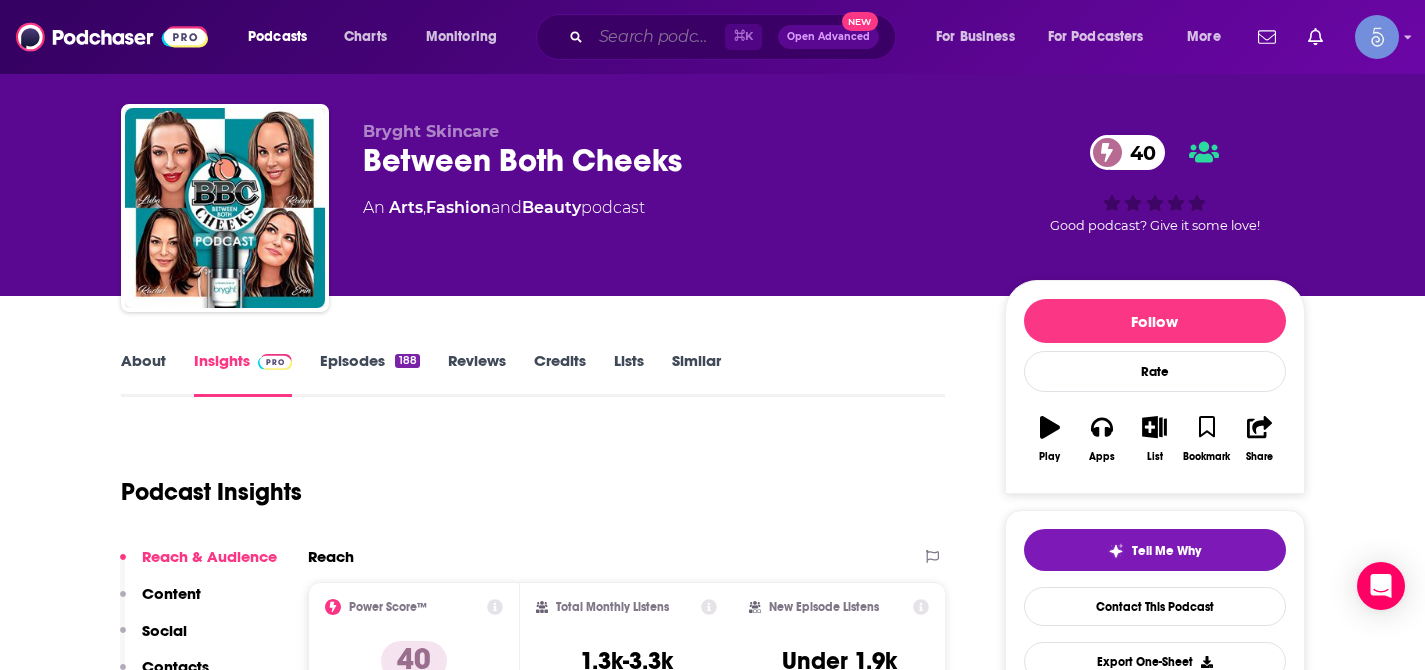 click at bounding box center [658, 37] 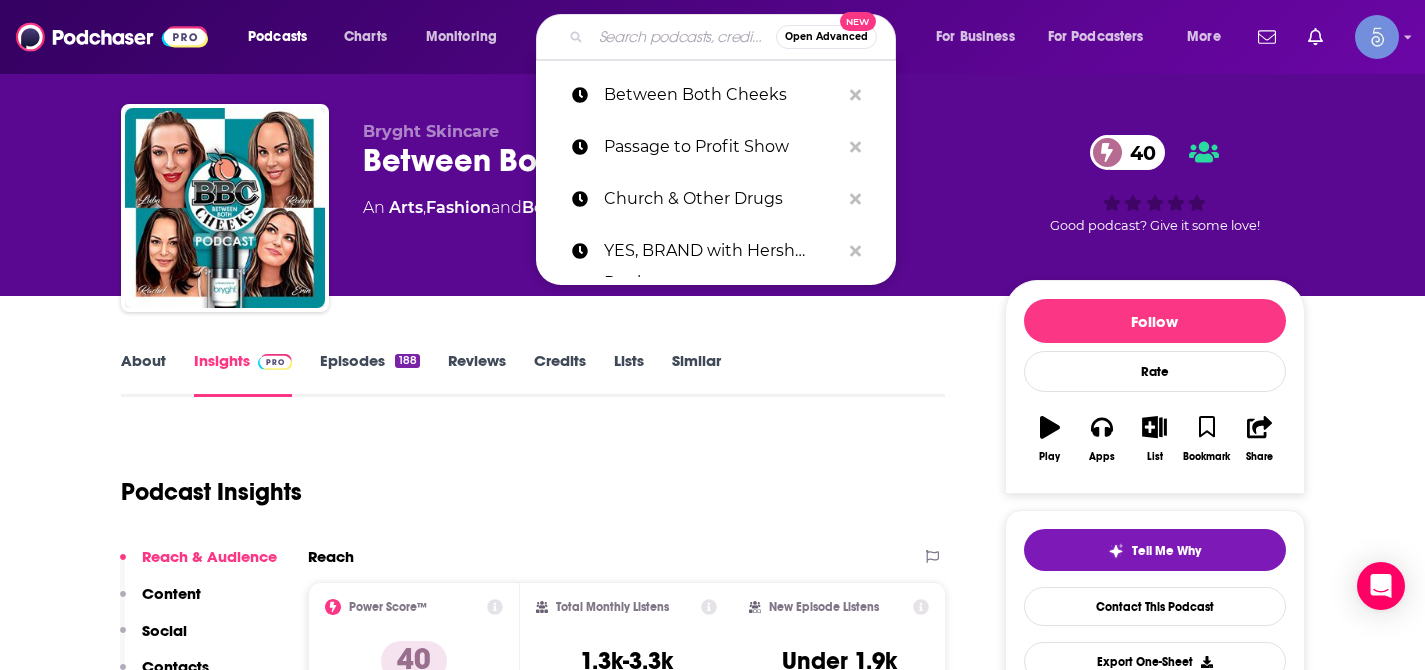 paste on "THE EXPLODING HUMAN with [NAME] [NAME]" 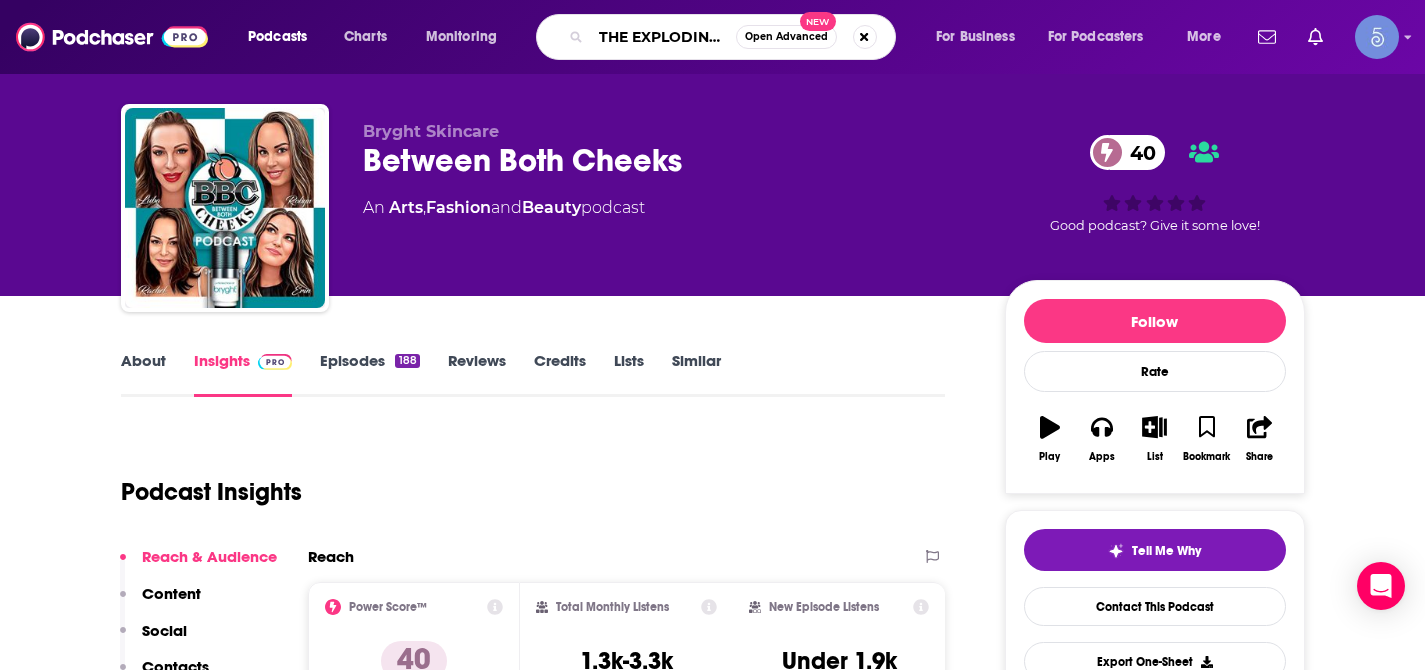 scroll, scrollTop: 0, scrollLeft: 196, axis: horizontal 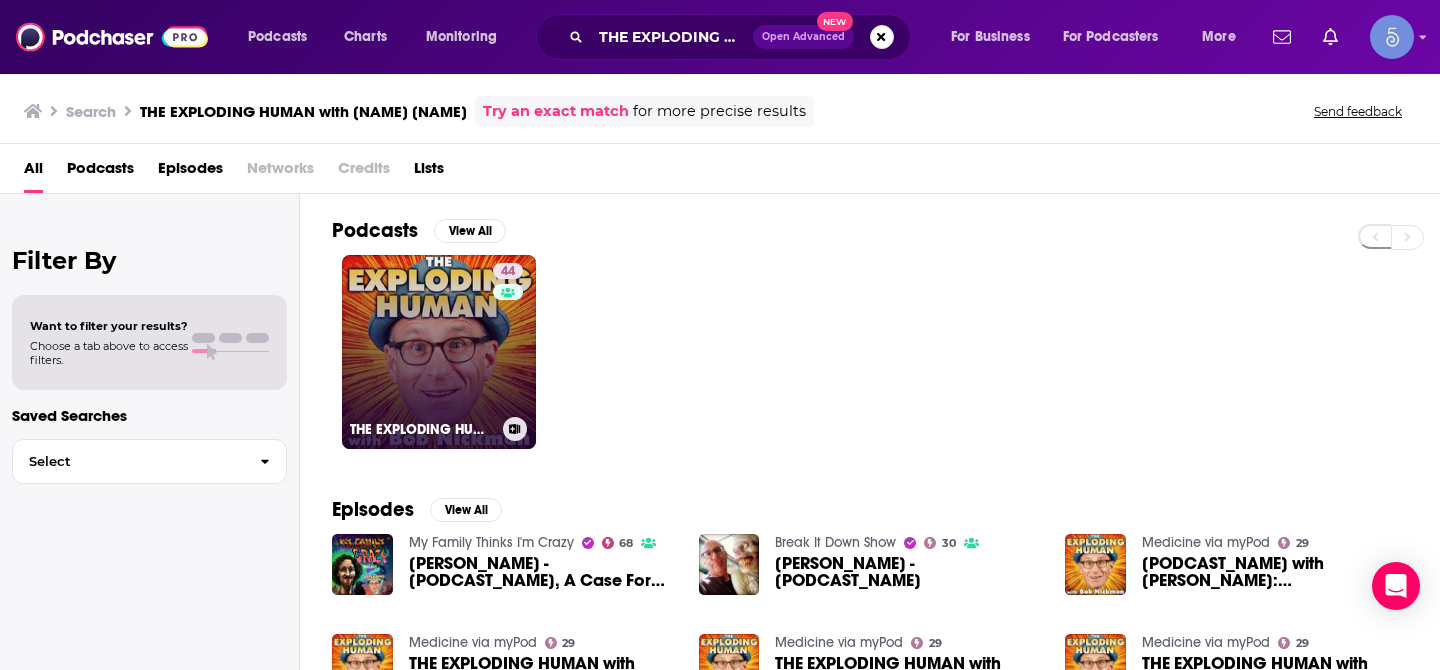 click on "[NUMBER] THE [ADJECTIVE] [NOUN] with [PERSON_NAME]" at bounding box center [439, 352] 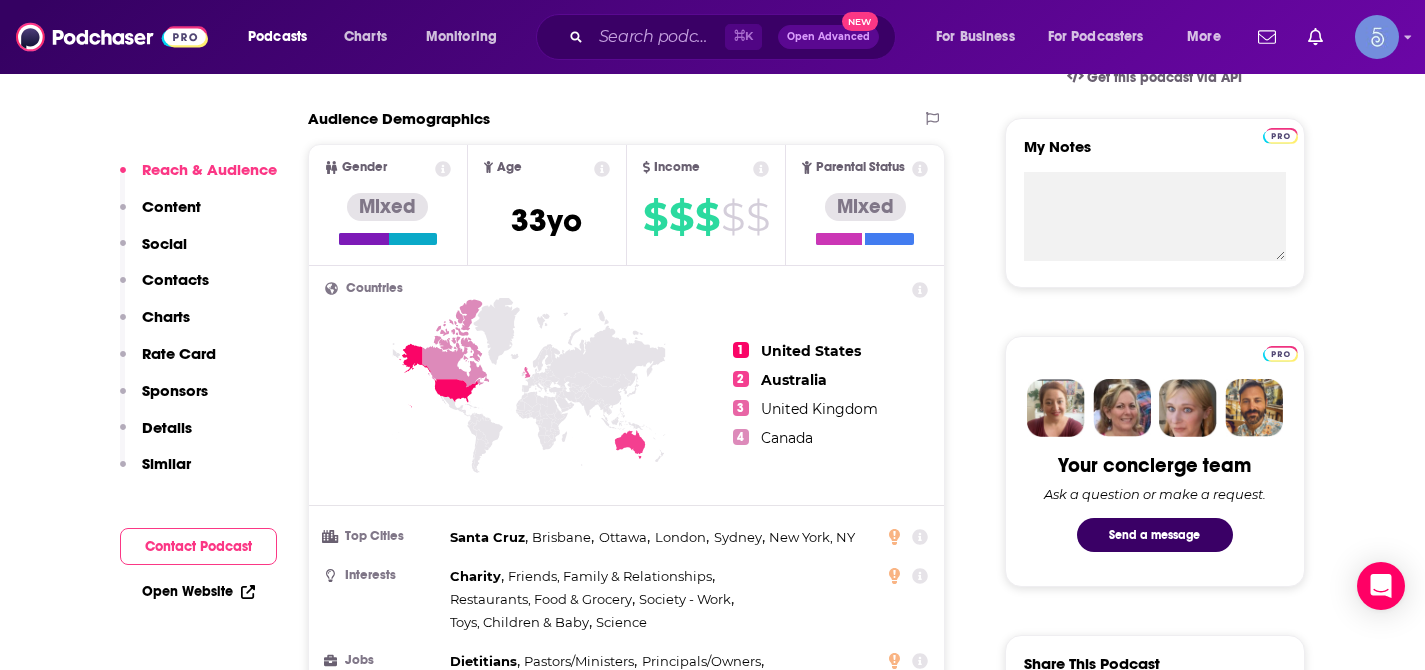 scroll, scrollTop: 735, scrollLeft: 0, axis: vertical 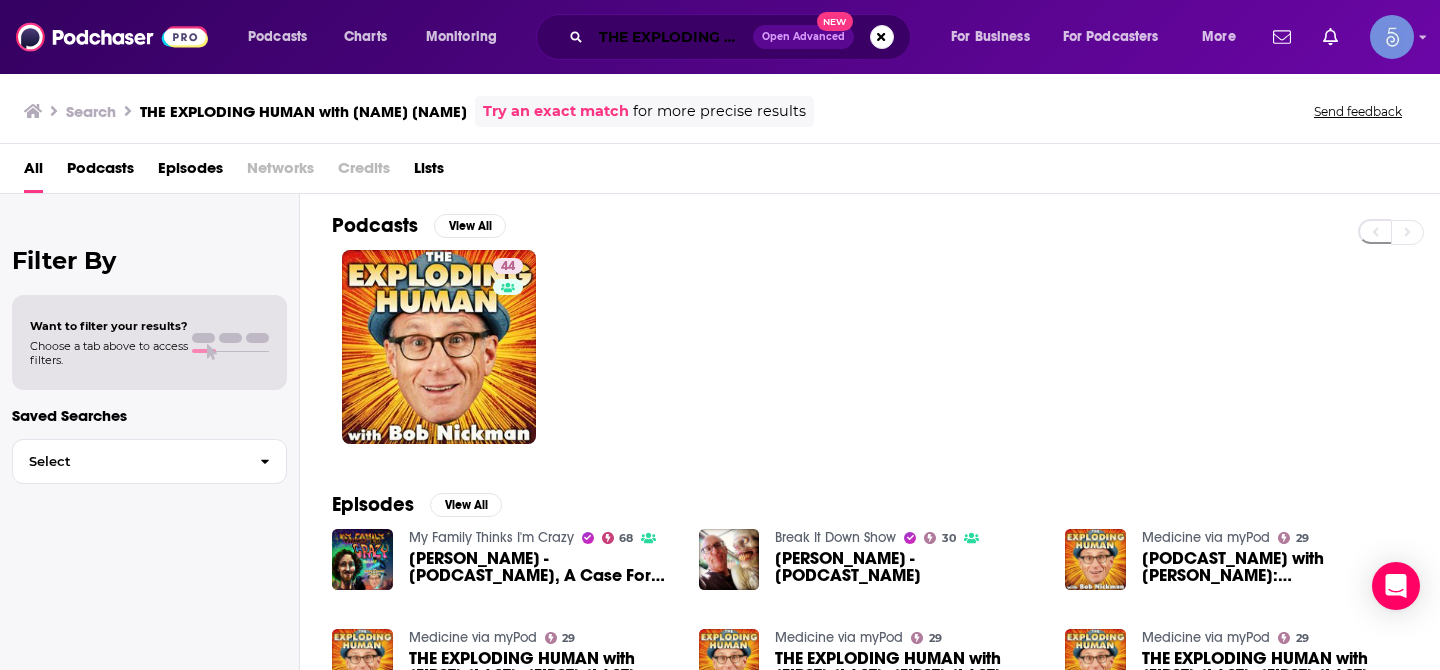 click on "THE EXPLODING HUMAN with [NAME] [NAME]" at bounding box center (672, 37) 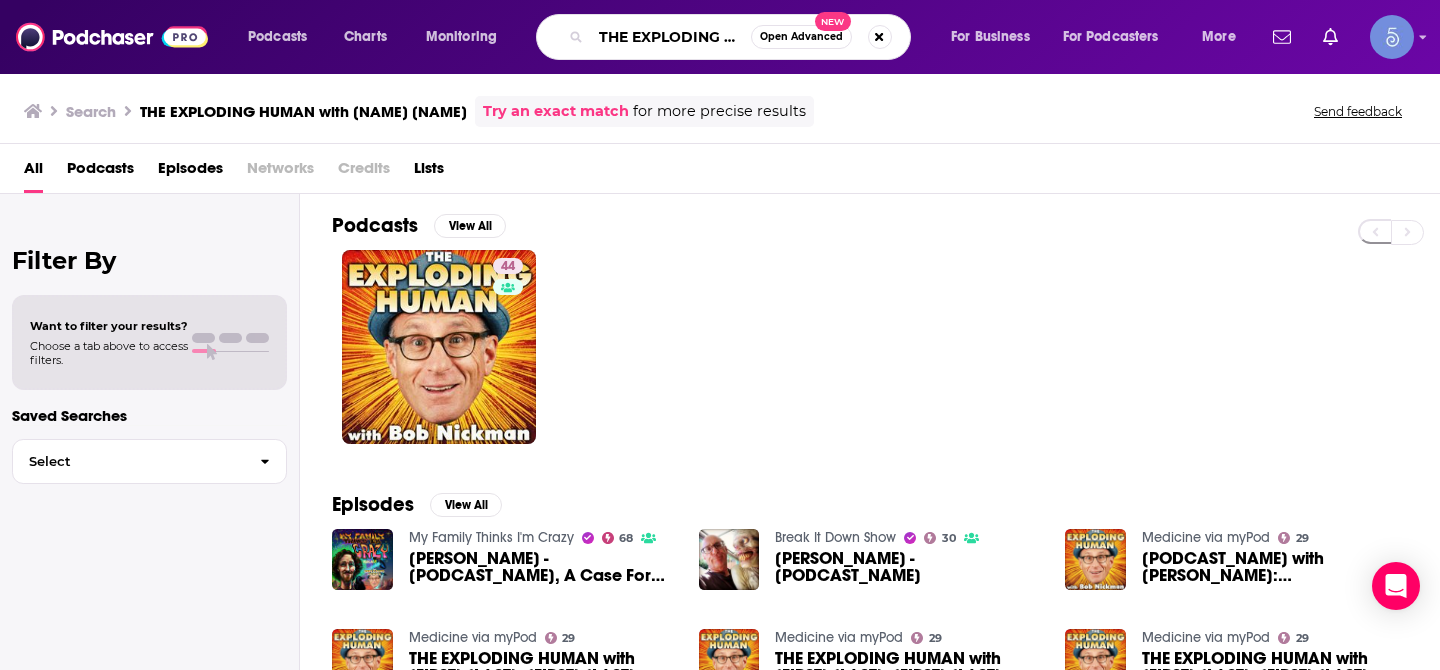 click on "THE EXPLODING HUMAN with [NAME] [NAME]" at bounding box center (671, 37) 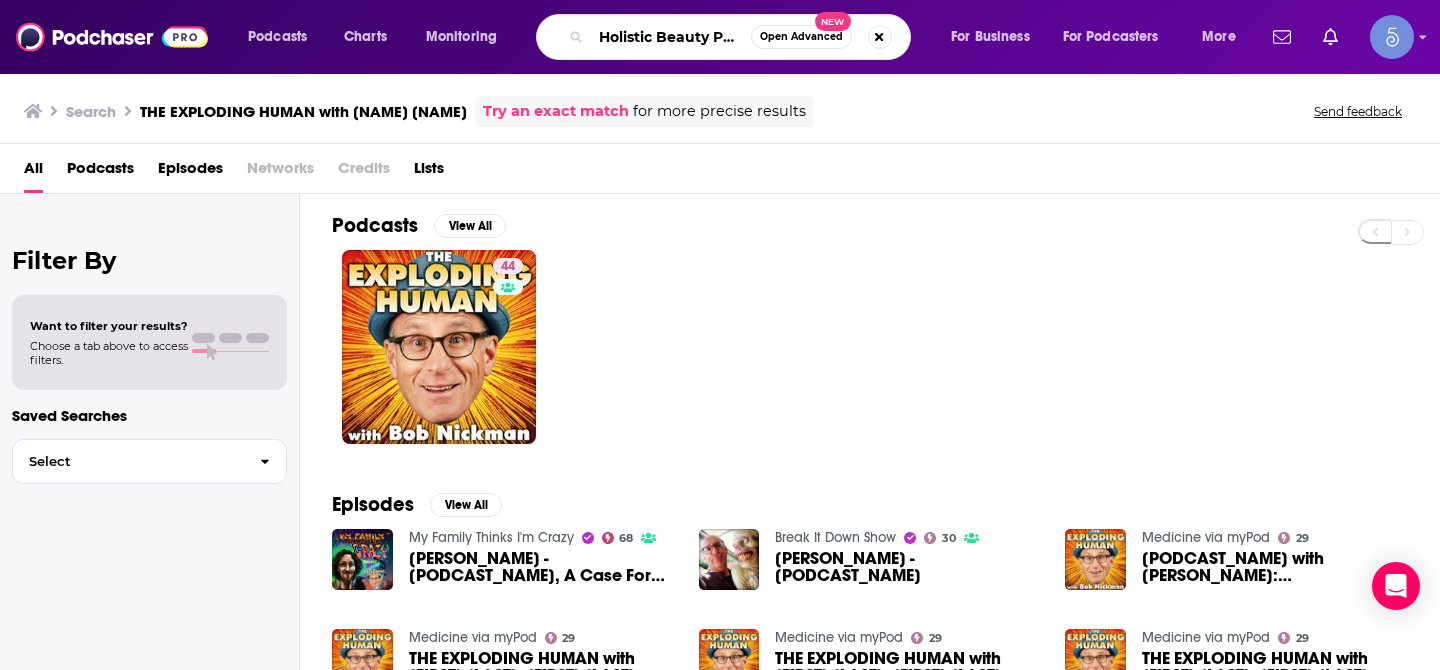 scroll, scrollTop: 0, scrollLeft: 32, axis: horizontal 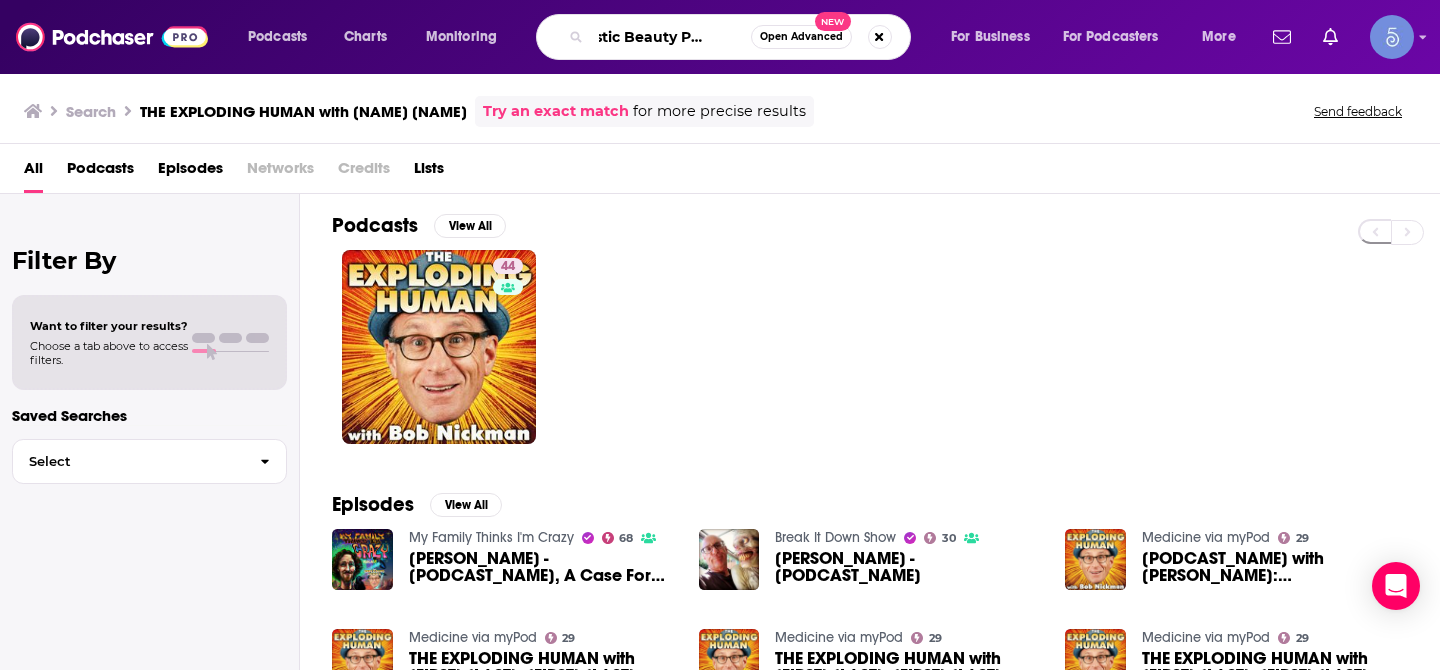 type on "Holistic Beauty Podcast" 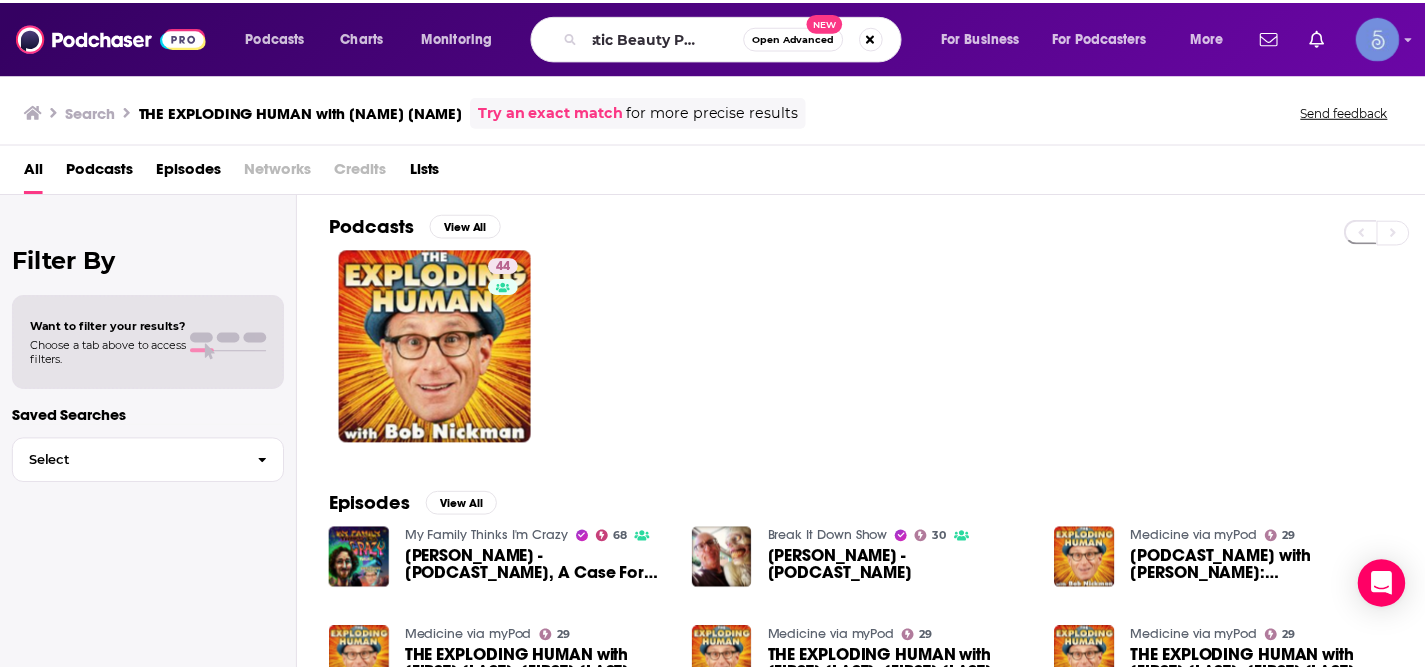 scroll, scrollTop: 0, scrollLeft: 0, axis: both 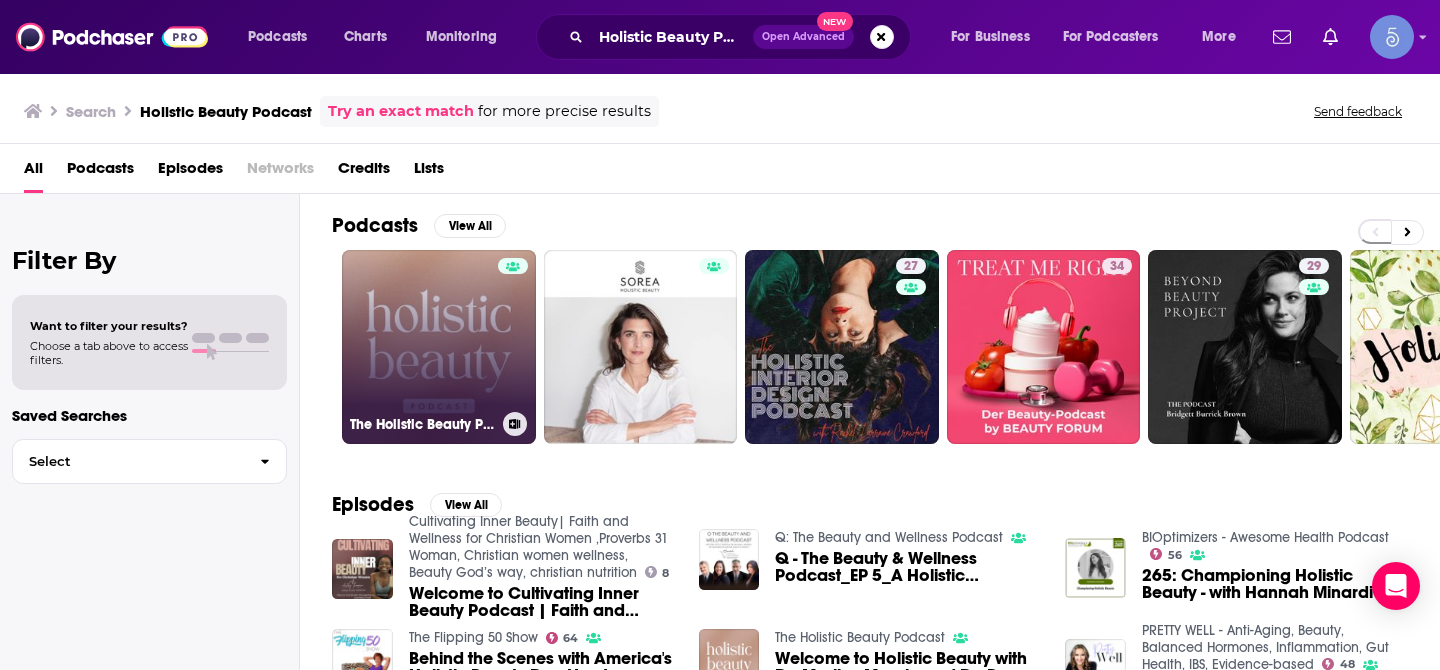 click on "The Holistic Beauty Podcast" at bounding box center (439, 347) 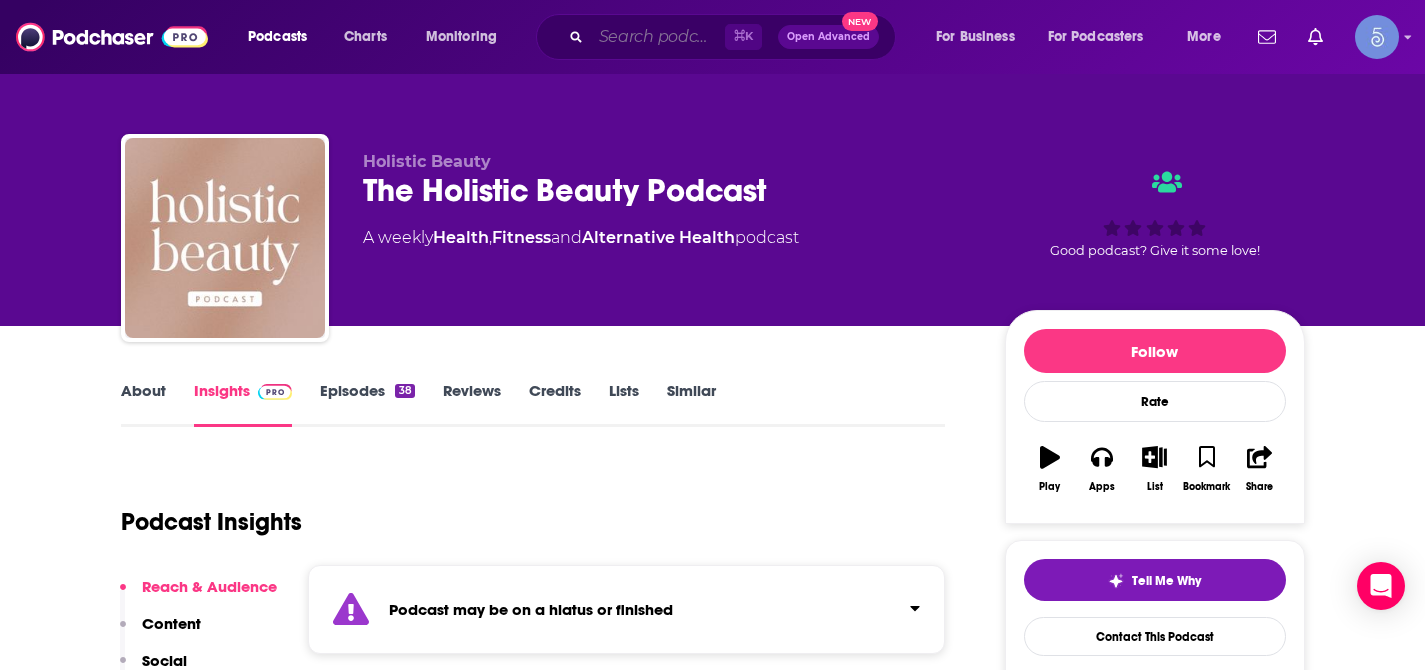click at bounding box center [658, 37] 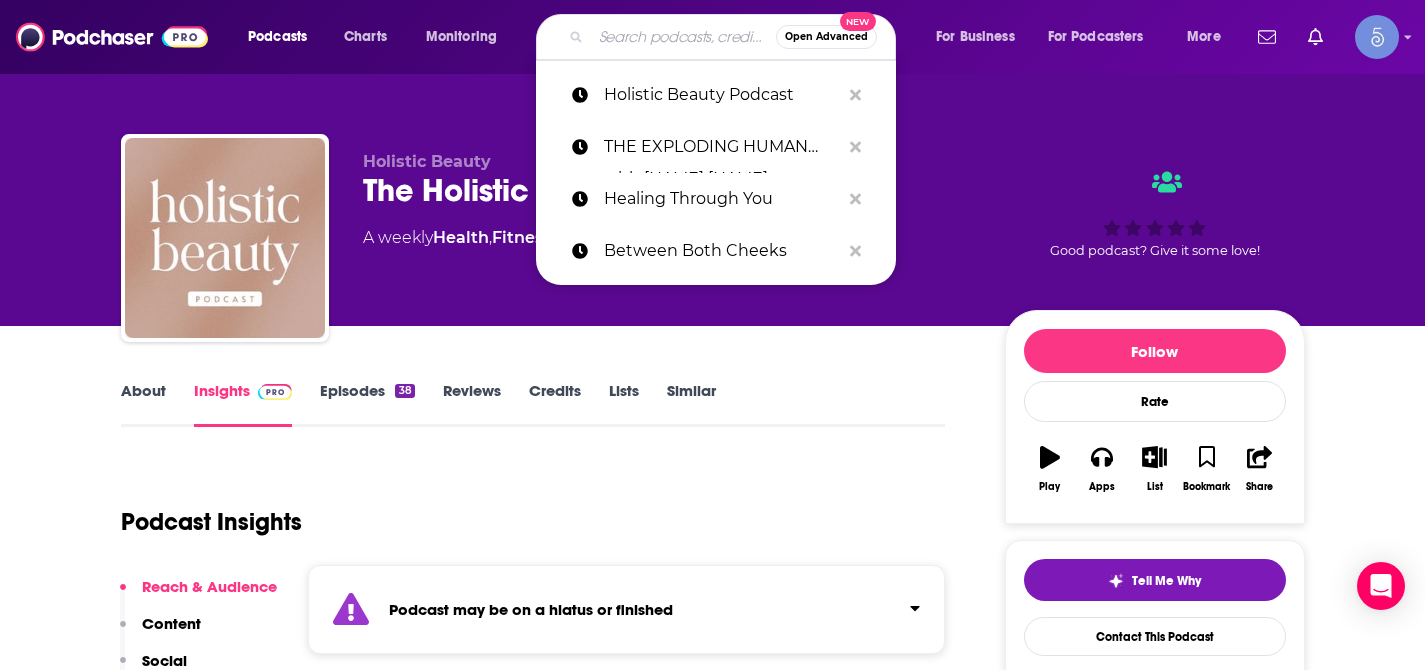 paste on "Health Trip Podcast | [FIRST] [LAST] Wellness" 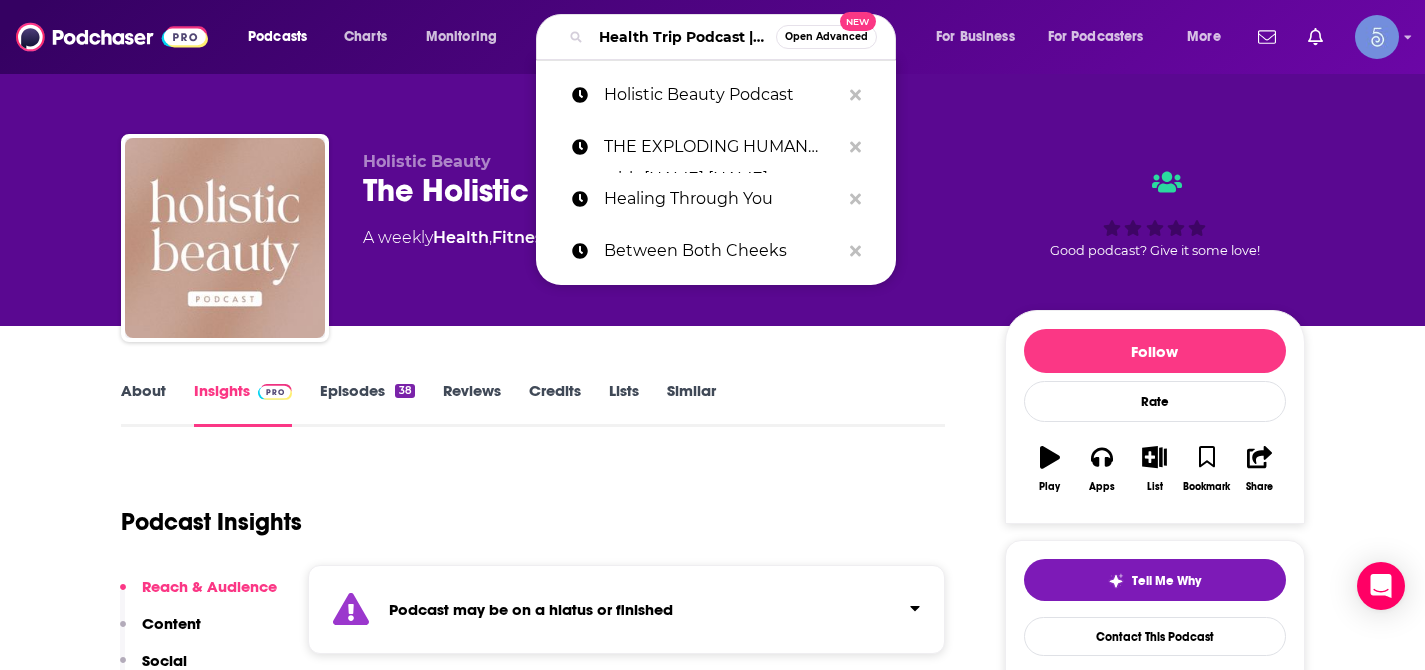 scroll, scrollTop: 0, scrollLeft: 159, axis: horizontal 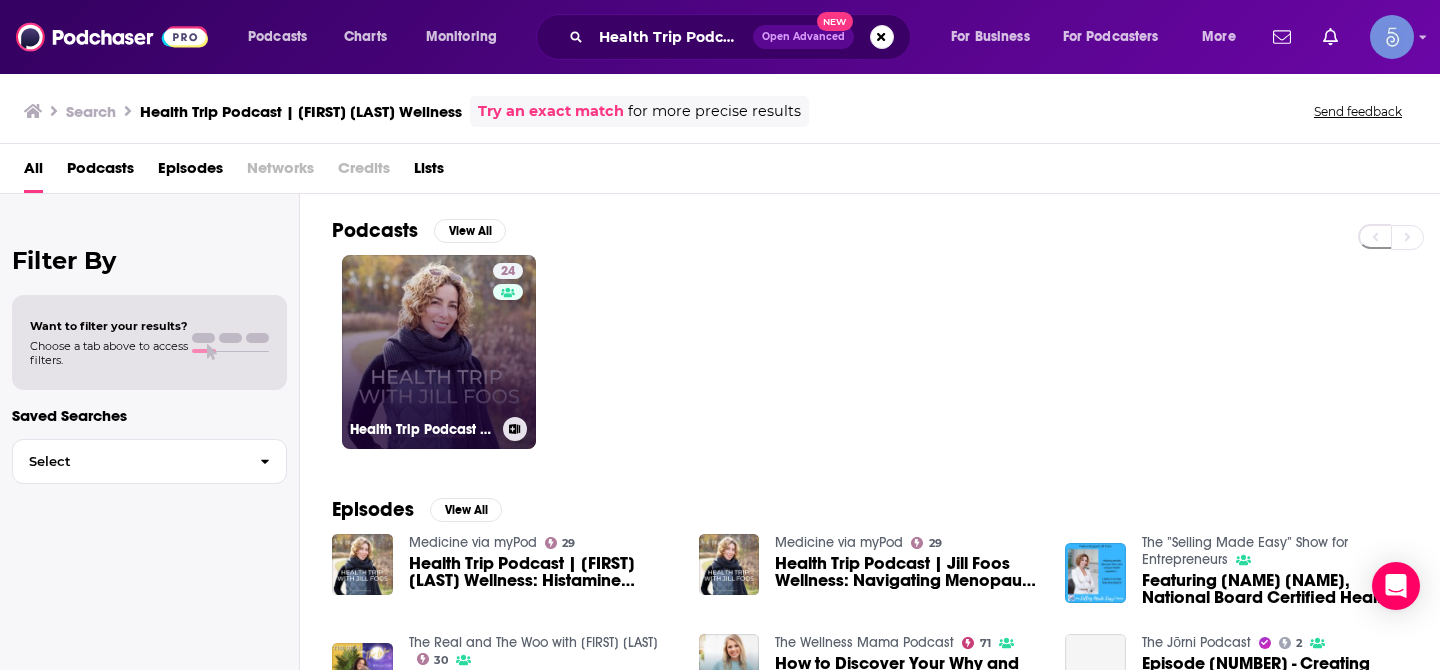 click on "24 Health Trip Podcast | Jill Foos Wellness" at bounding box center [439, 352] 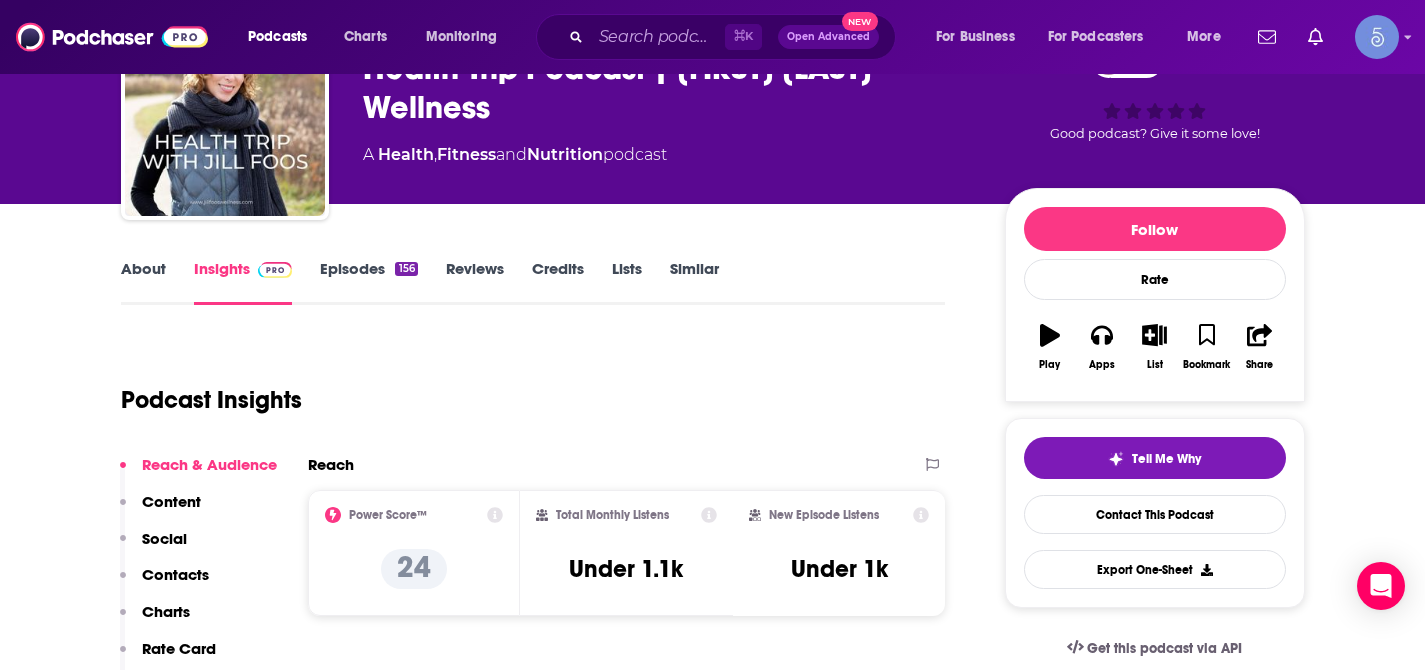 scroll, scrollTop: 134, scrollLeft: 0, axis: vertical 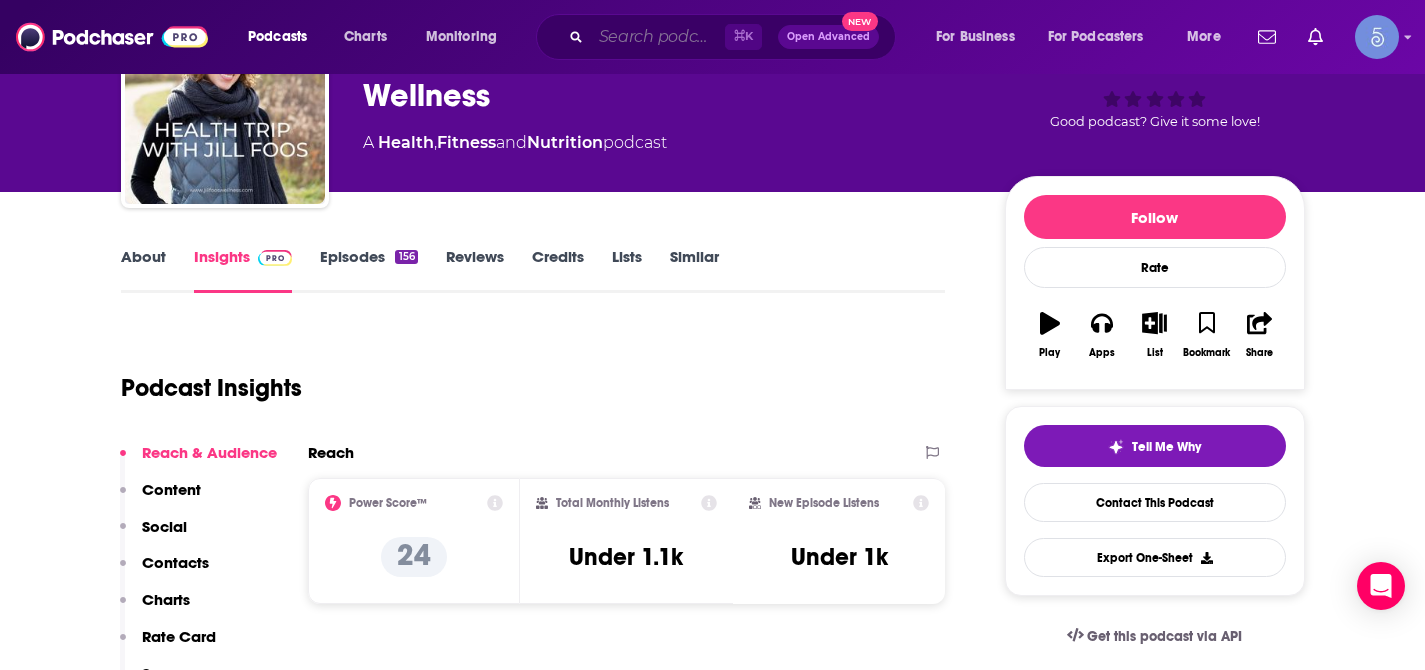 click at bounding box center (658, 37) 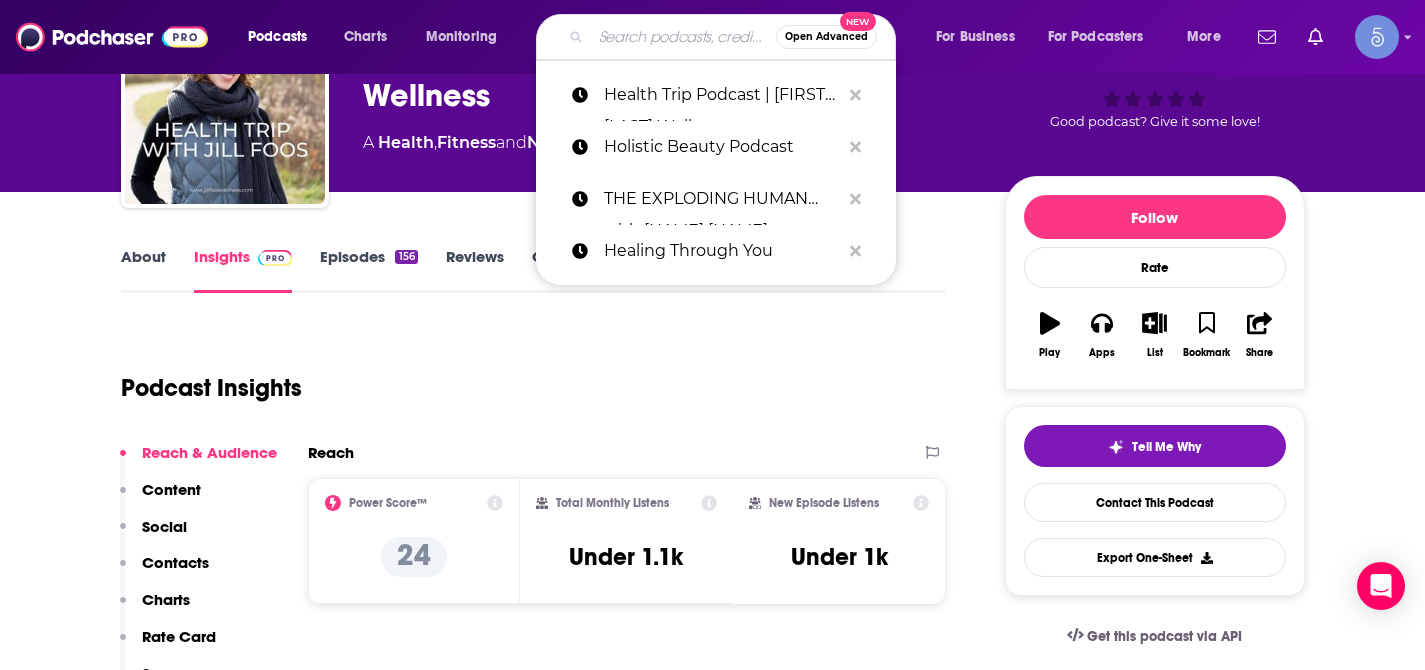 paste on "Dewy Dudes" 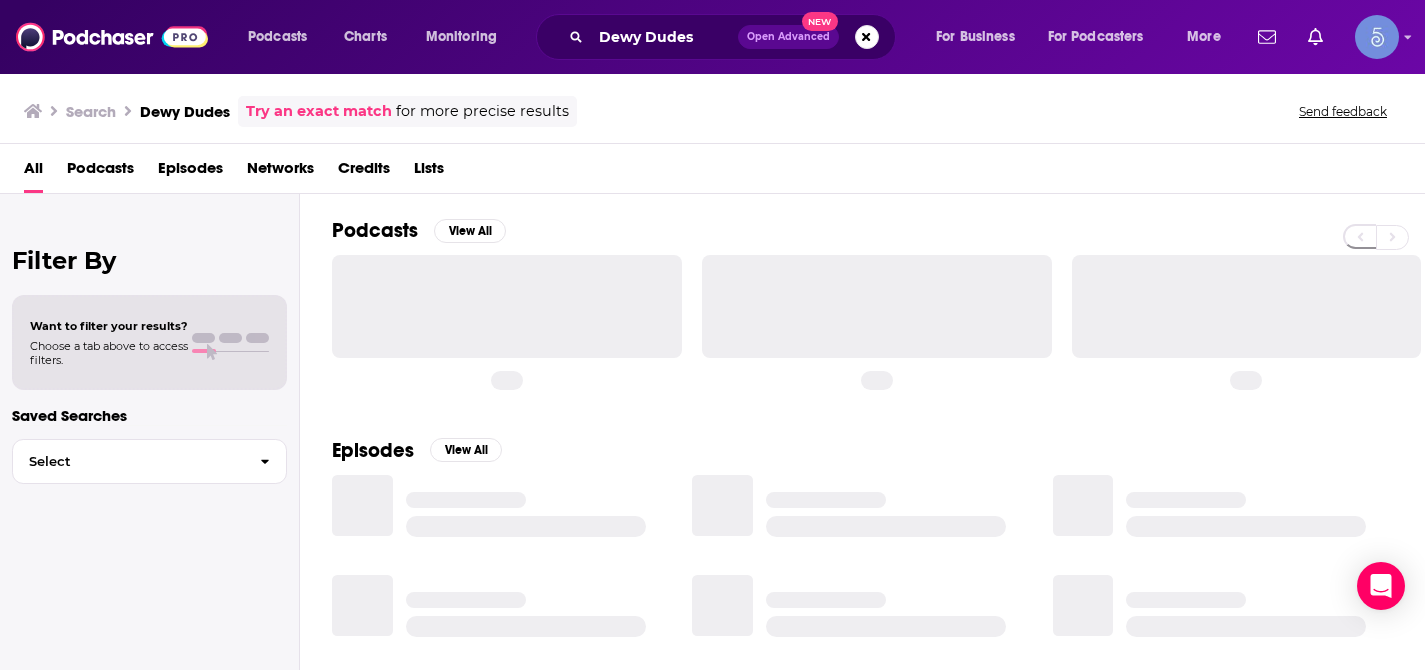 scroll, scrollTop: 0, scrollLeft: 0, axis: both 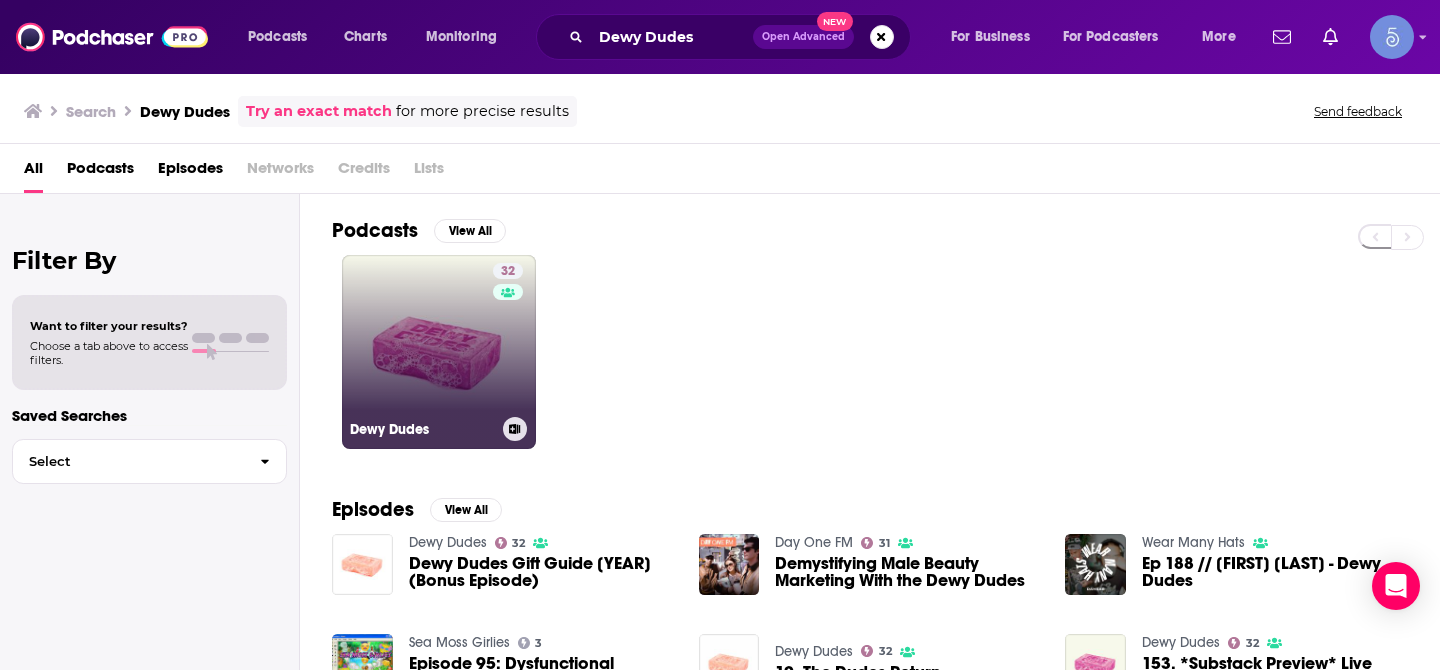 click on "32 Dewy Dudes" at bounding box center [439, 352] 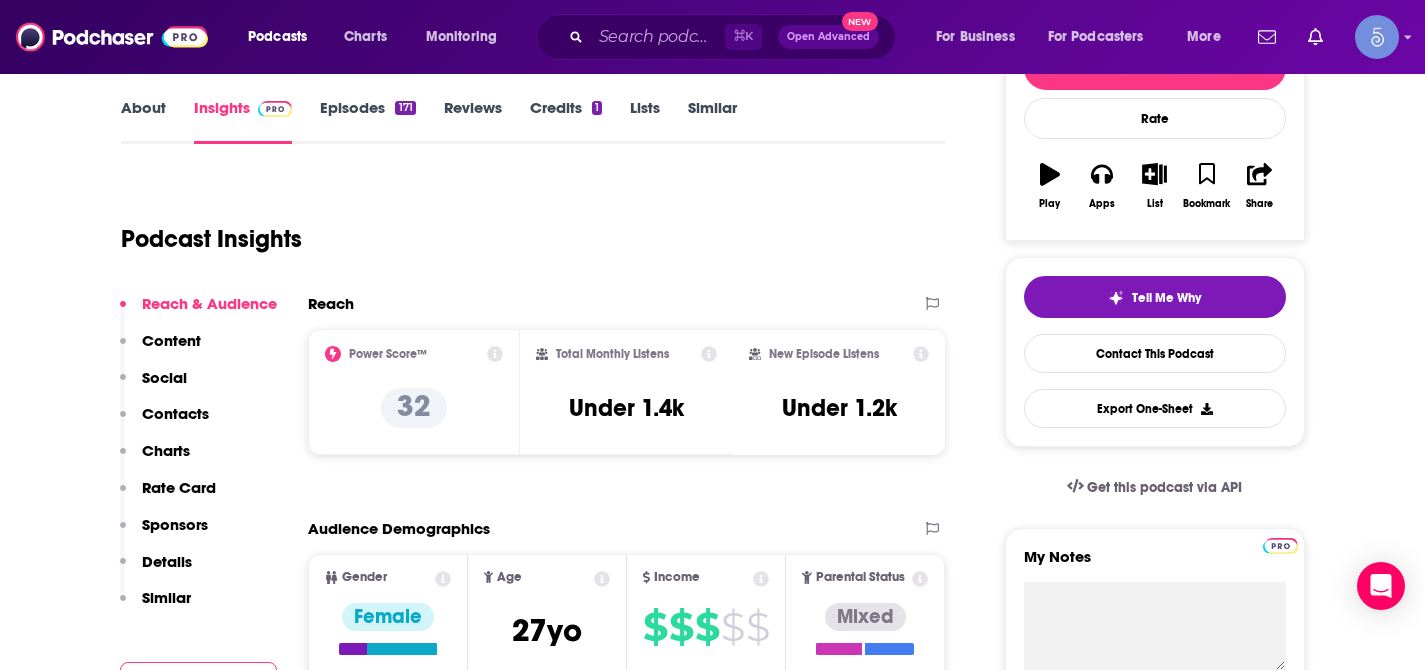 scroll, scrollTop: 286, scrollLeft: 0, axis: vertical 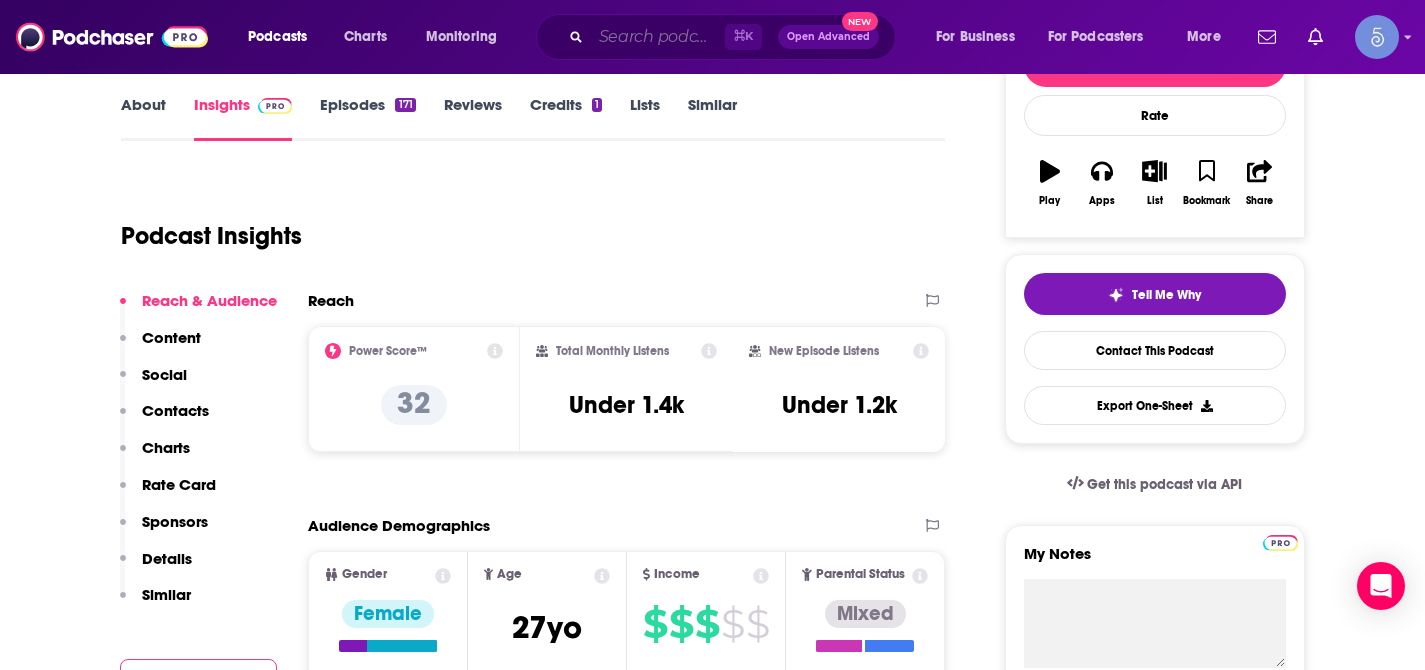 click at bounding box center (658, 37) 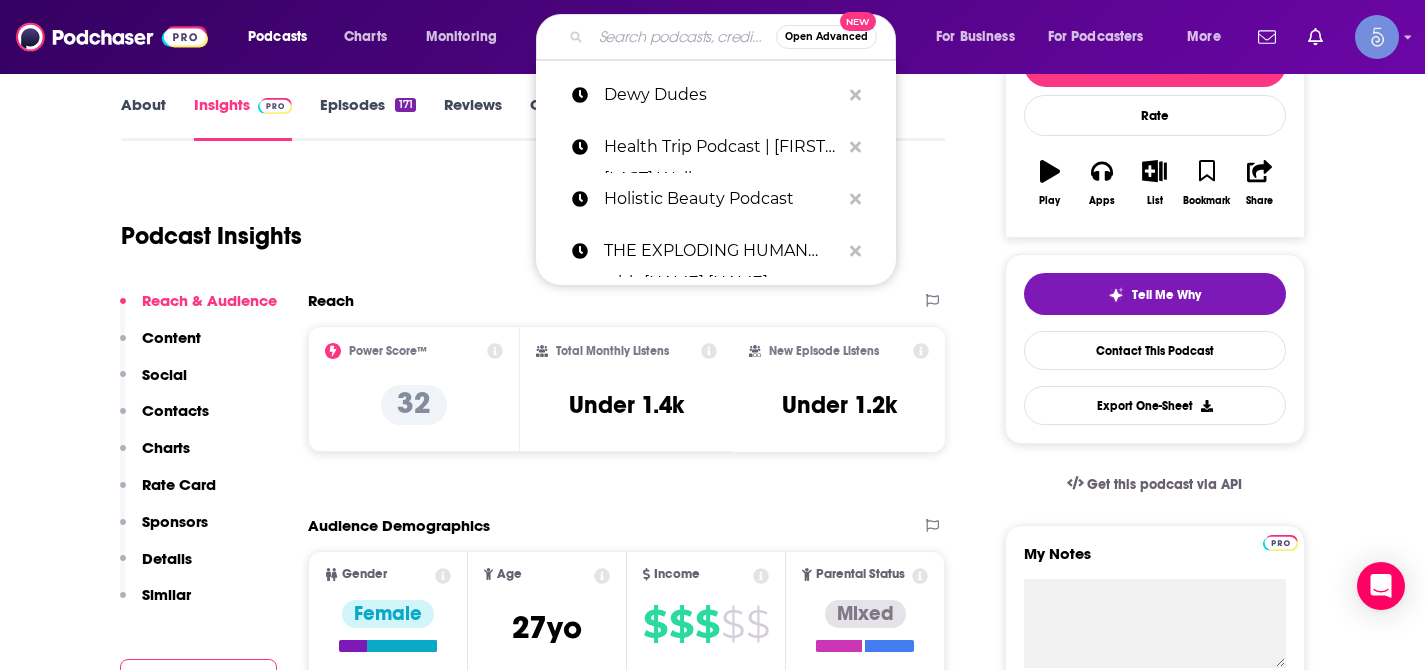 paste on "Throwing Fits" 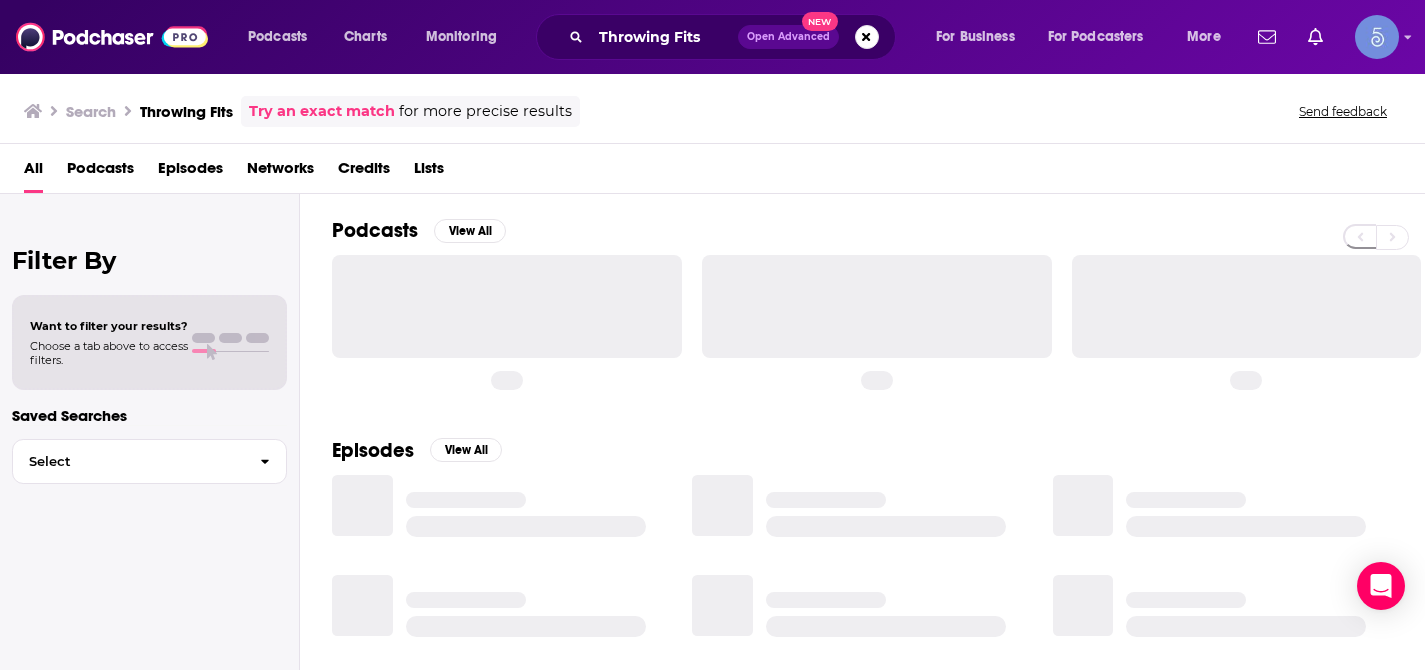scroll, scrollTop: 0, scrollLeft: 0, axis: both 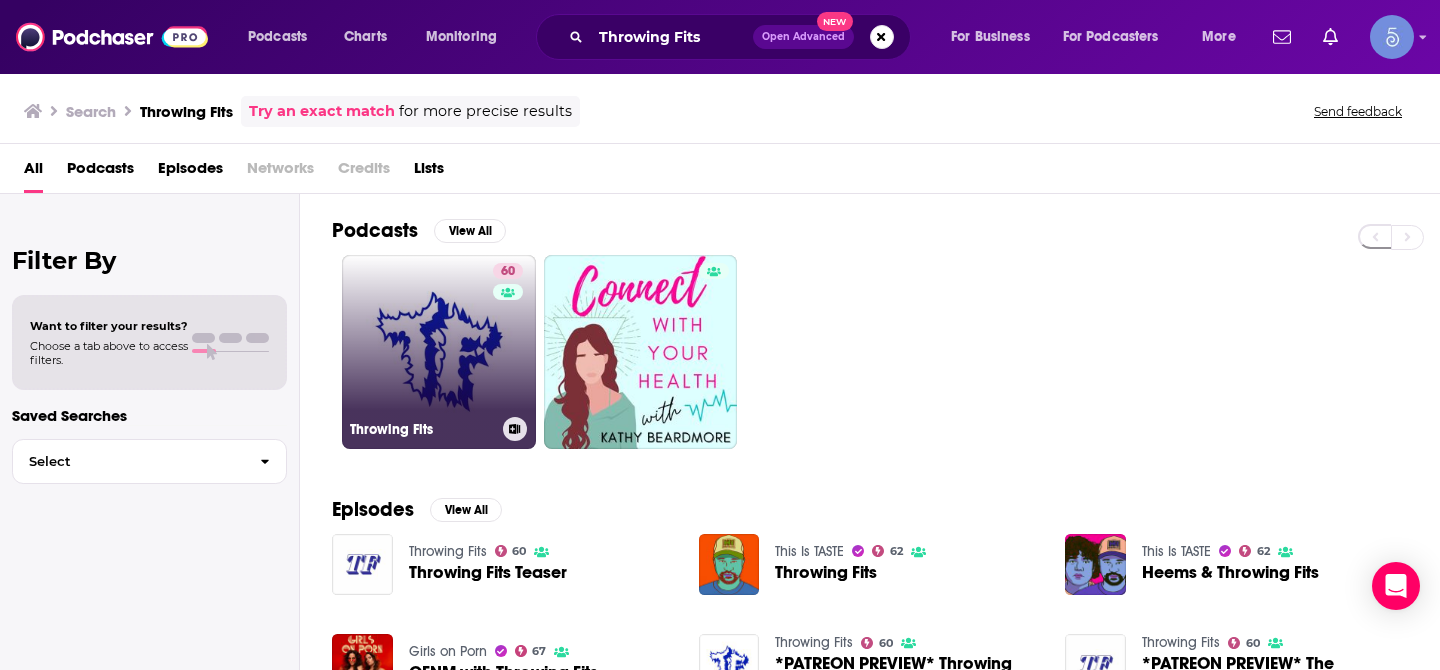 click on "60 Throwing Fits" at bounding box center [439, 352] 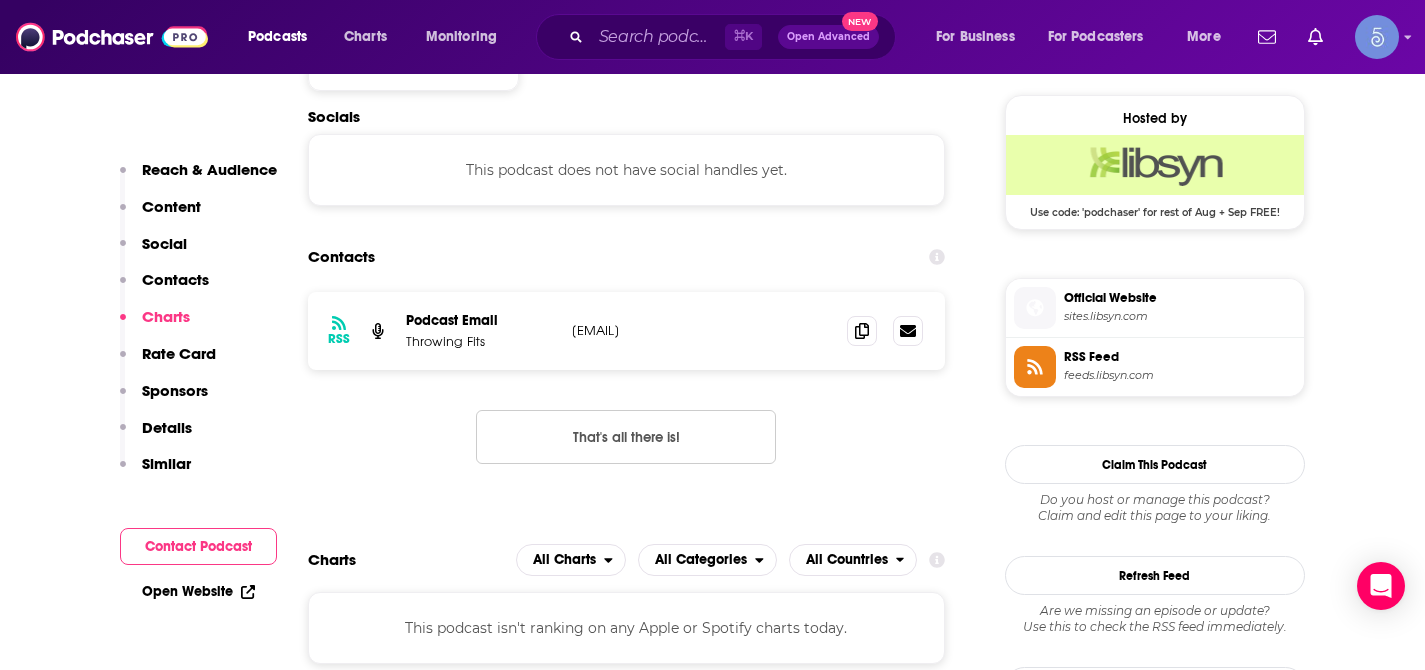 scroll, scrollTop: 1579, scrollLeft: 0, axis: vertical 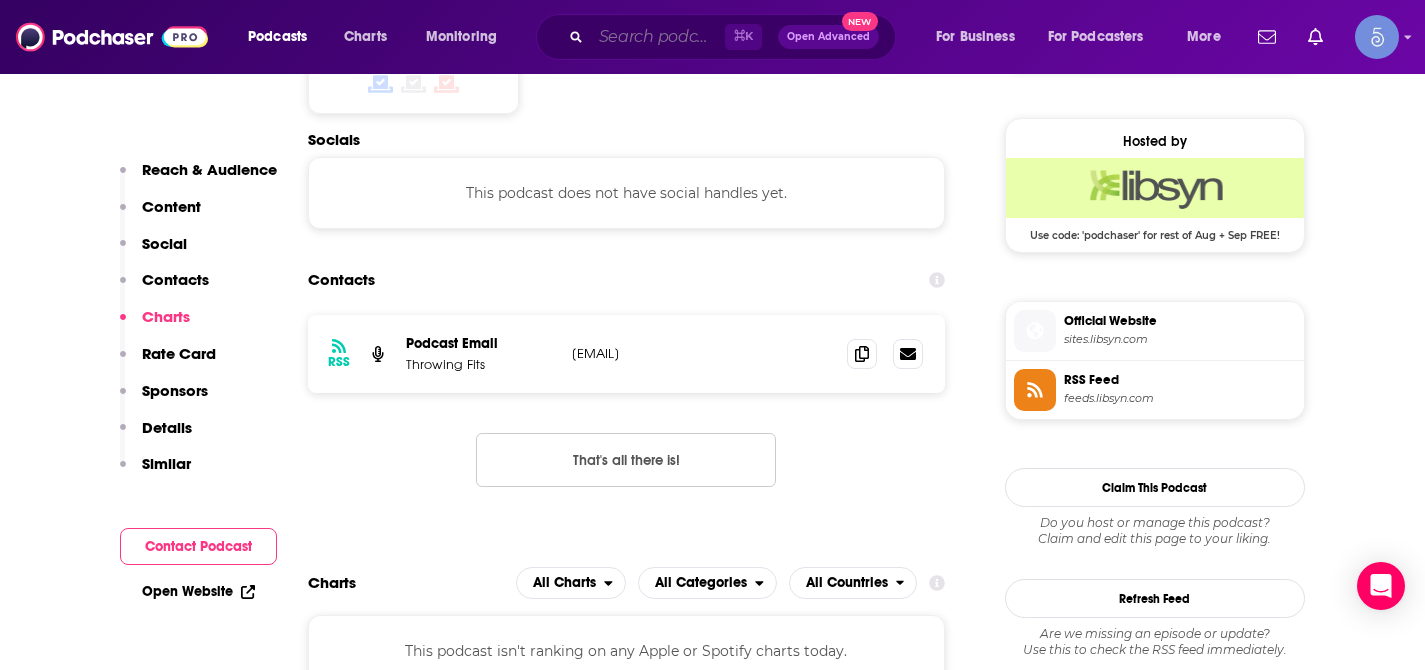 click at bounding box center [658, 37] 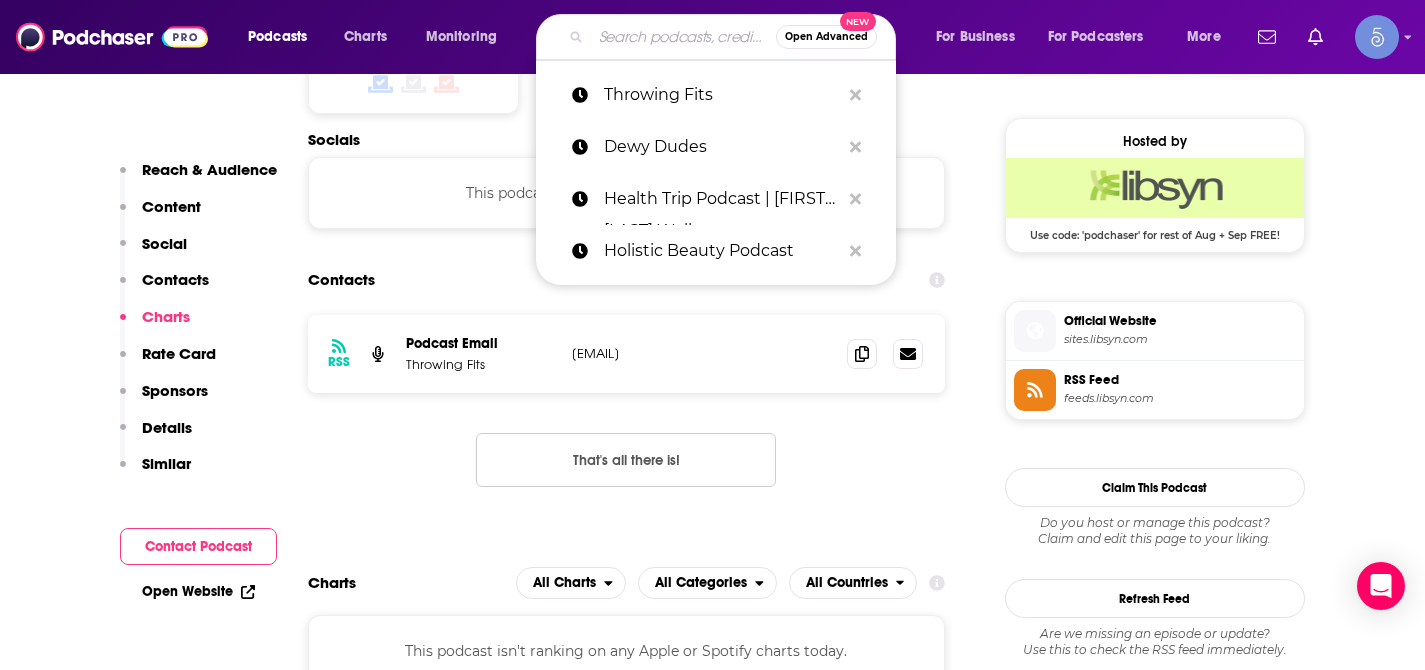 paste on "Pure Skin Talk" 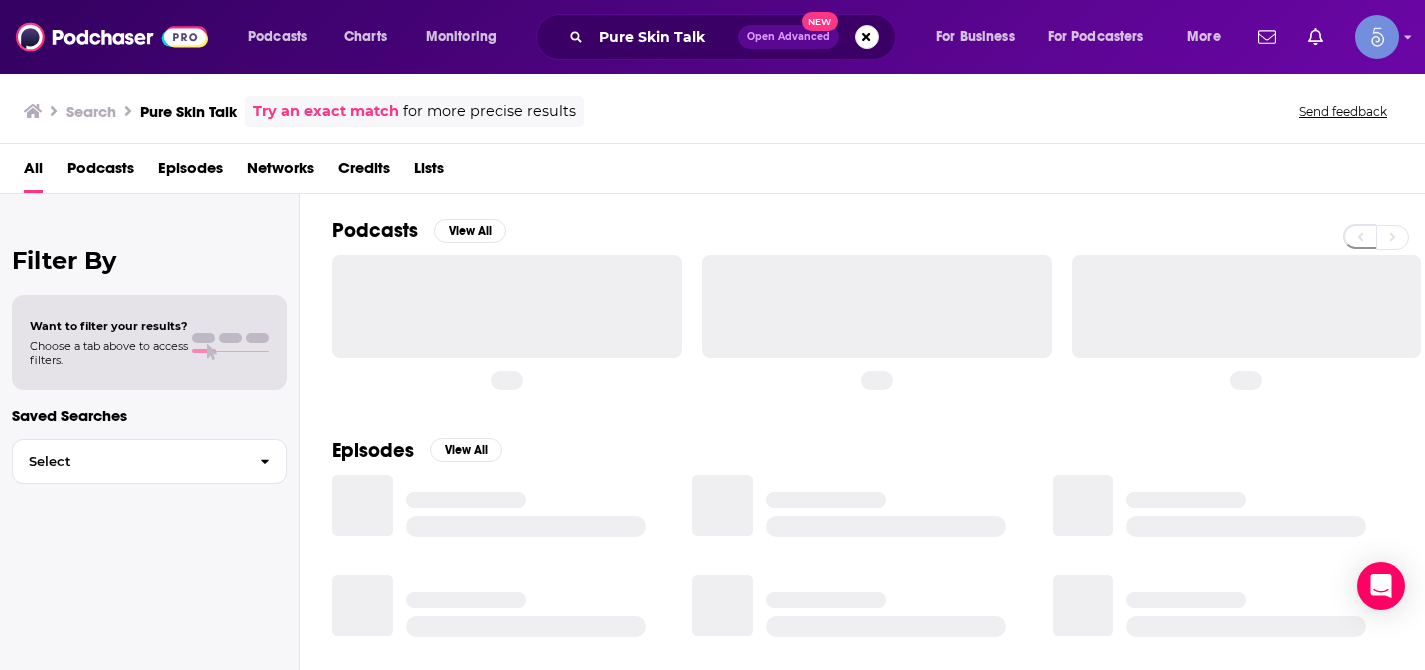scroll, scrollTop: 0, scrollLeft: 0, axis: both 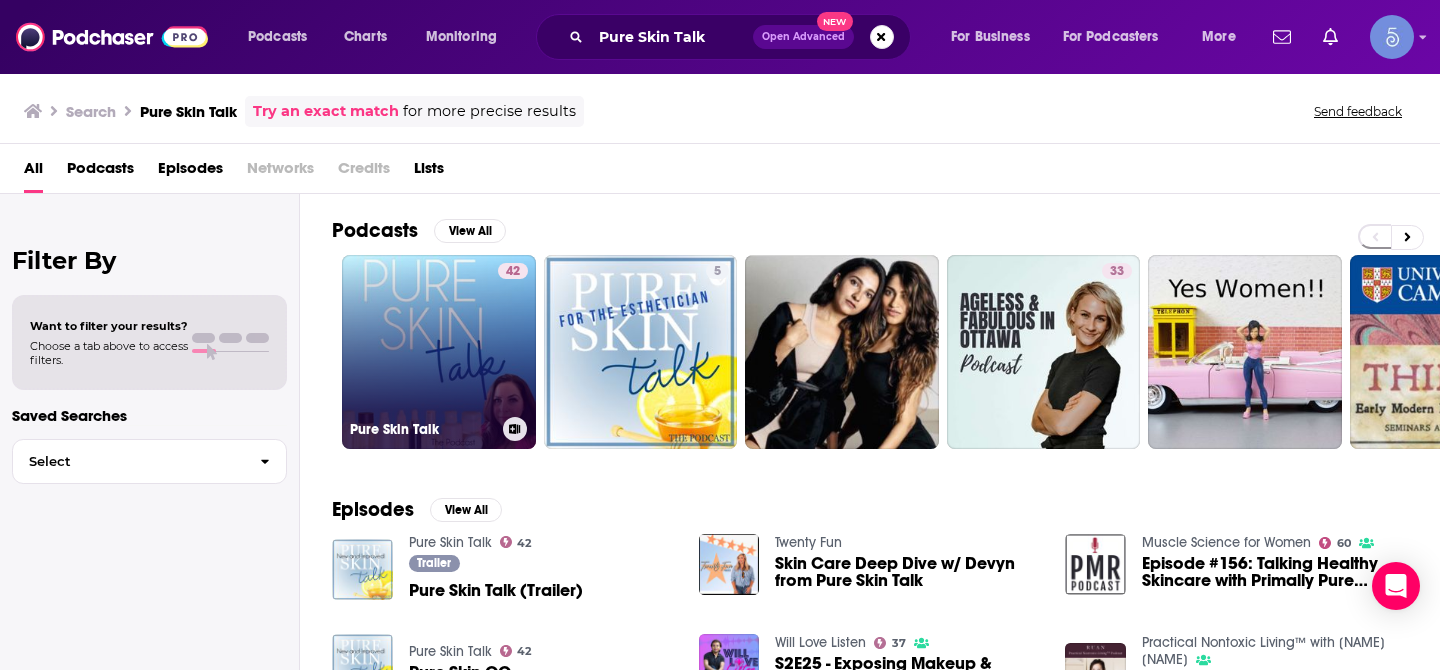 click on "42 Pure Skin Talk" at bounding box center (439, 352) 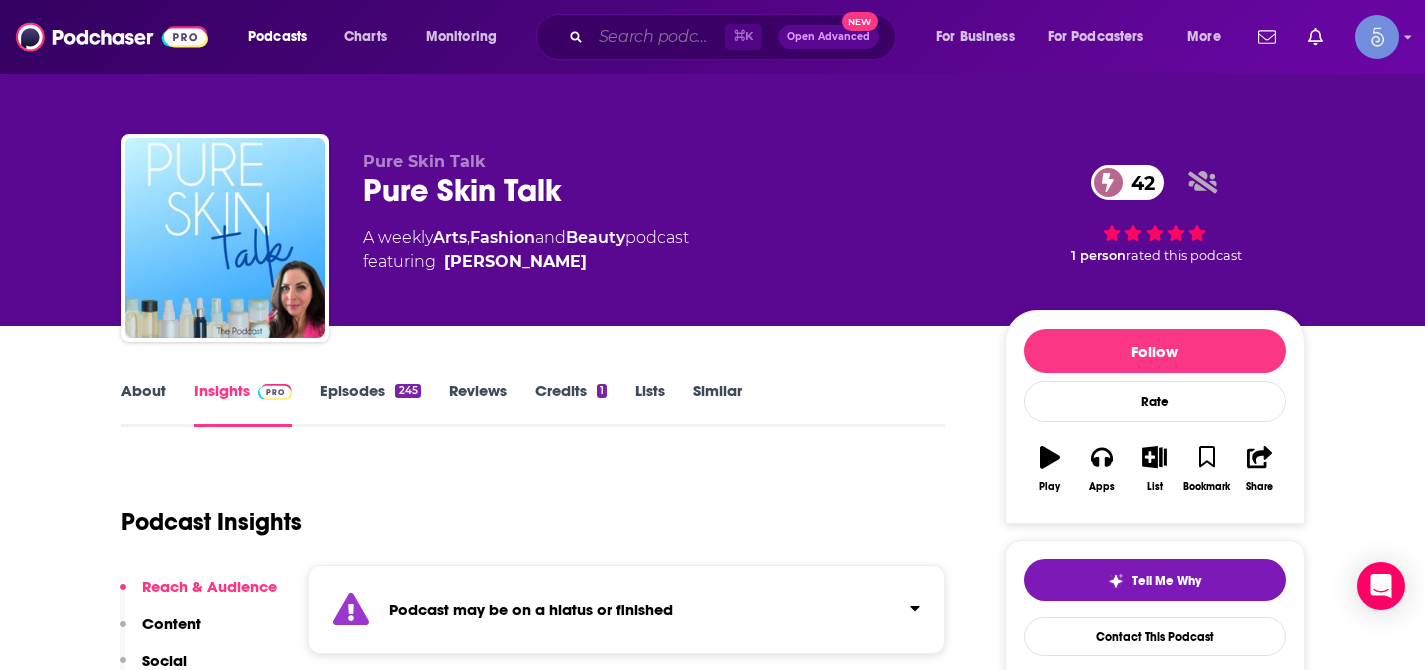 click at bounding box center (658, 37) 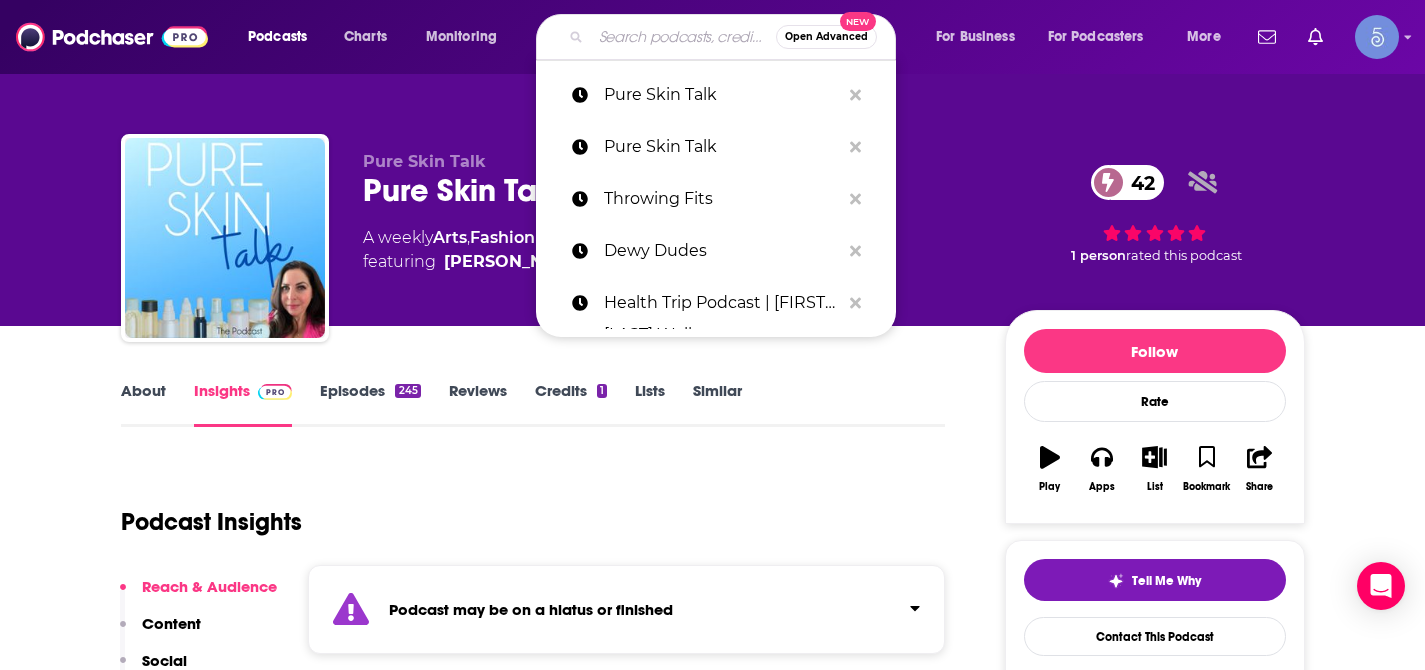 paste on "Gloss Angeles" 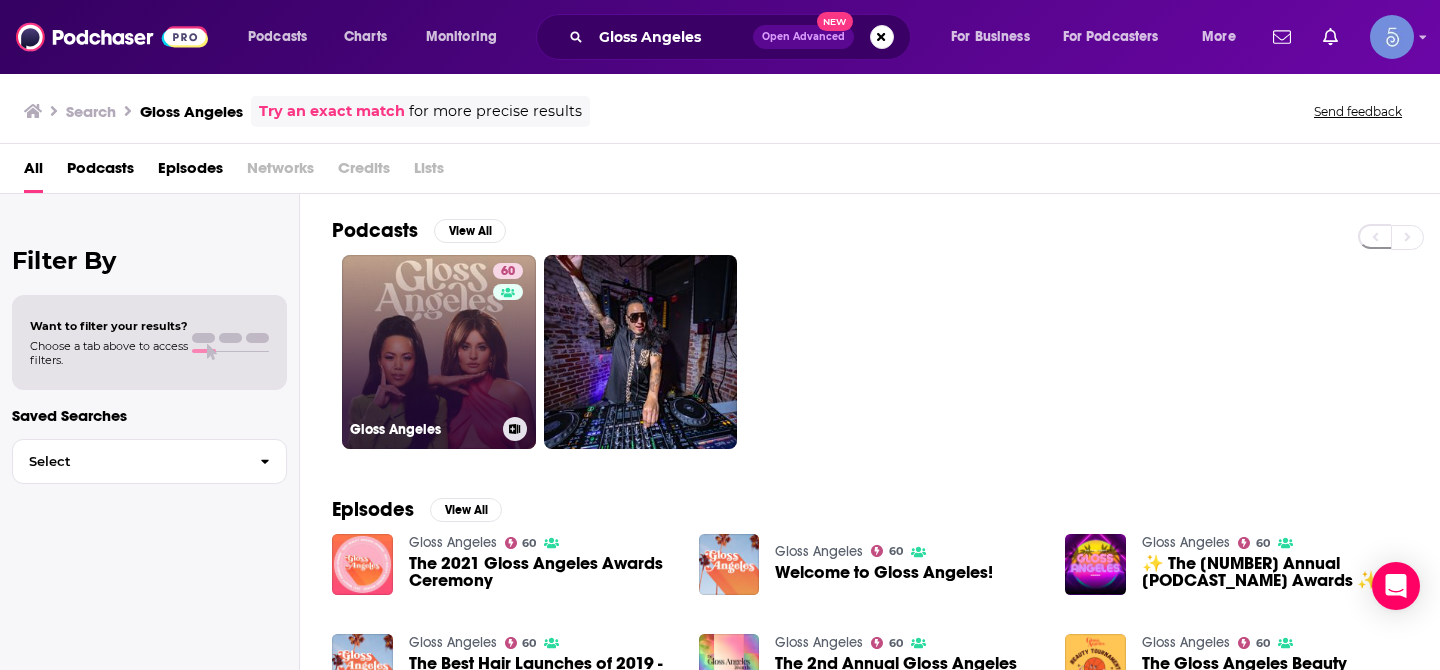 click on "60 Gloss Angeles" at bounding box center (439, 352) 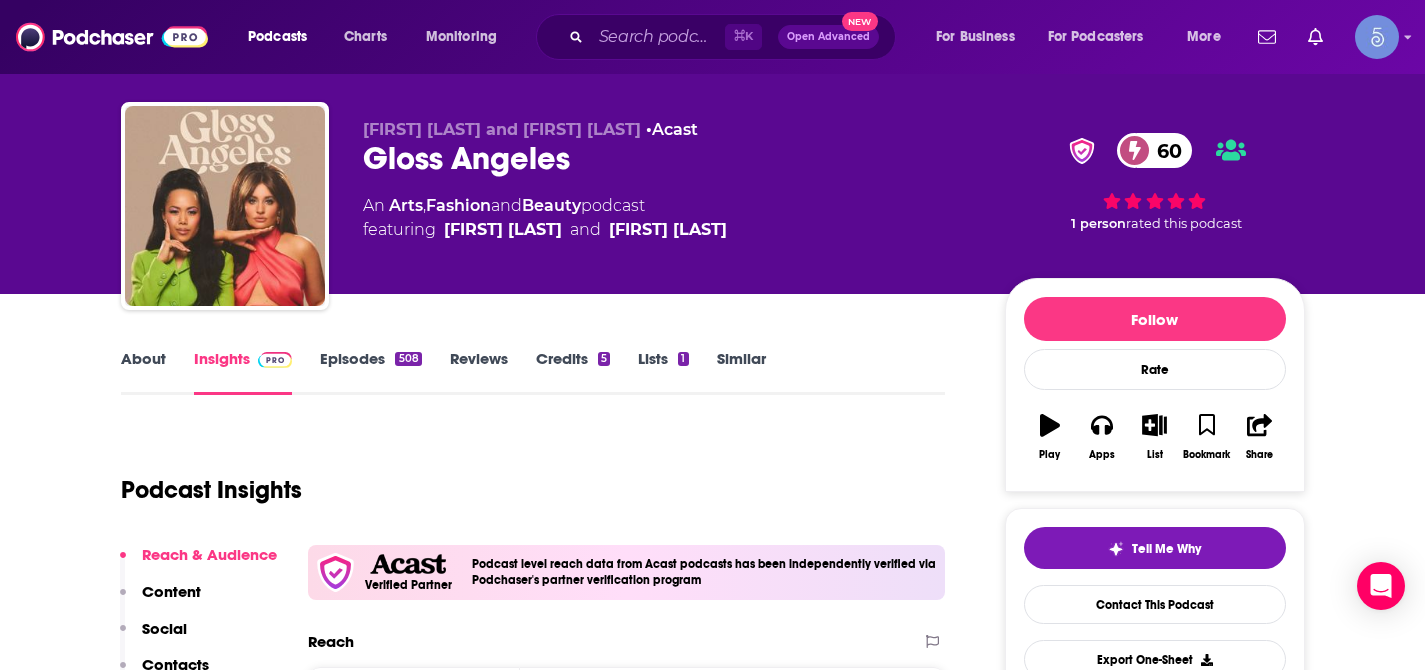 scroll, scrollTop: 0, scrollLeft: 0, axis: both 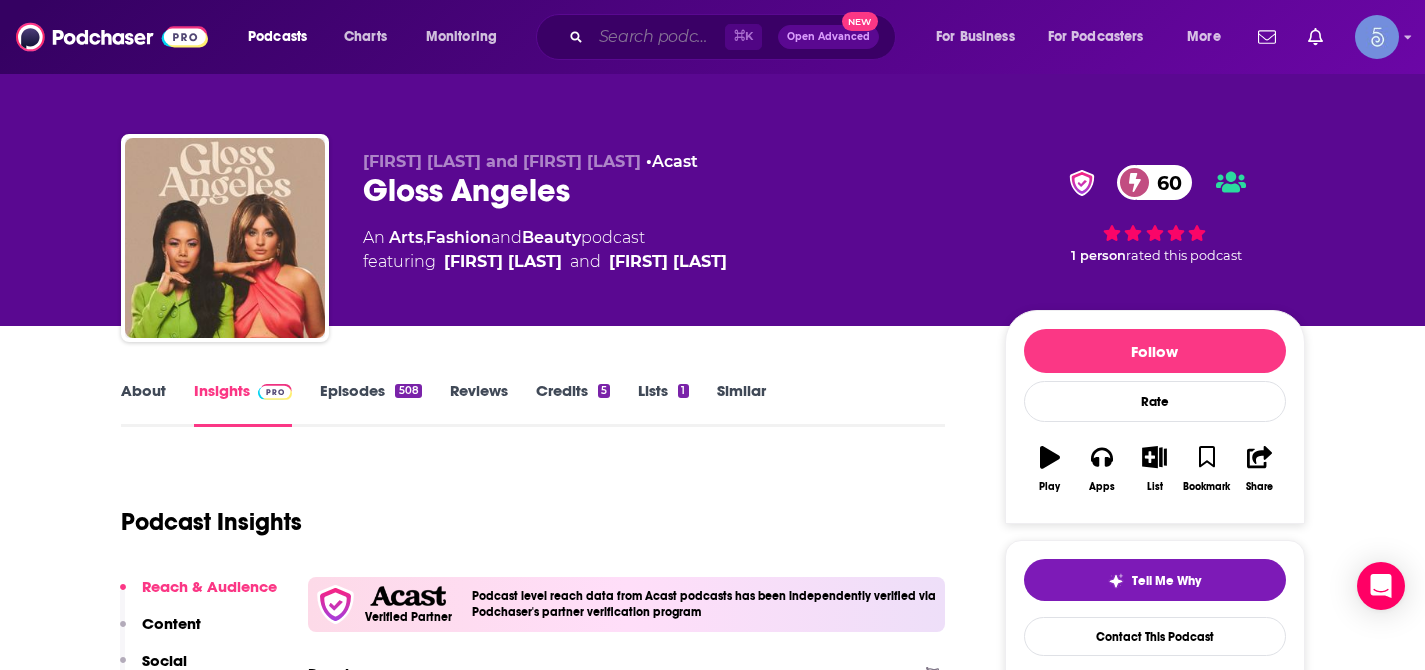 click at bounding box center (658, 37) 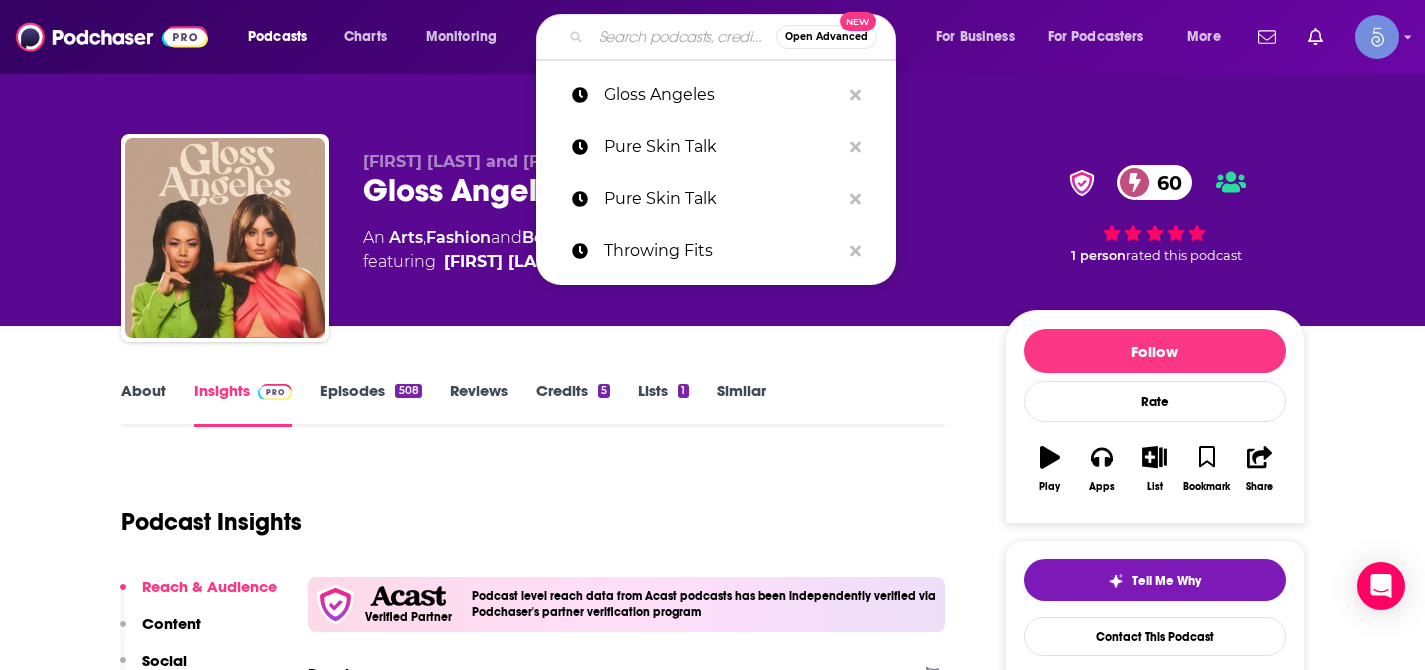 paste on "Fat Mascara" 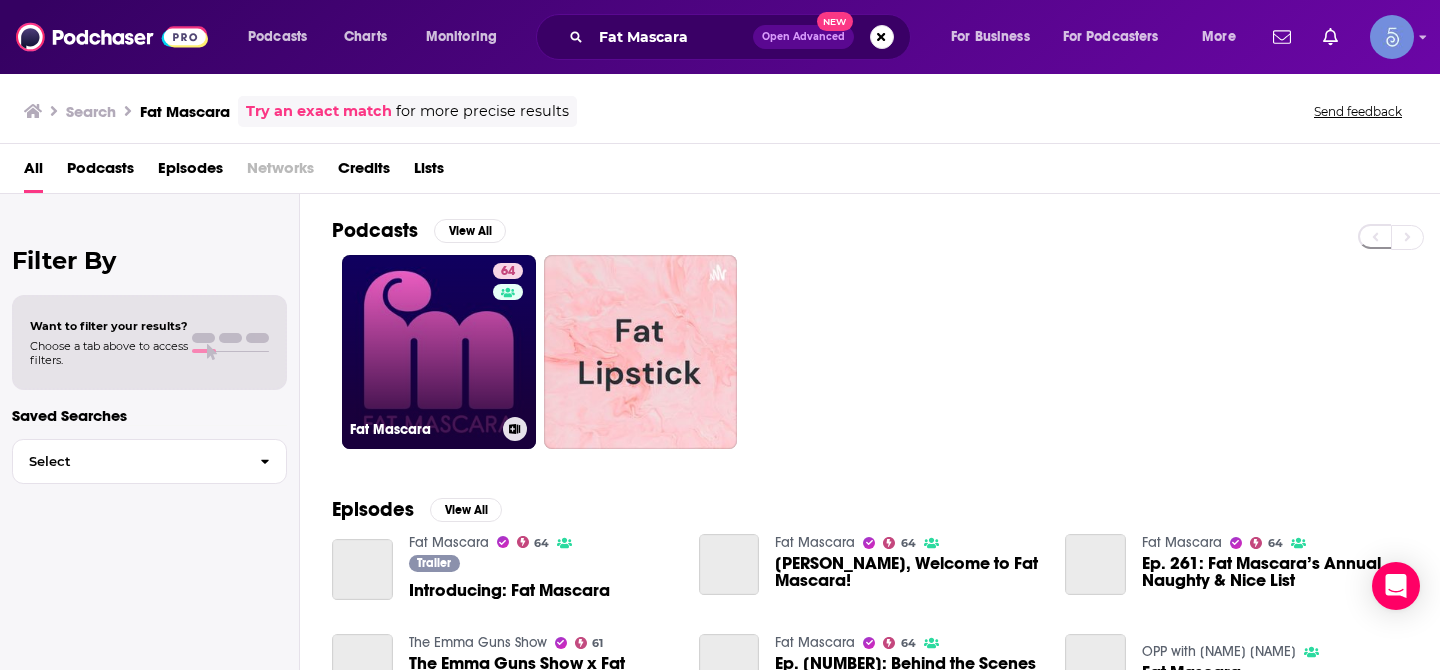 click on "64 Fat Mascara" at bounding box center [439, 352] 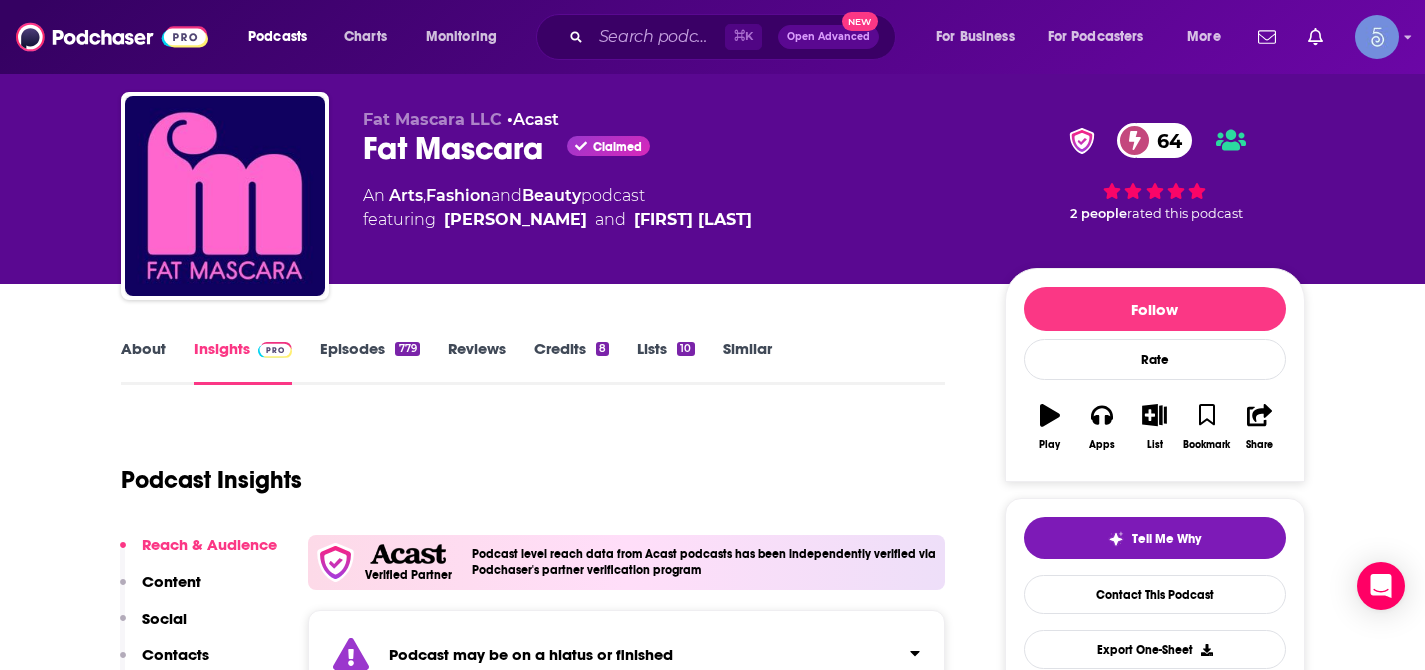 scroll, scrollTop: 107, scrollLeft: 0, axis: vertical 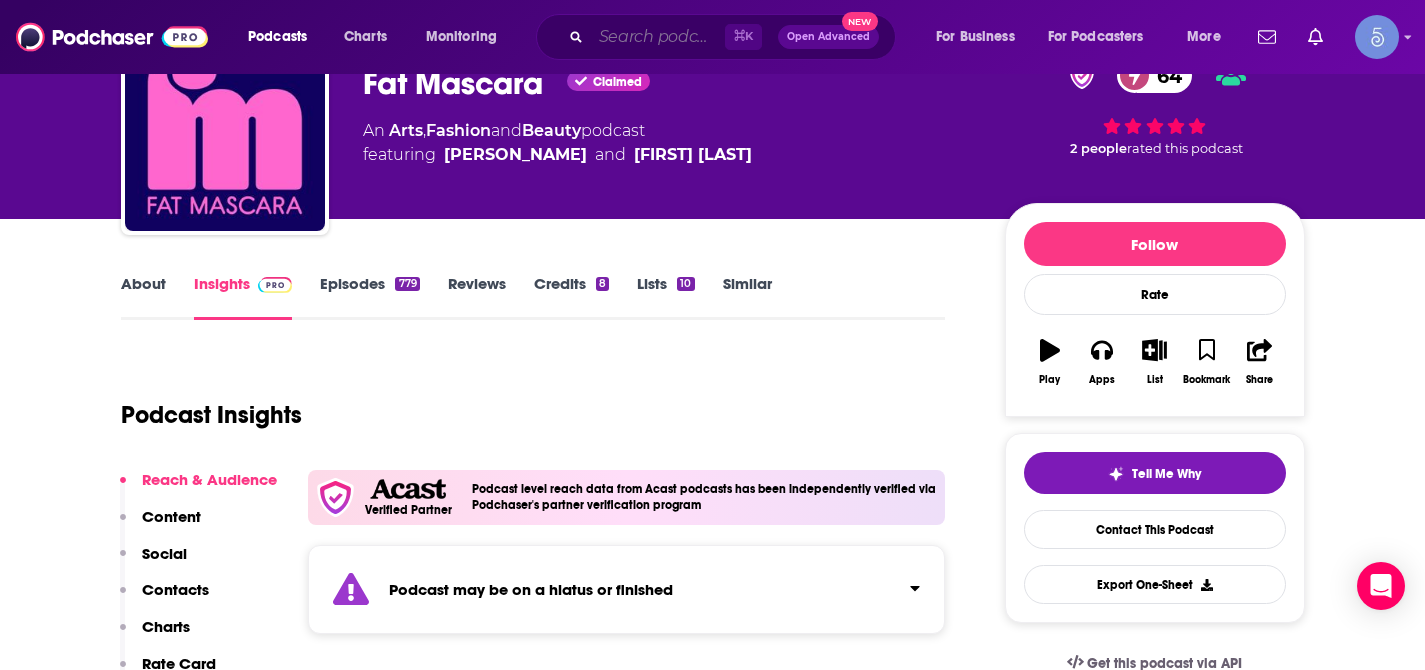click at bounding box center [658, 37] 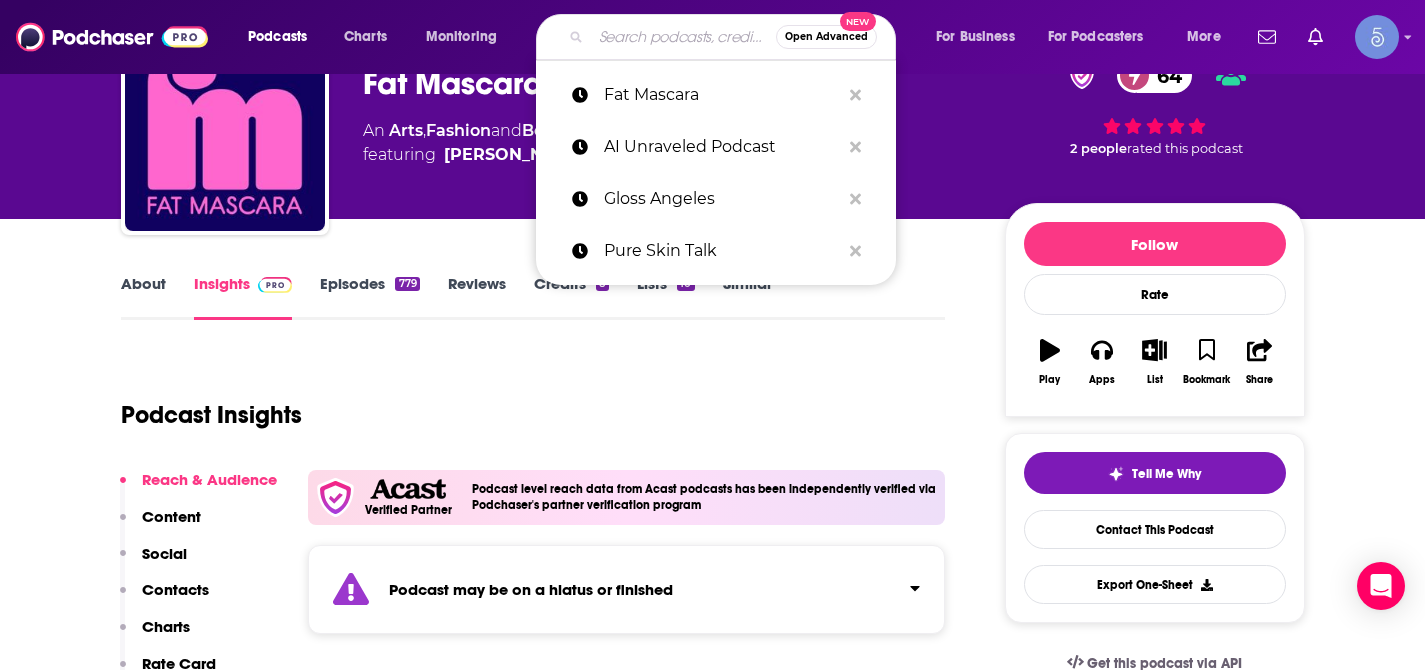 paste on "Breaking Beauty Podcast" 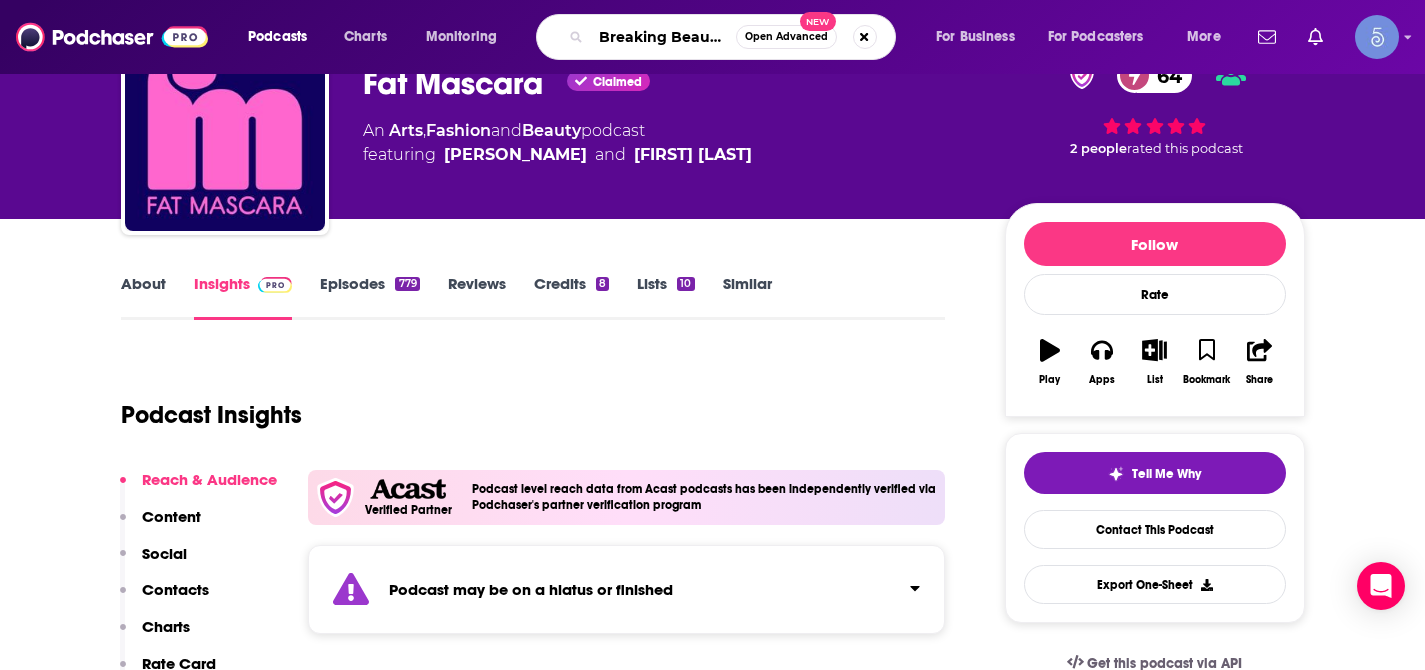 scroll, scrollTop: 0, scrollLeft: 59, axis: horizontal 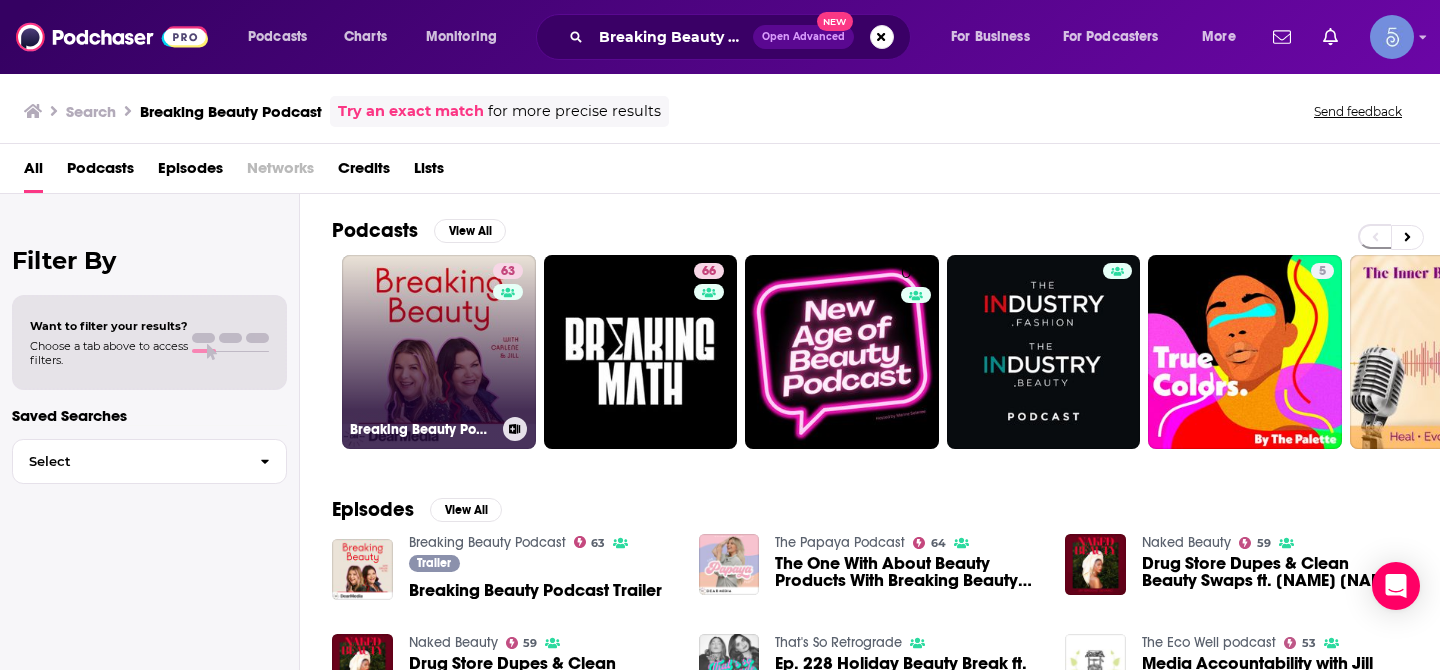 click on "63 Breaking Beauty Podcast" at bounding box center [439, 352] 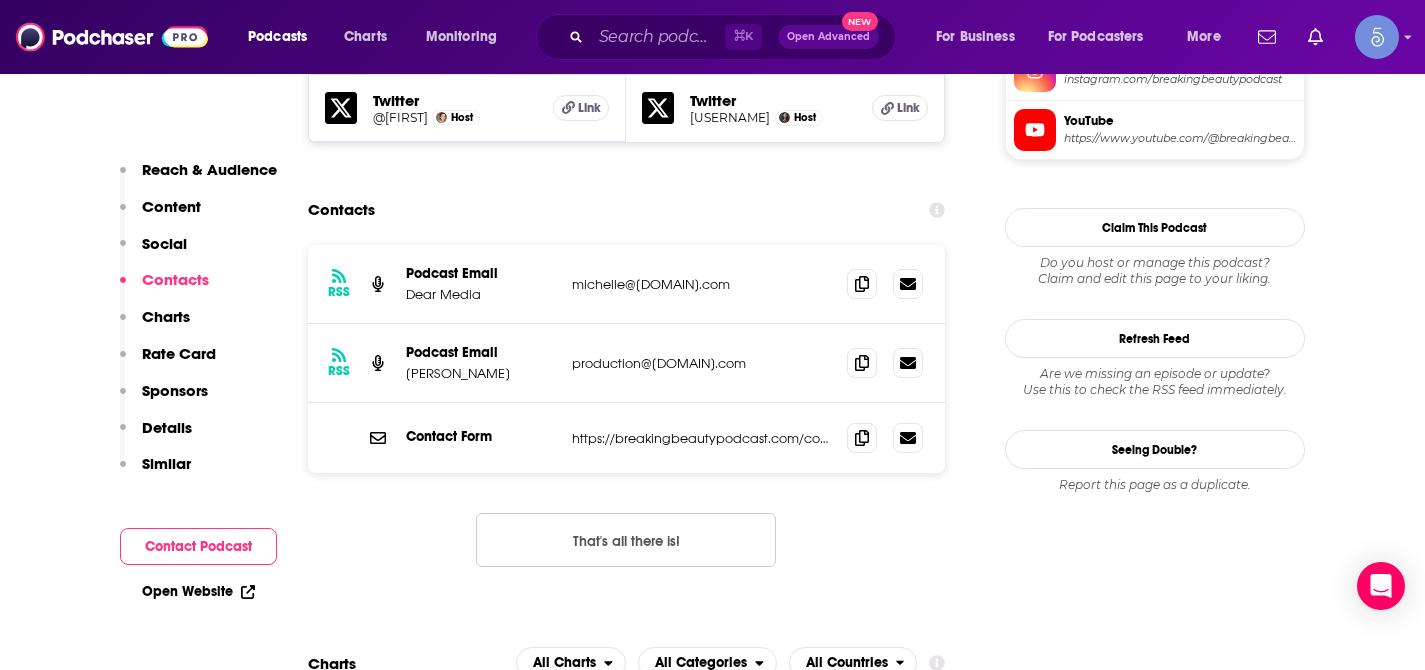 scroll, scrollTop: 1948, scrollLeft: 0, axis: vertical 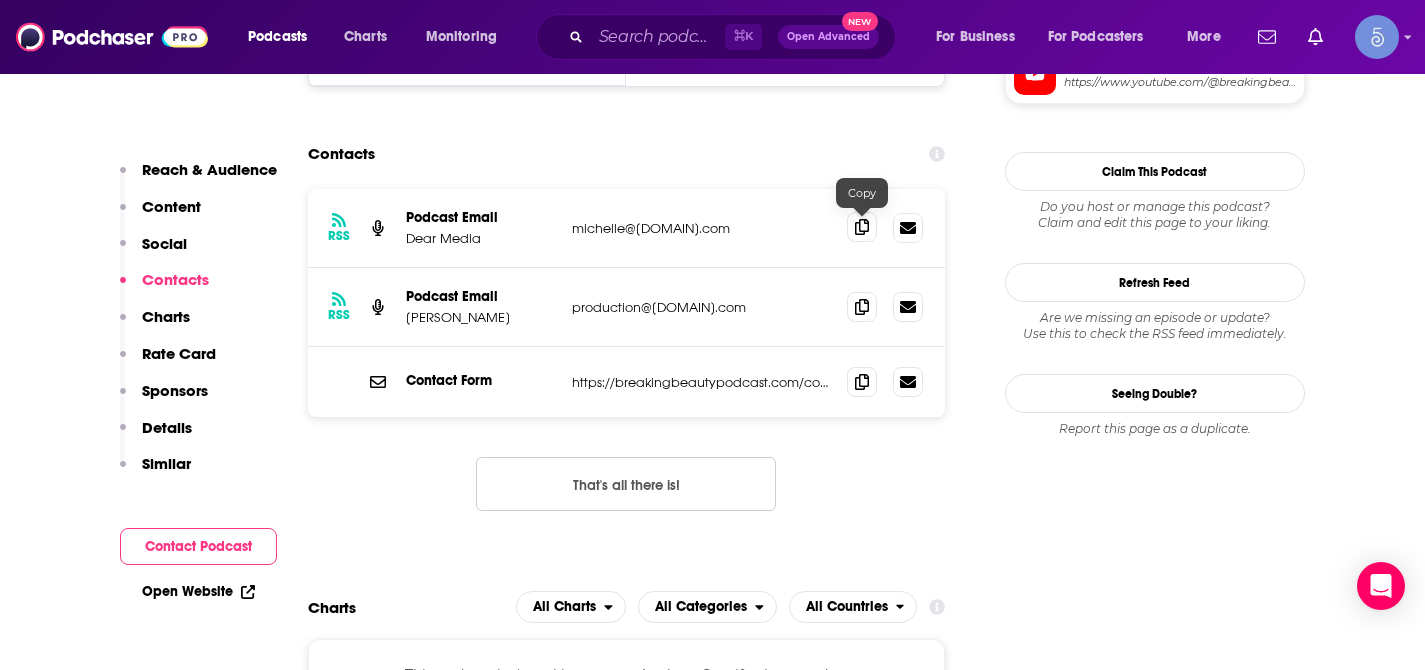 click at bounding box center [862, 227] 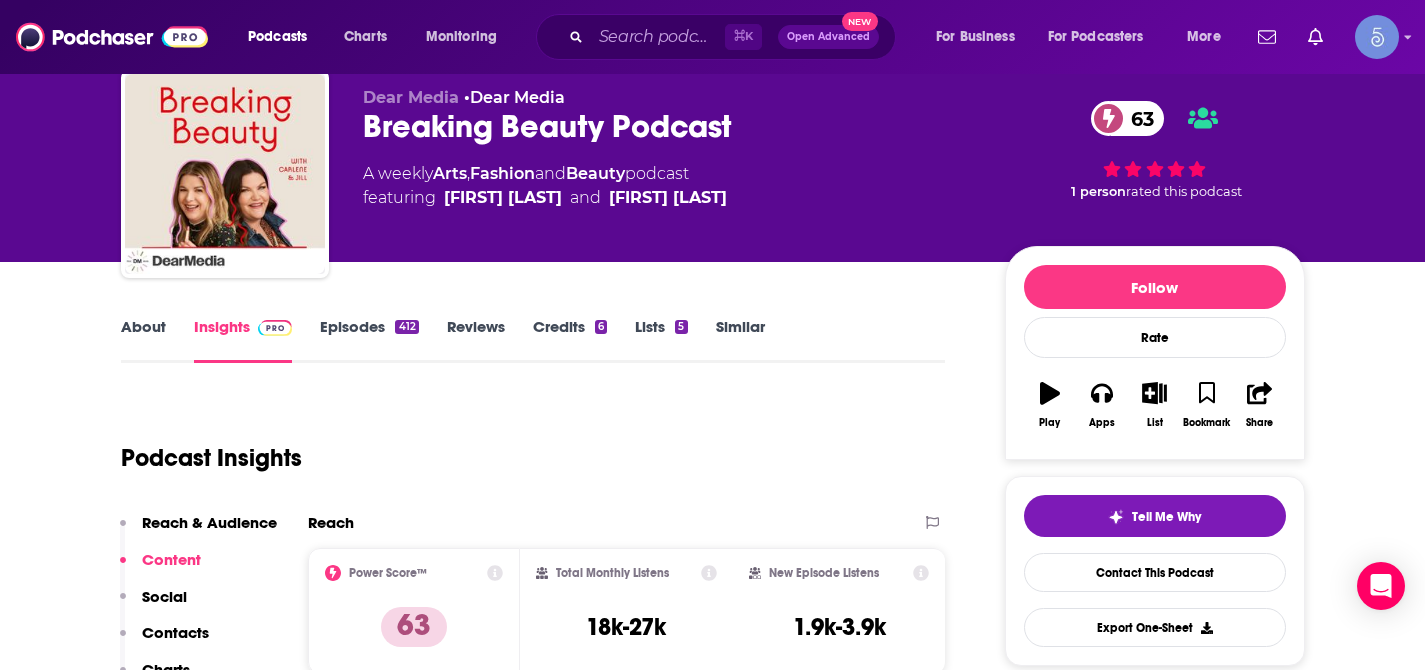 scroll, scrollTop: 219, scrollLeft: 0, axis: vertical 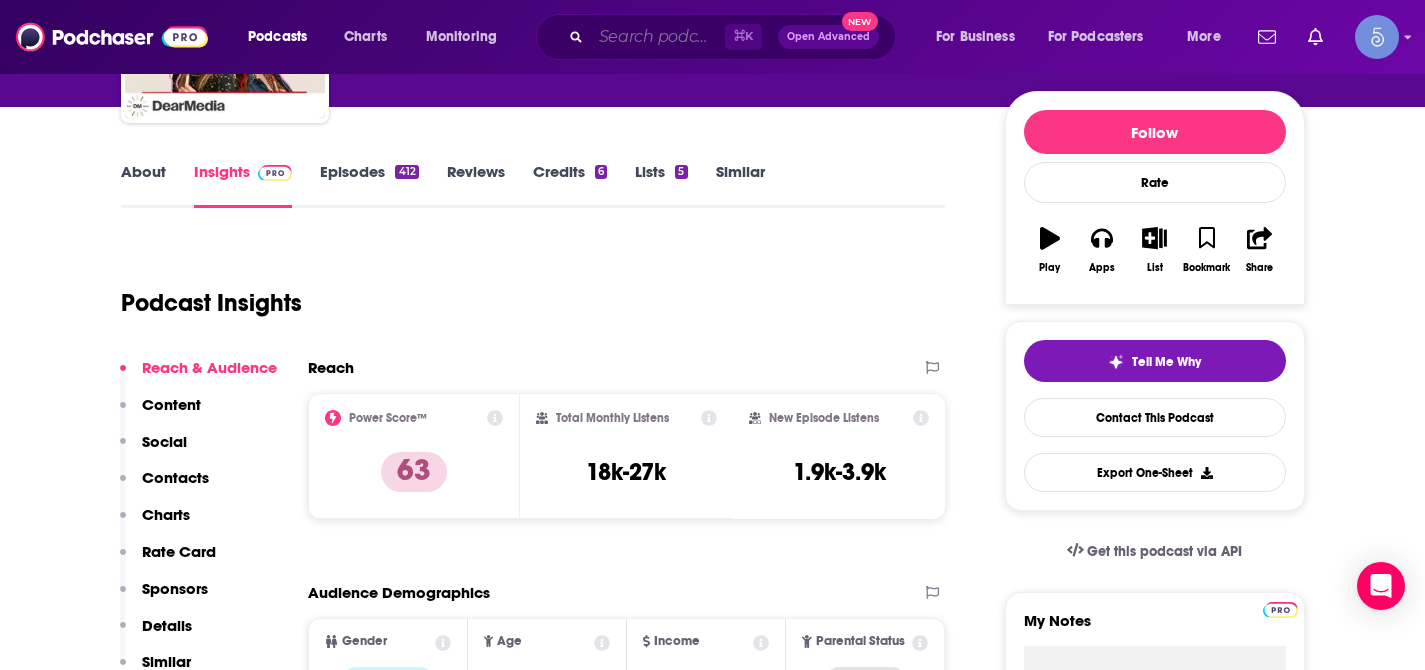 click at bounding box center (658, 37) 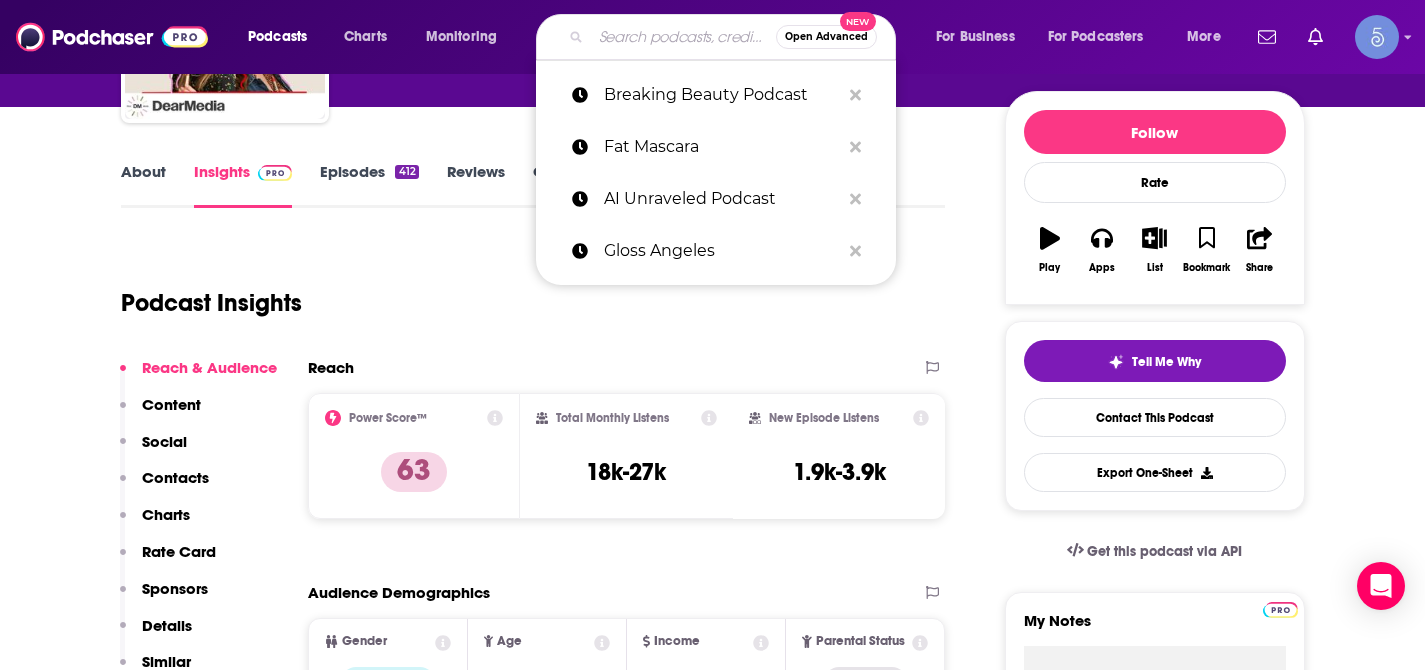 paste on "Natch Beaut" 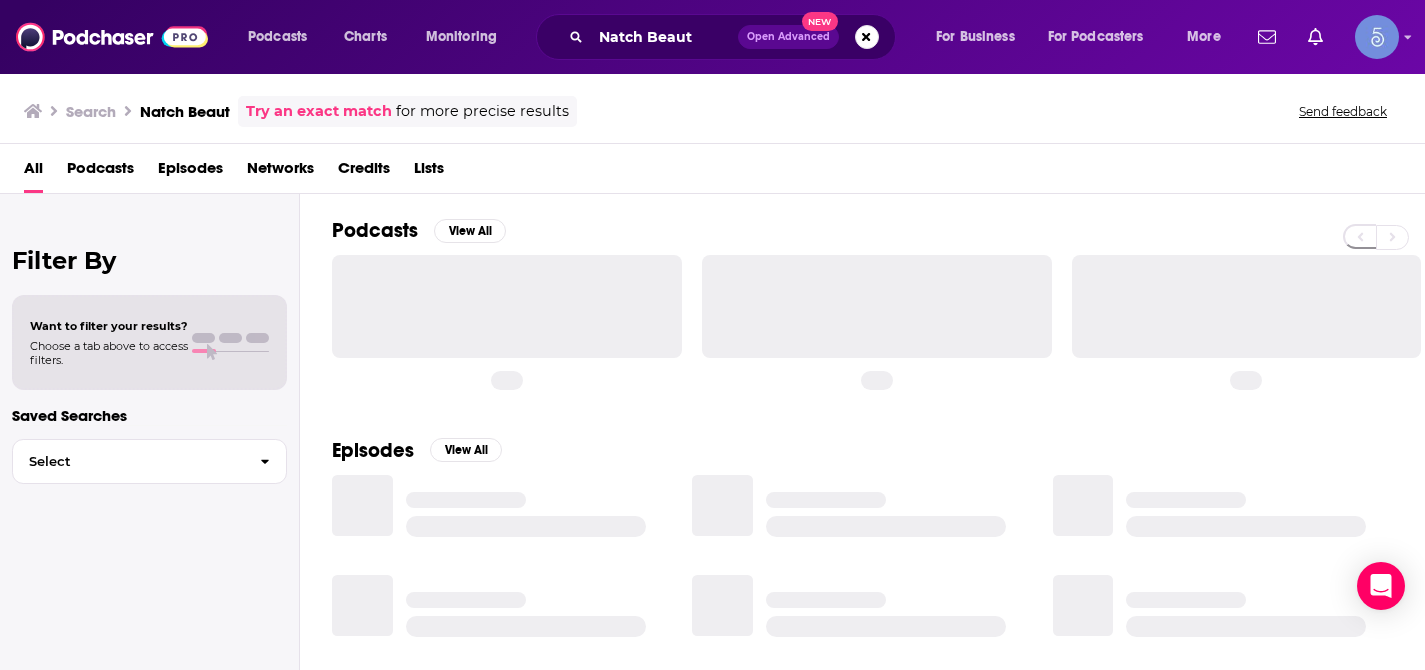scroll, scrollTop: 0, scrollLeft: 0, axis: both 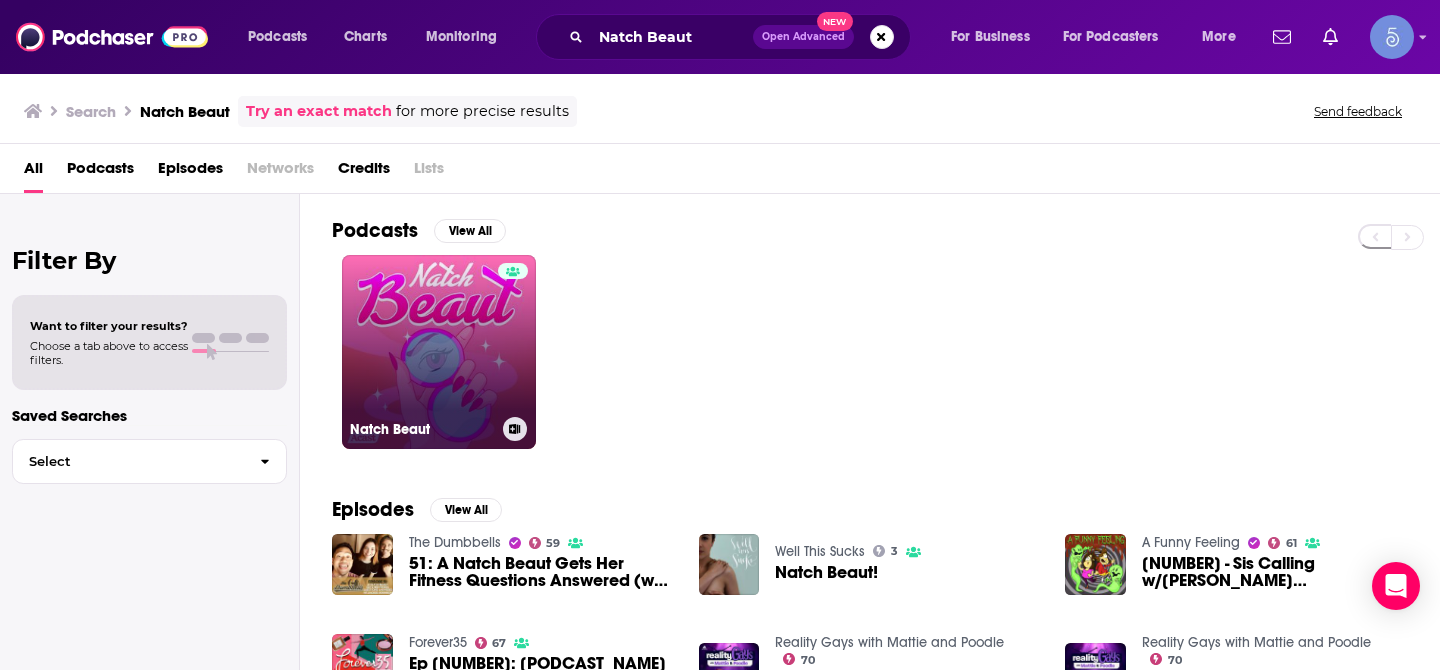 click on "Natch Beaut" at bounding box center [439, 352] 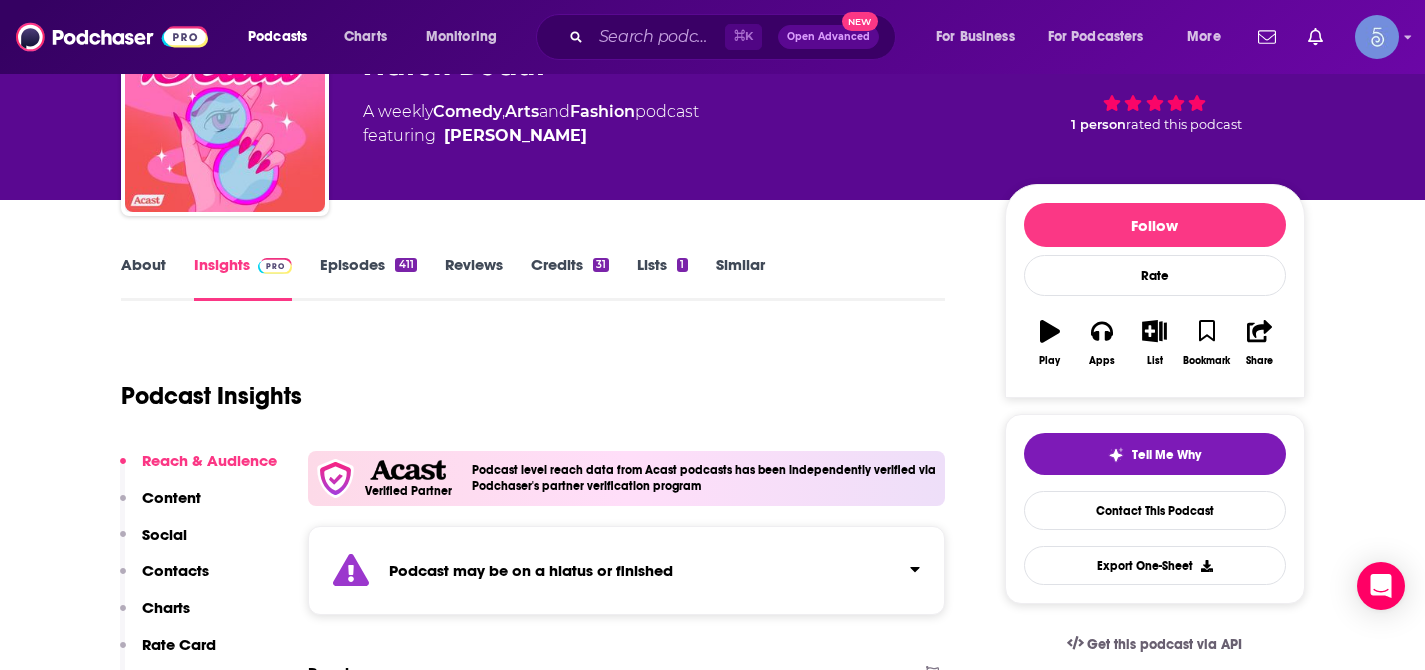 scroll, scrollTop: 131, scrollLeft: 0, axis: vertical 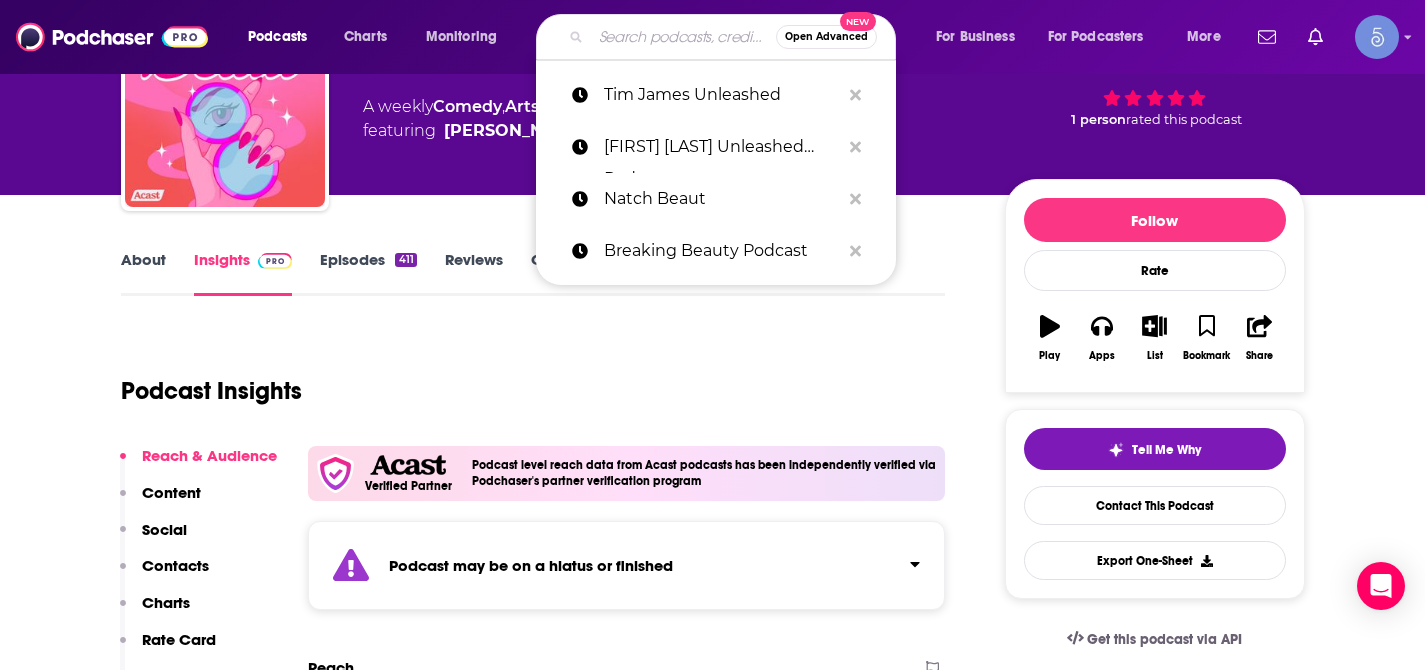 click at bounding box center (683, 37) 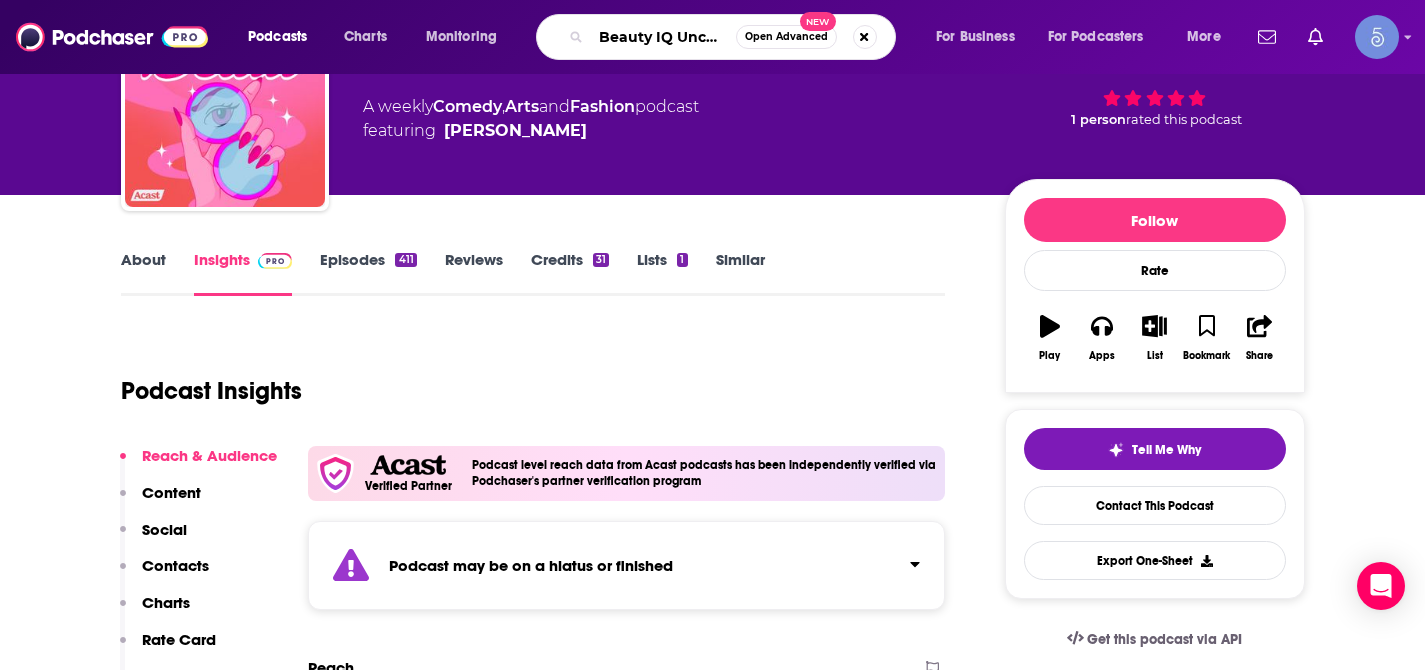 scroll, scrollTop: 0, scrollLeft: 38, axis: horizontal 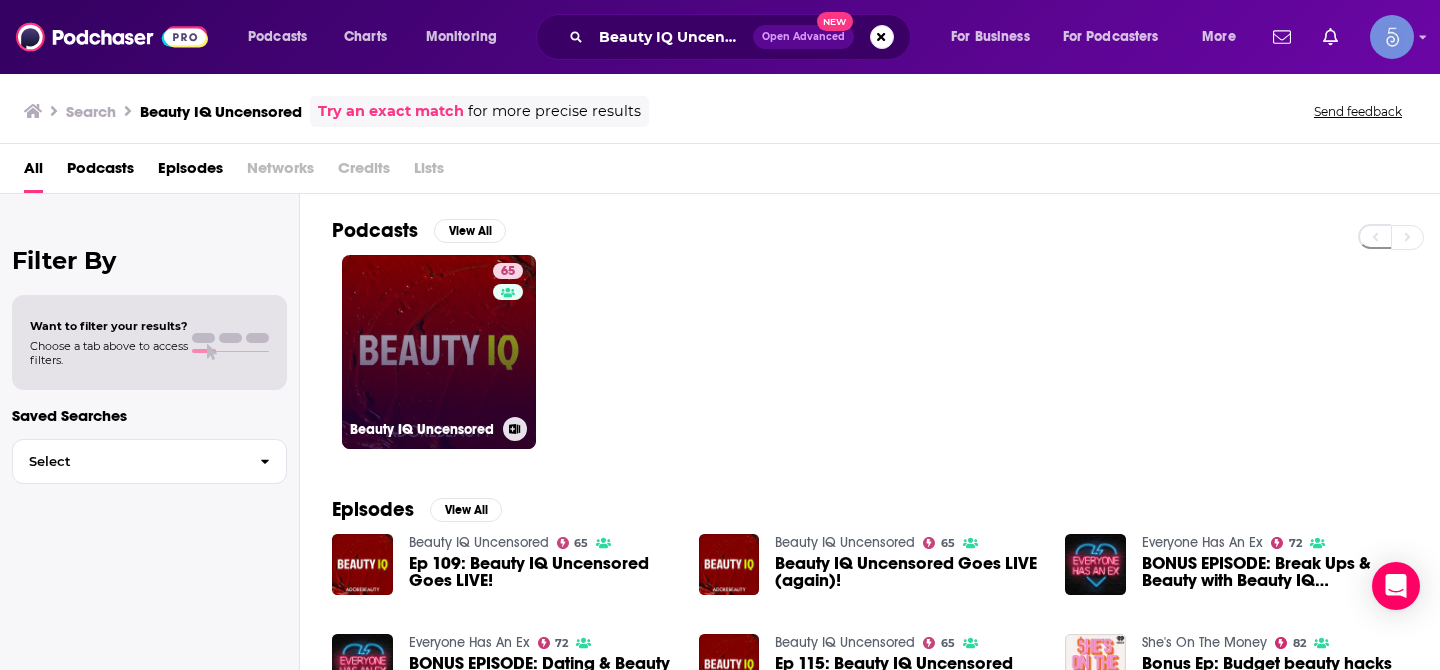 click on "65 Beauty IQ Uncensored" at bounding box center (439, 352) 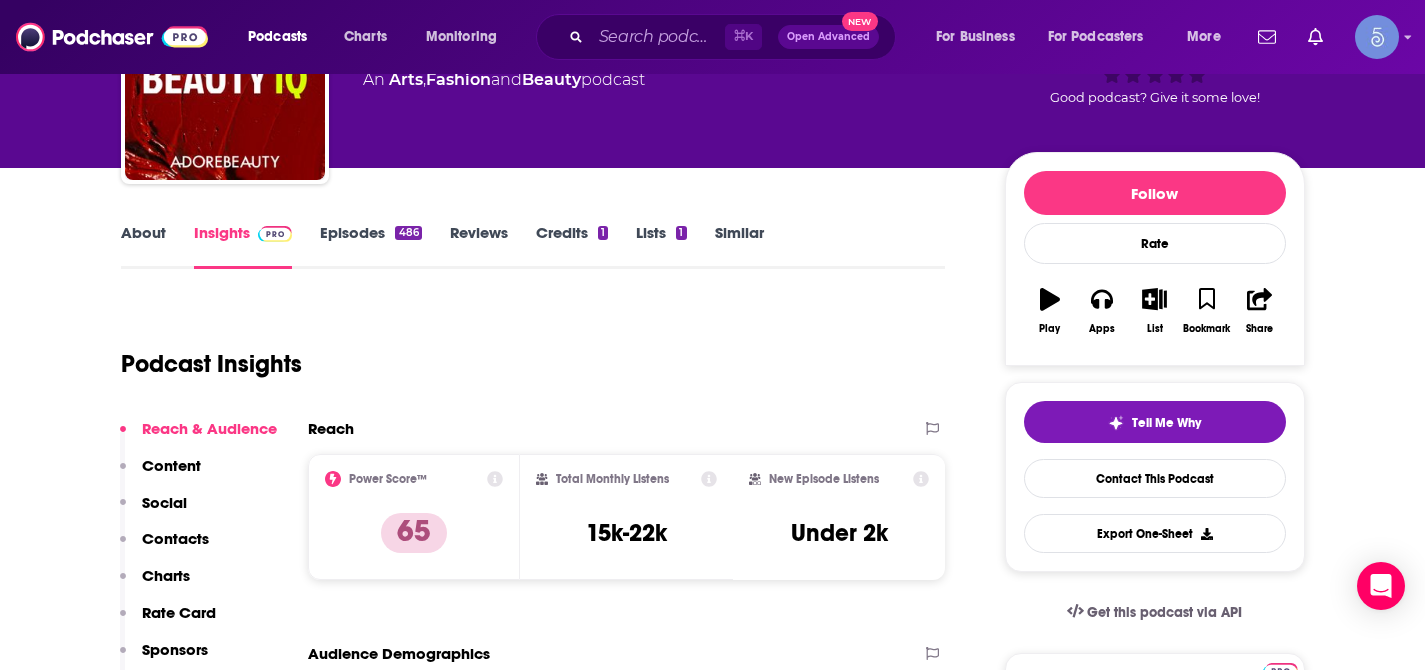 scroll, scrollTop: 0, scrollLeft: 0, axis: both 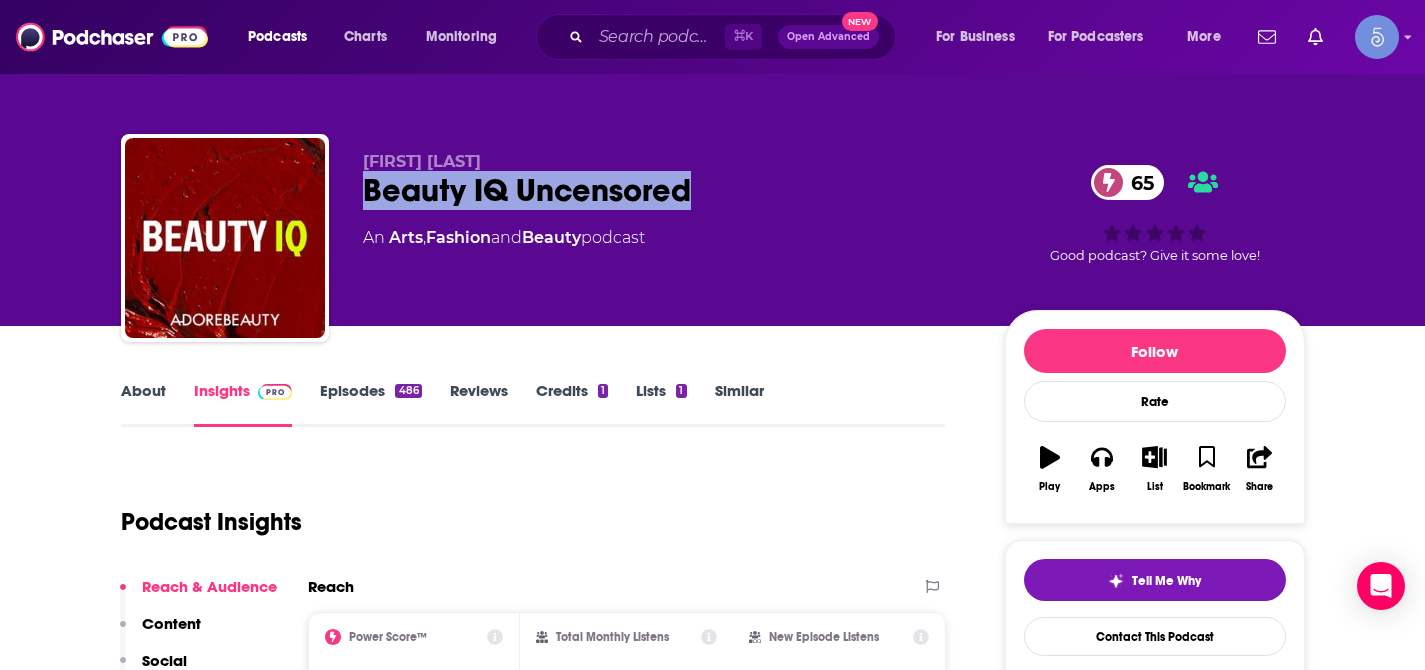 drag, startPoint x: 367, startPoint y: 193, endPoint x: 731, endPoint y: 198, distance: 364.03433 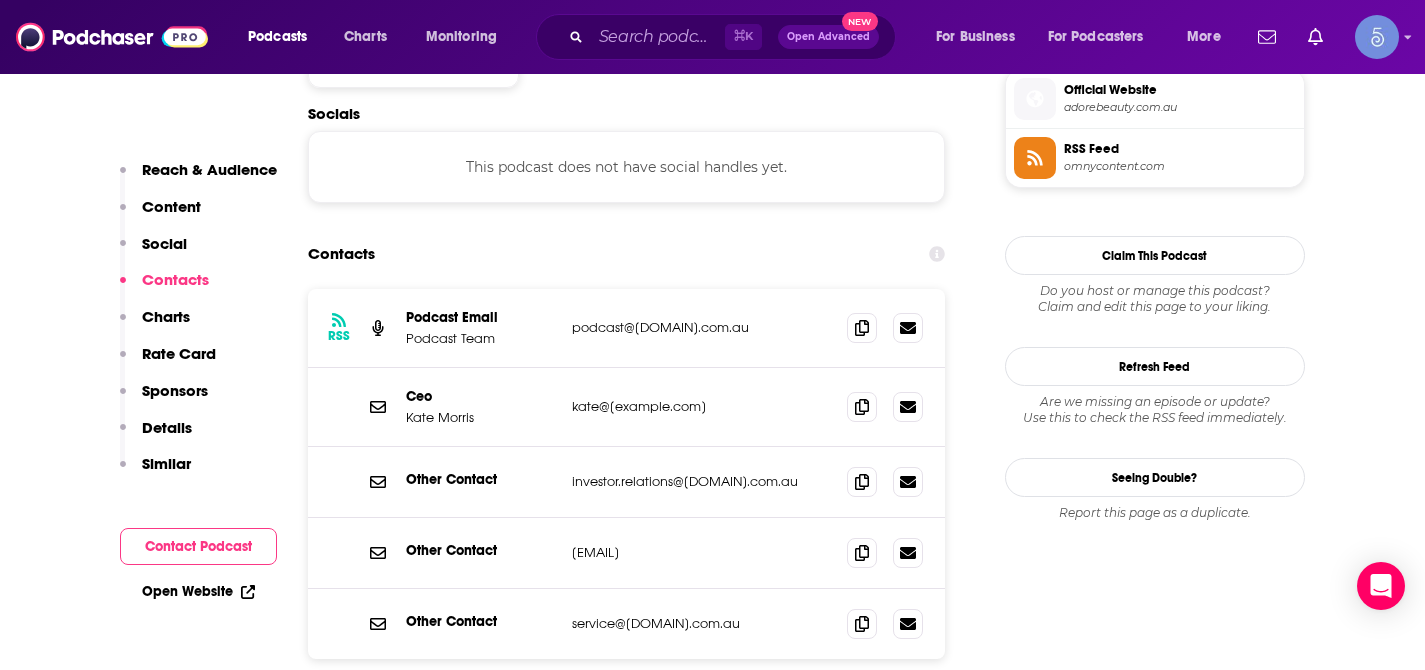 scroll, scrollTop: 1717, scrollLeft: 0, axis: vertical 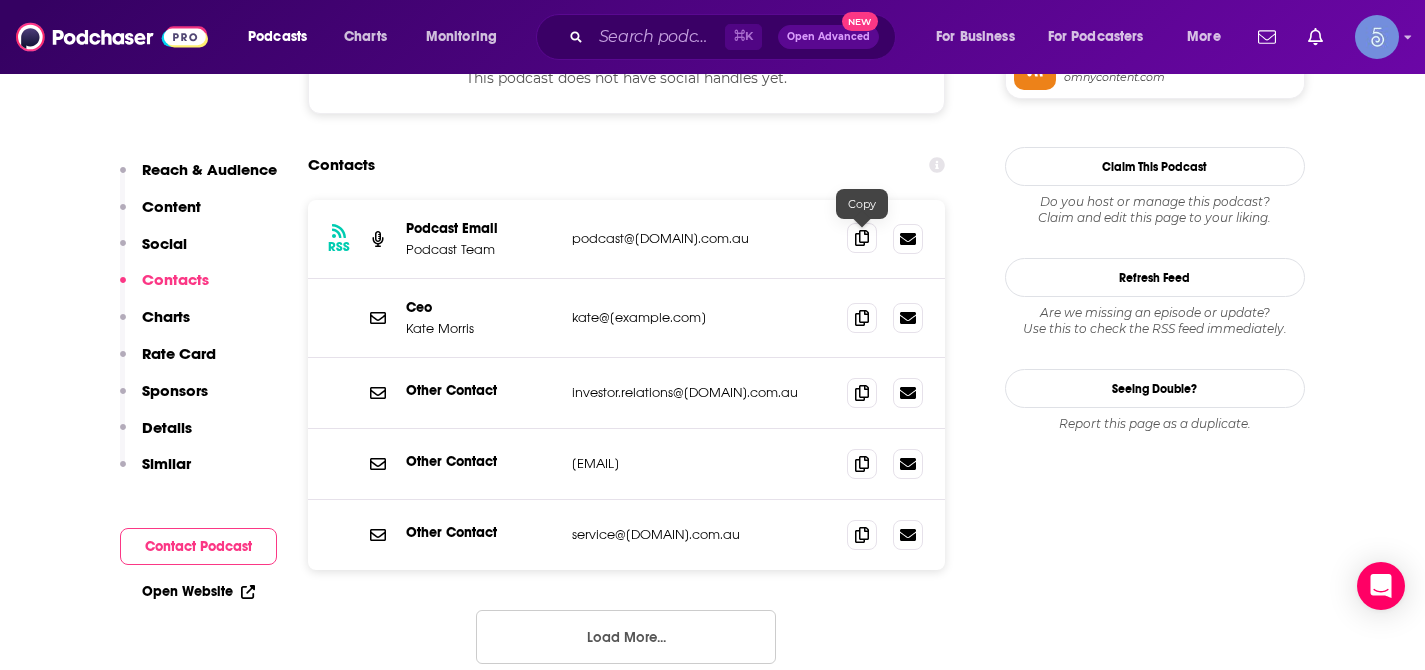 click 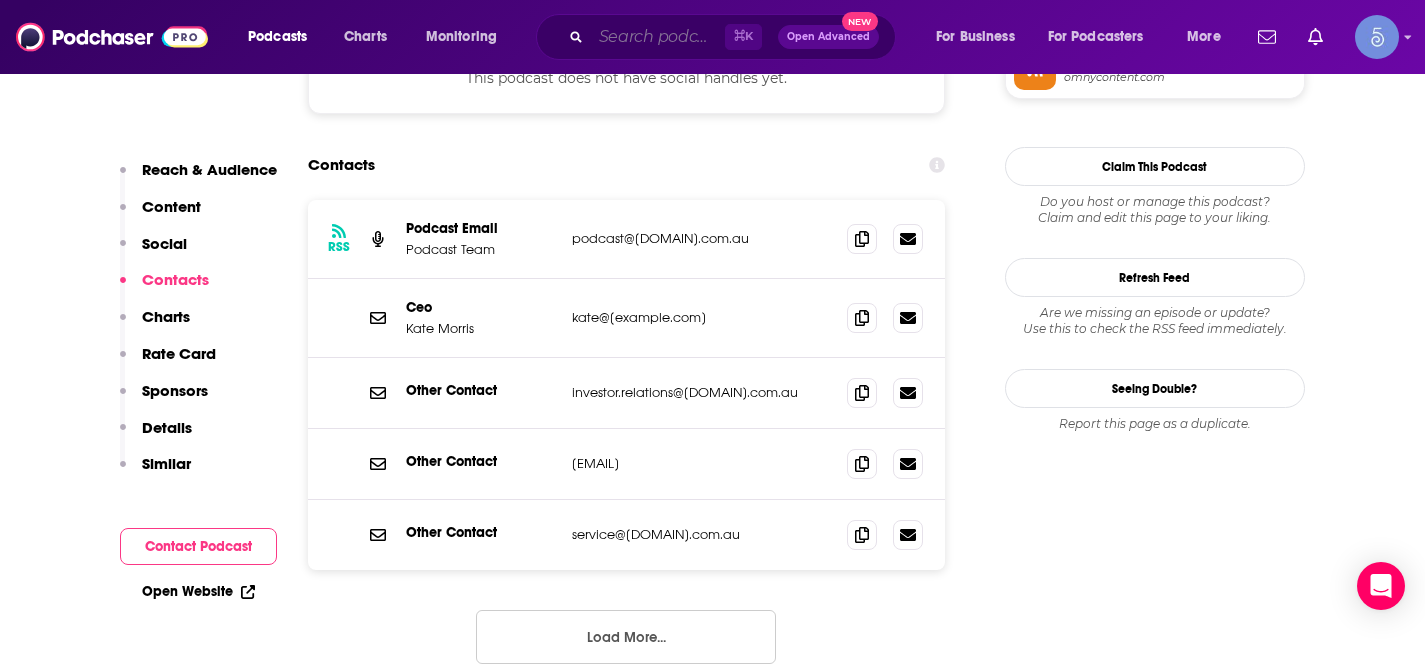 click at bounding box center (658, 37) 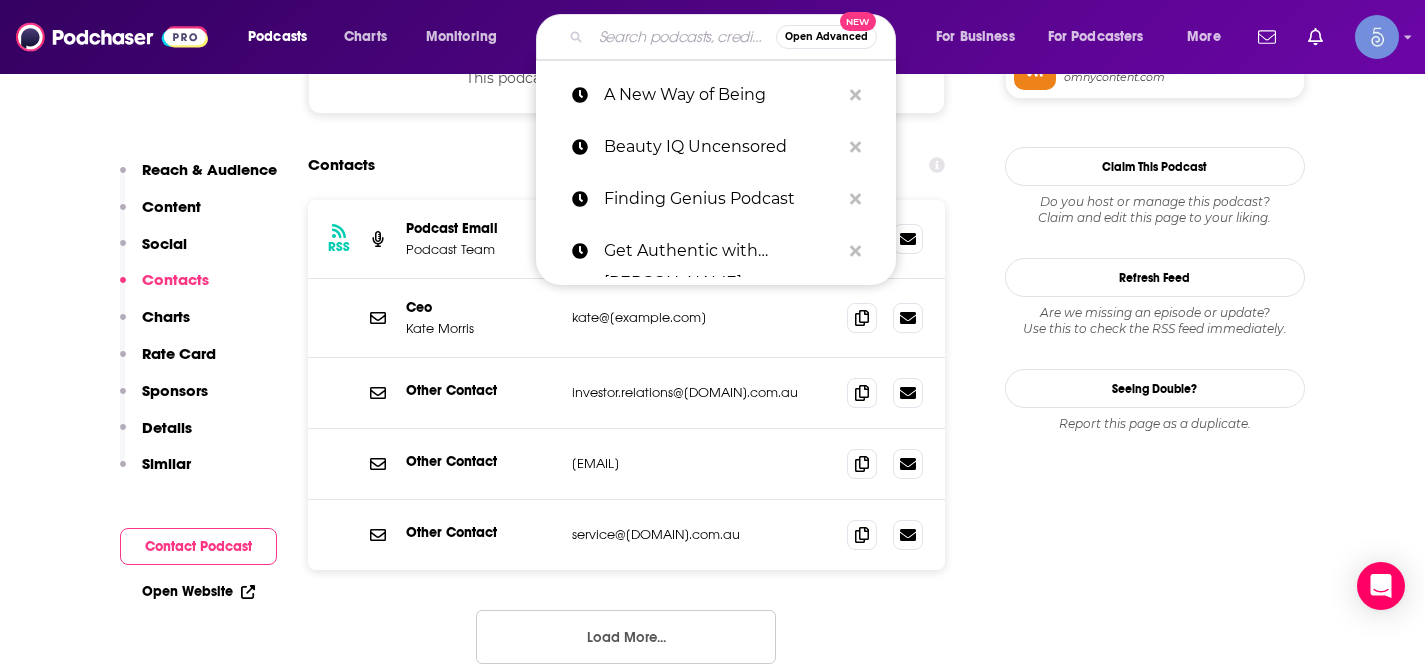 paste on "Morning Rae" 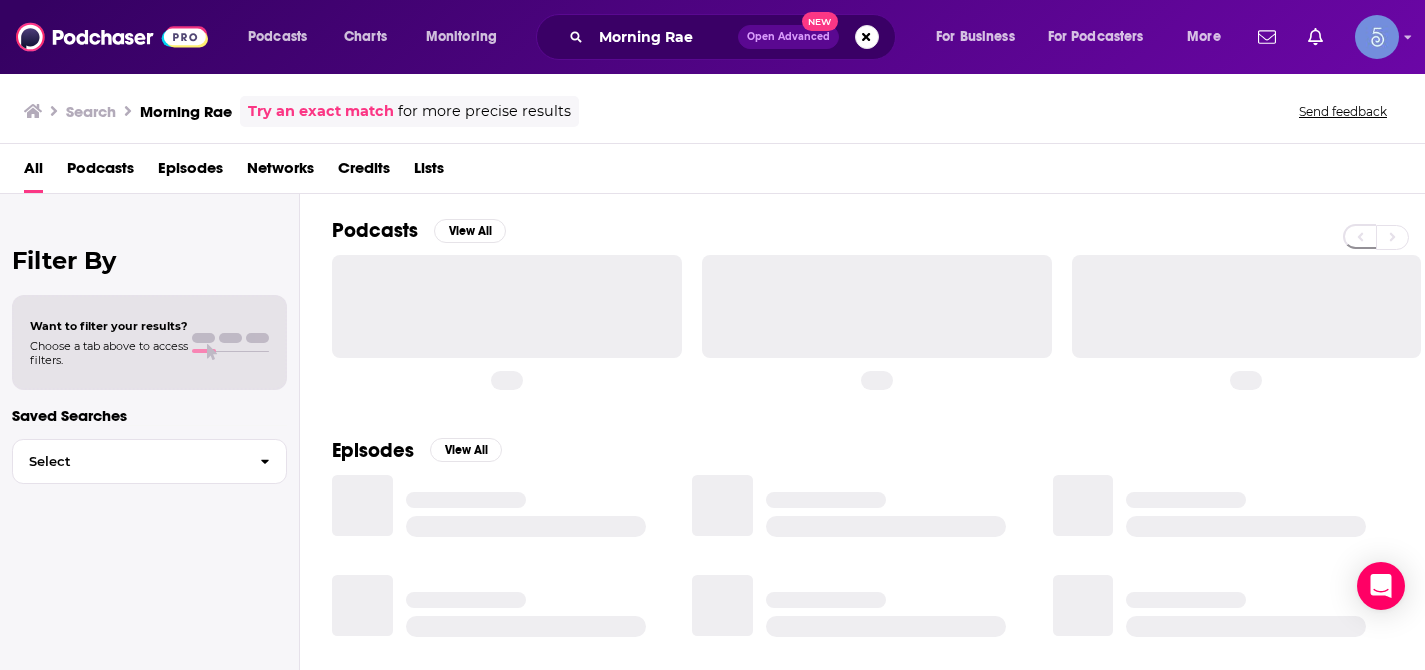 scroll, scrollTop: 0, scrollLeft: 0, axis: both 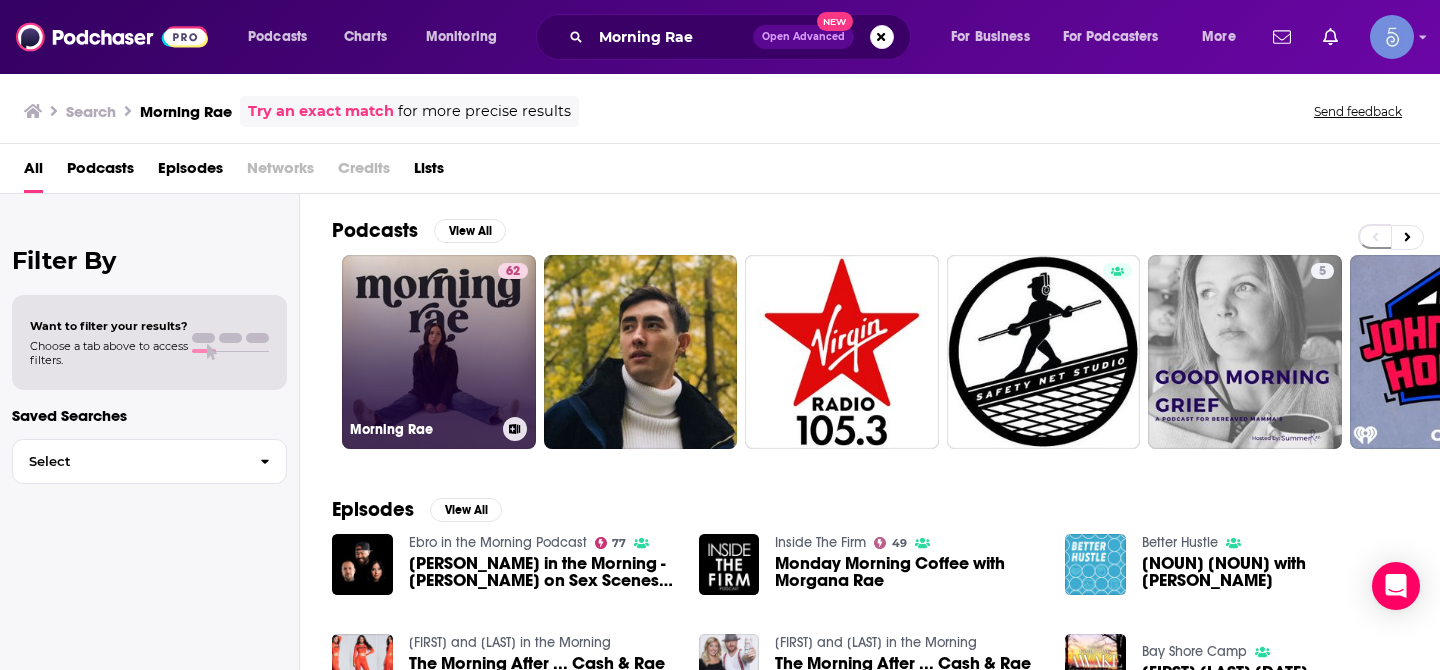 click on "62 Morning Rae" at bounding box center (439, 352) 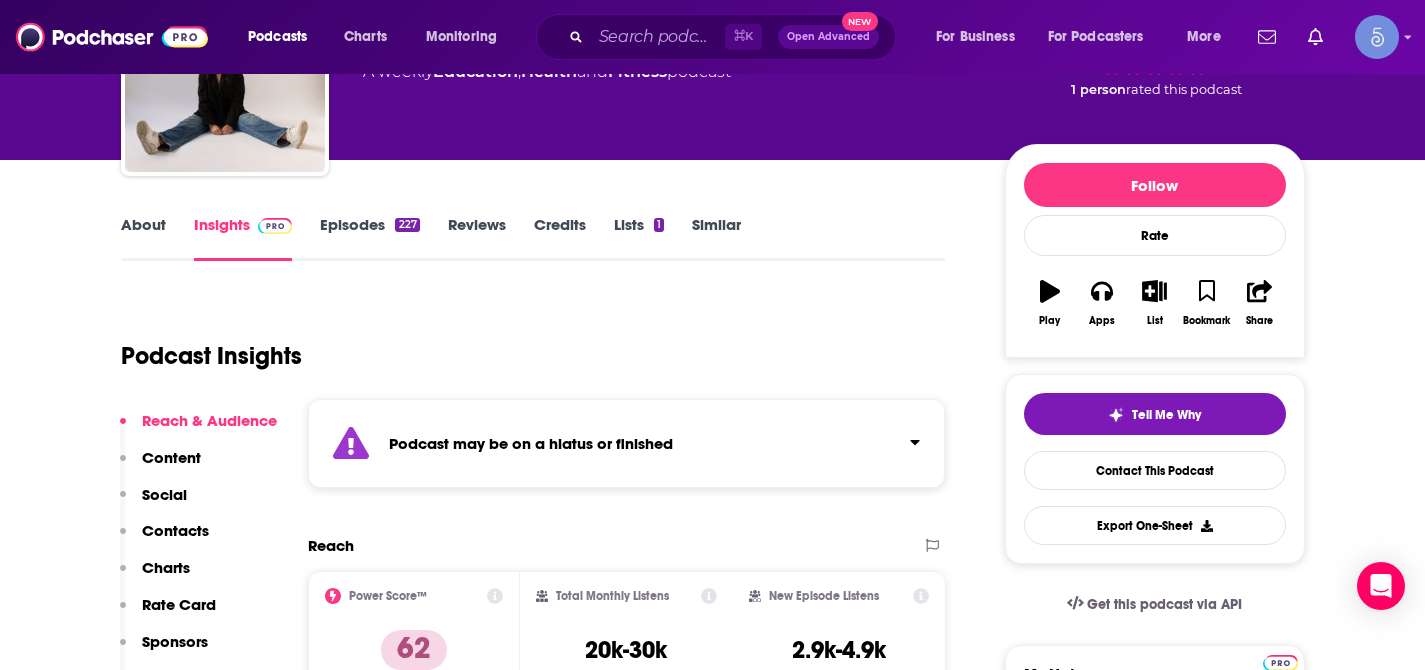 scroll, scrollTop: 0, scrollLeft: 0, axis: both 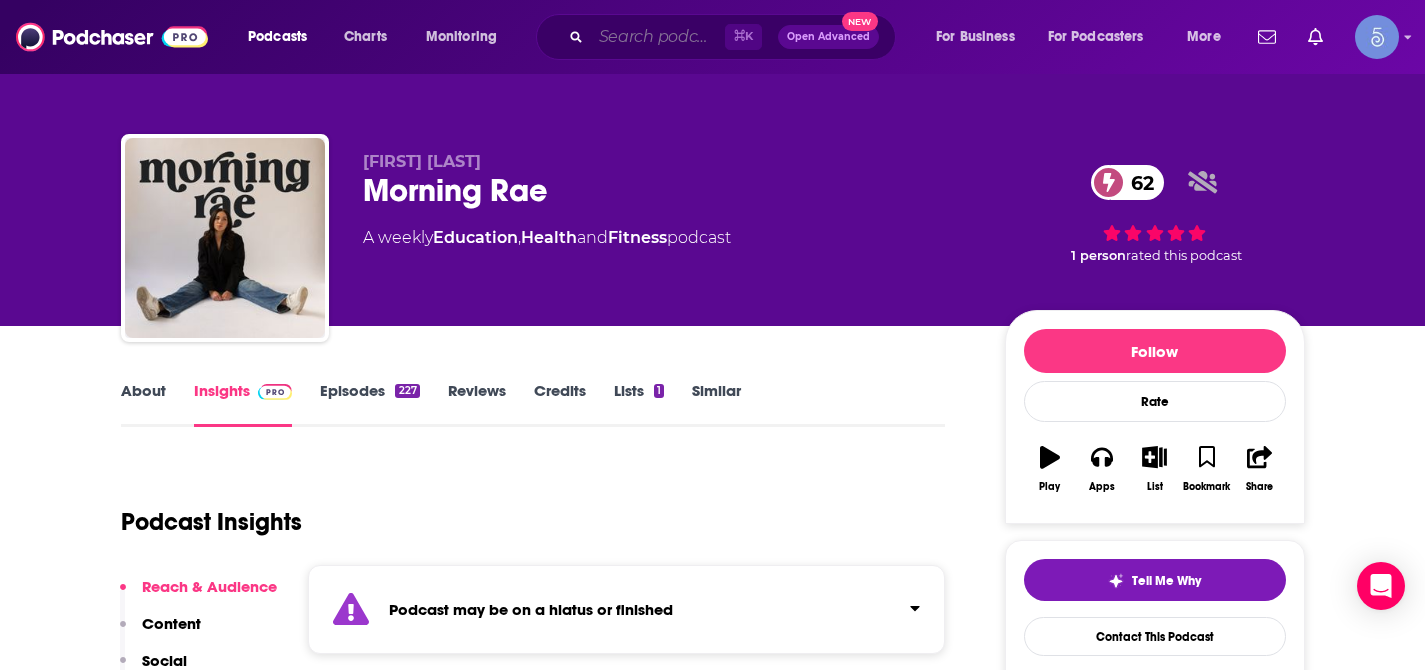 click at bounding box center (658, 37) 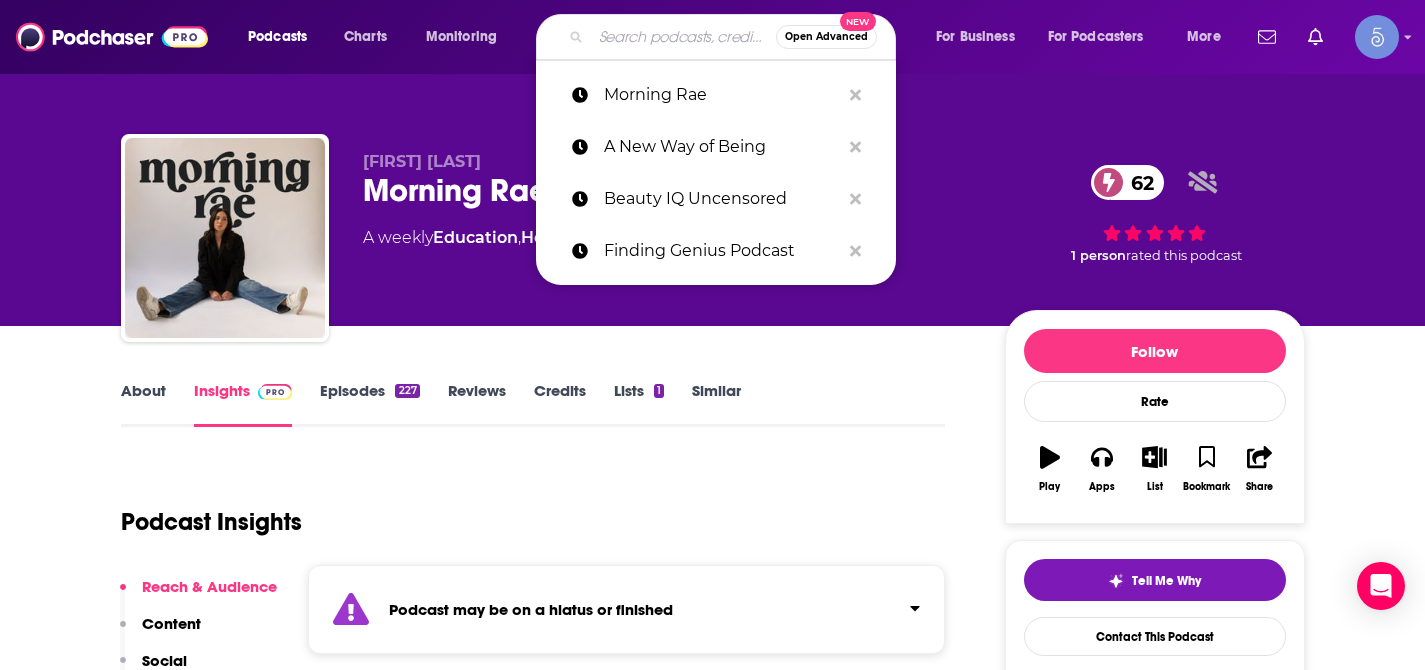 paste on "Clean Beauty School" 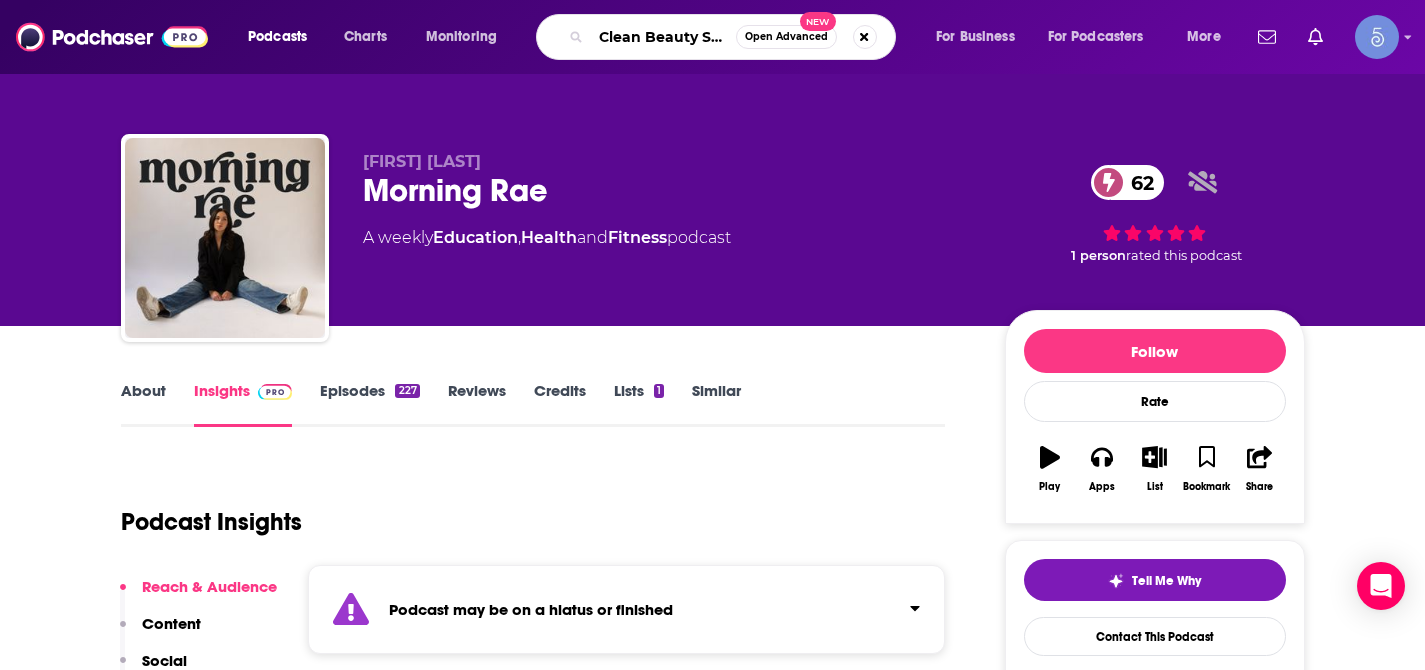 scroll, scrollTop: 0, scrollLeft: 24, axis: horizontal 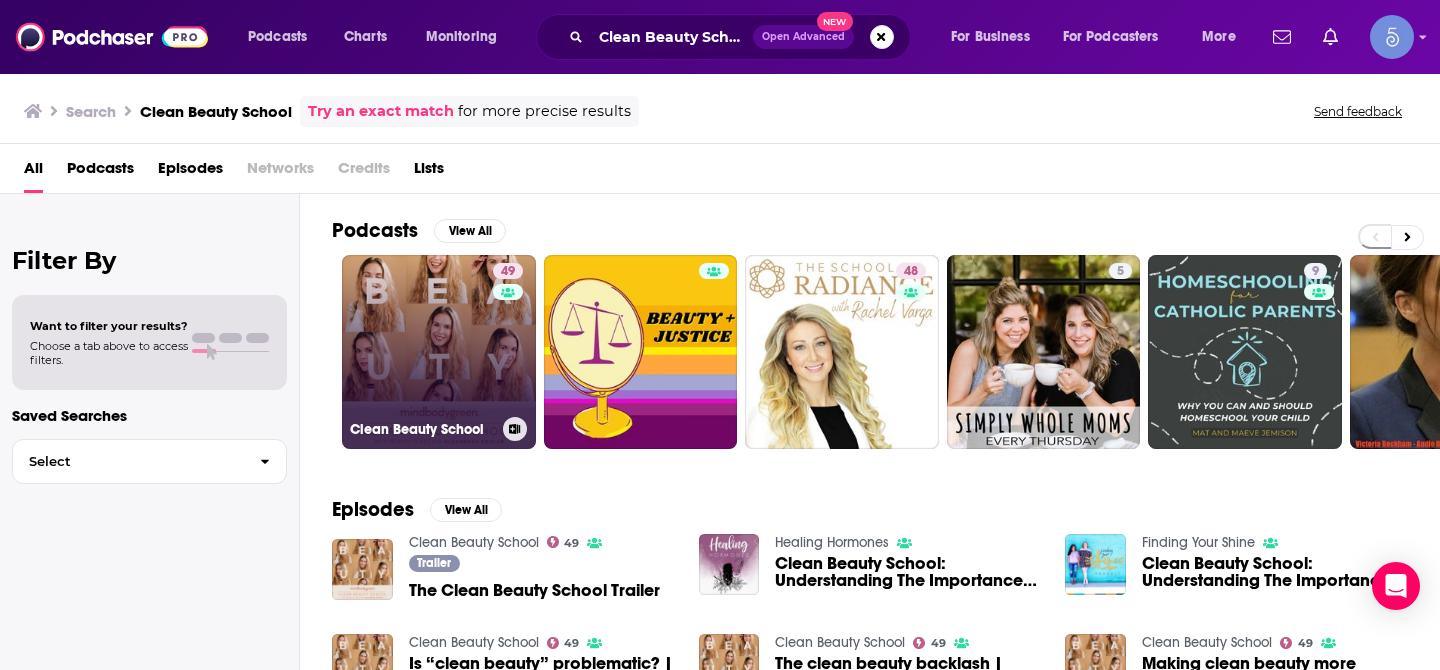 click on "49 Clean Beauty School" at bounding box center [439, 352] 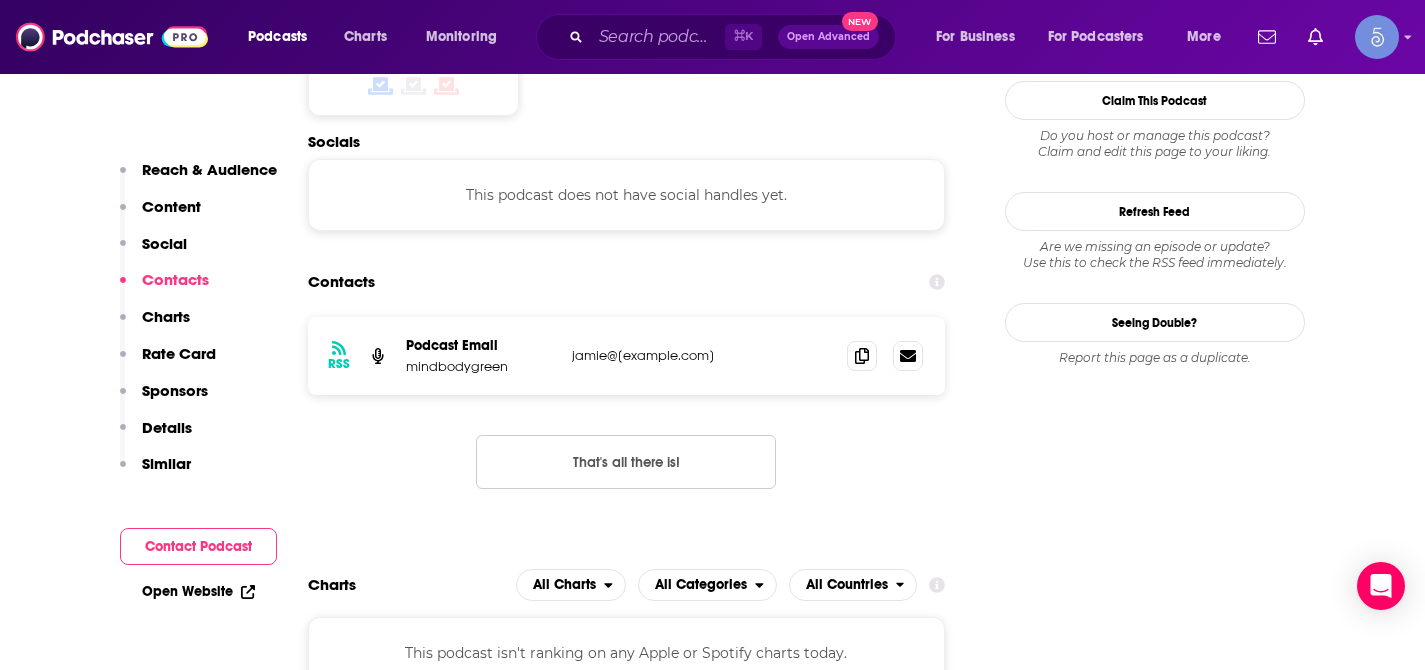 scroll, scrollTop: 1650, scrollLeft: 0, axis: vertical 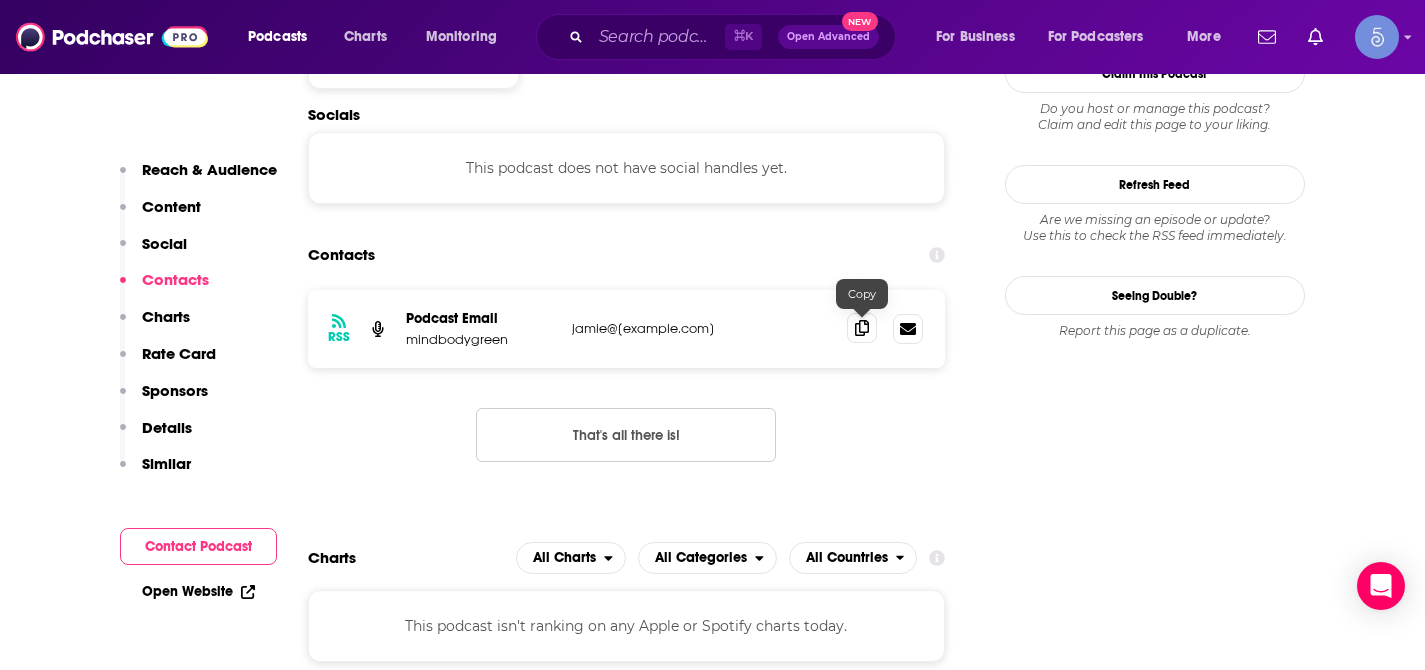 click 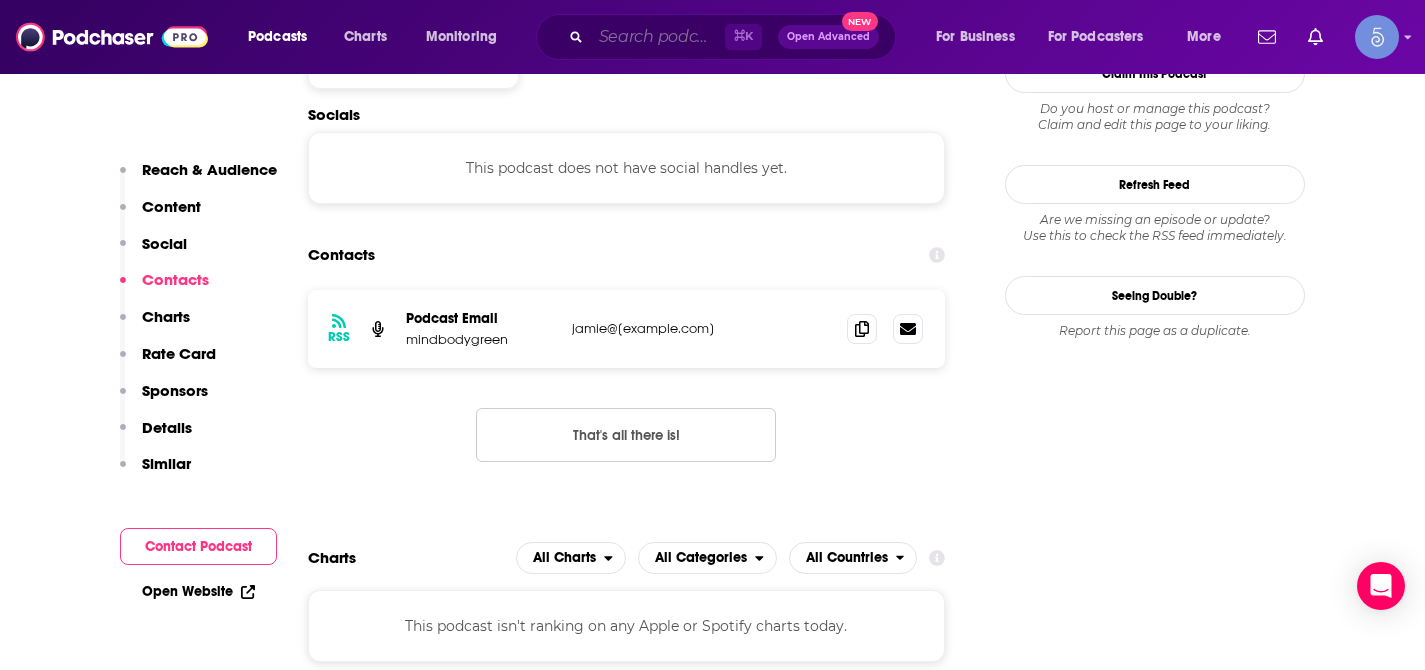 click at bounding box center [658, 37] 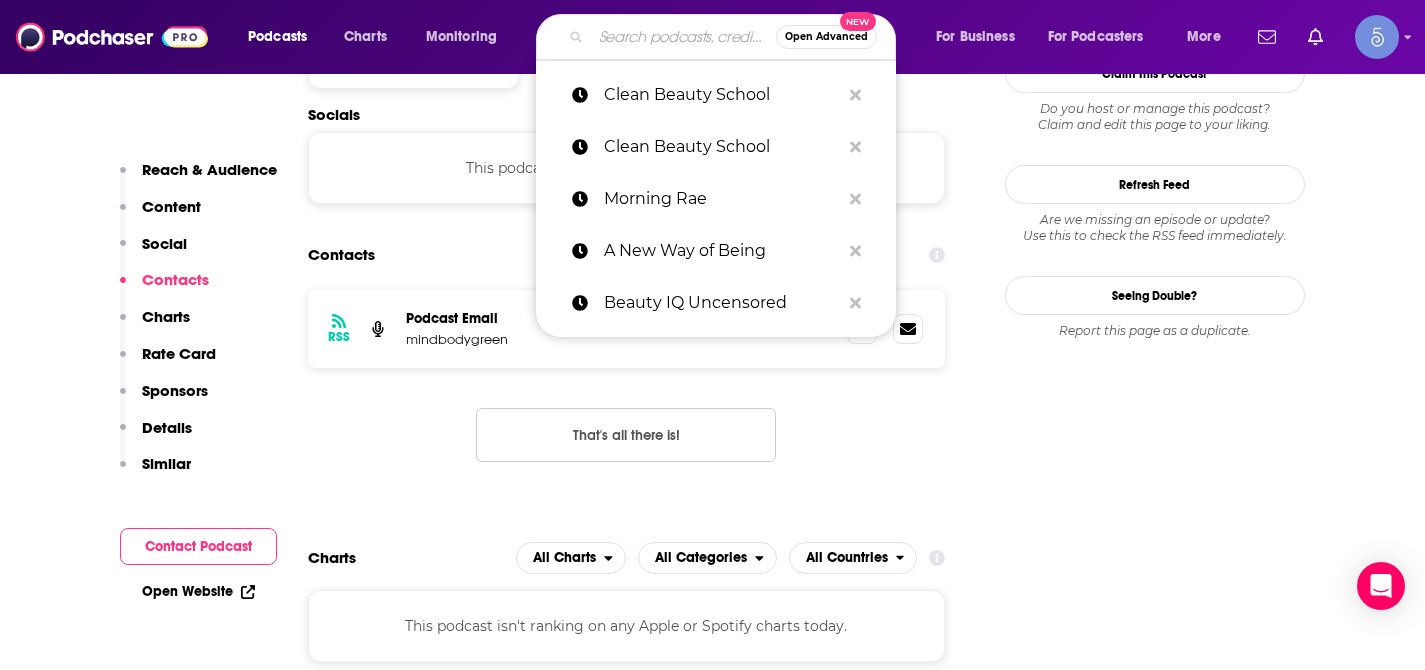 paste on "The mindbodygreen Podcast" 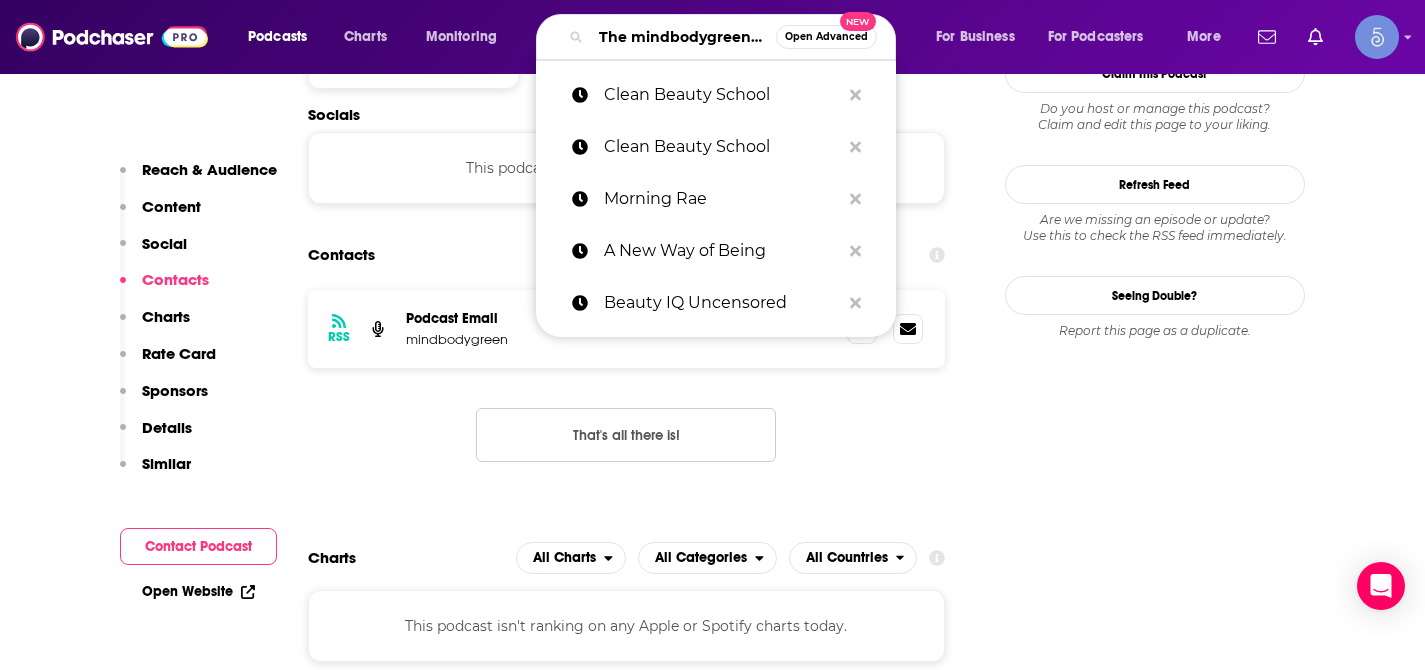 scroll, scrollTop: 0, scrollLeft: 86, axis: horizontal 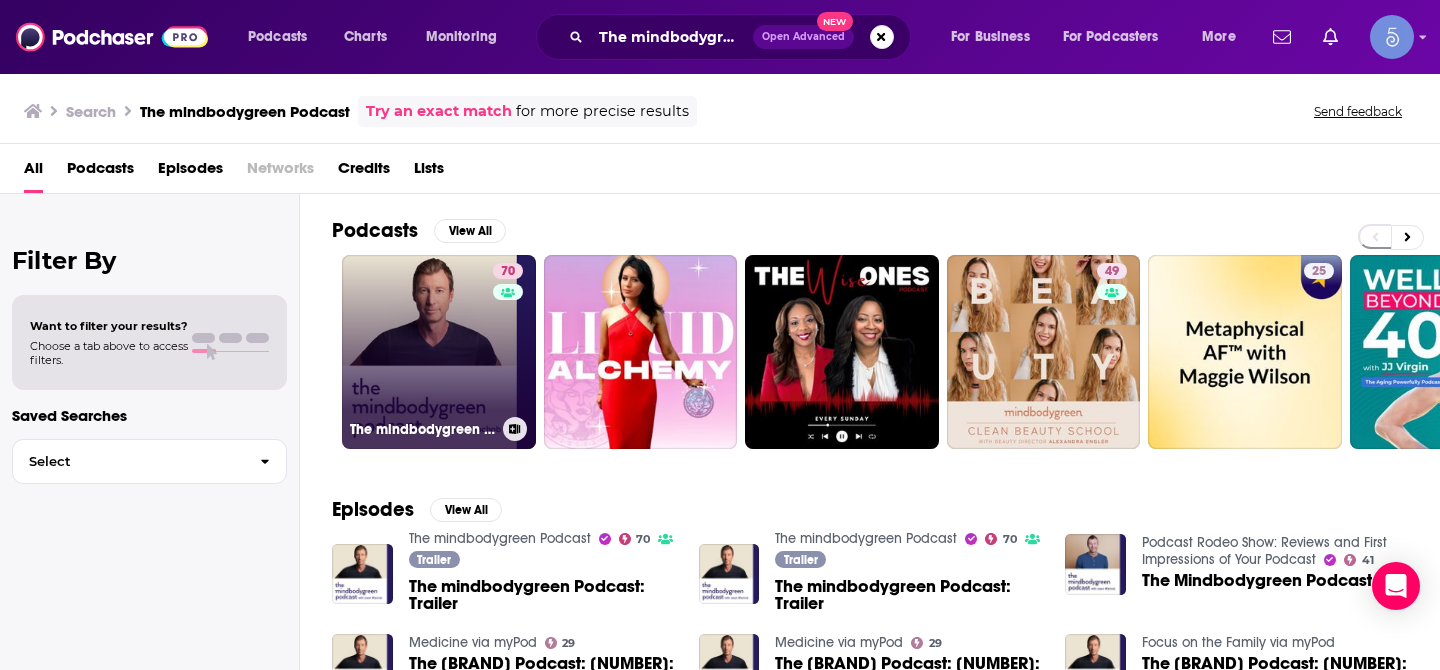 click on "70 The mindbodygreen Podcast" at bounding box center (439, 352) 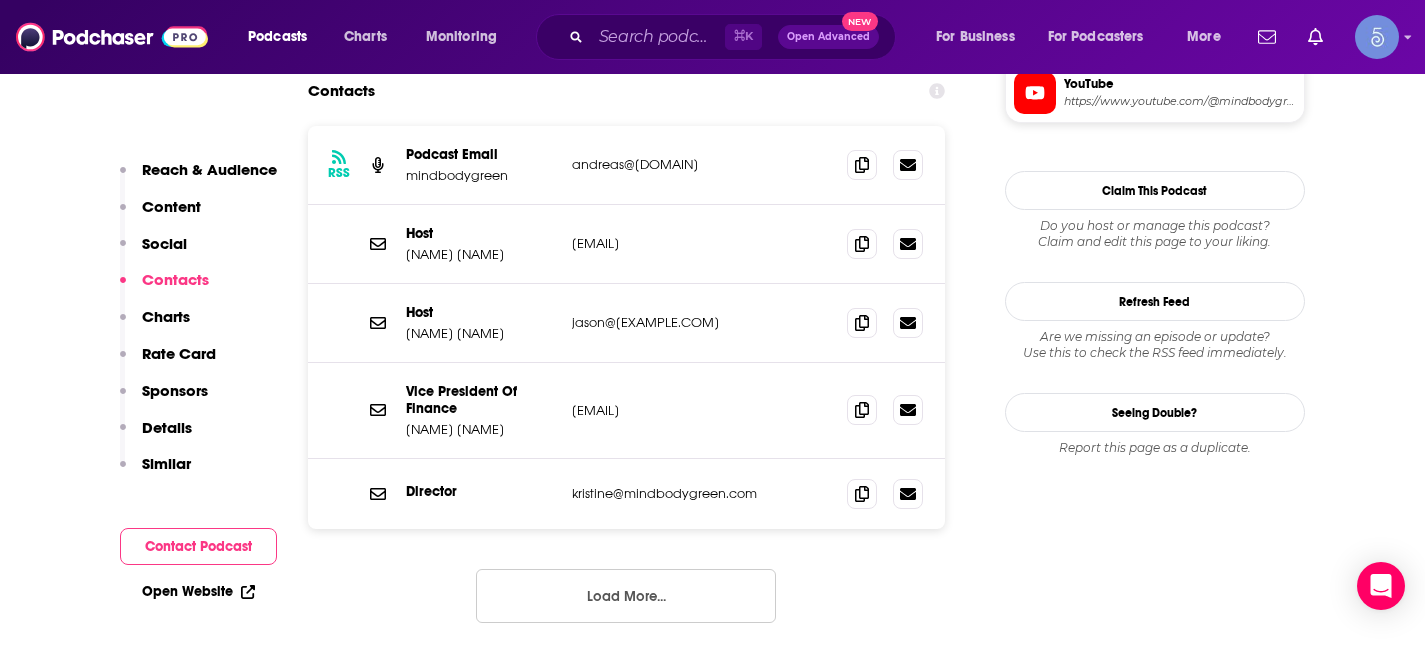 scroll, scrollTop: 1982, scrollLeft: 0, axis: vertical 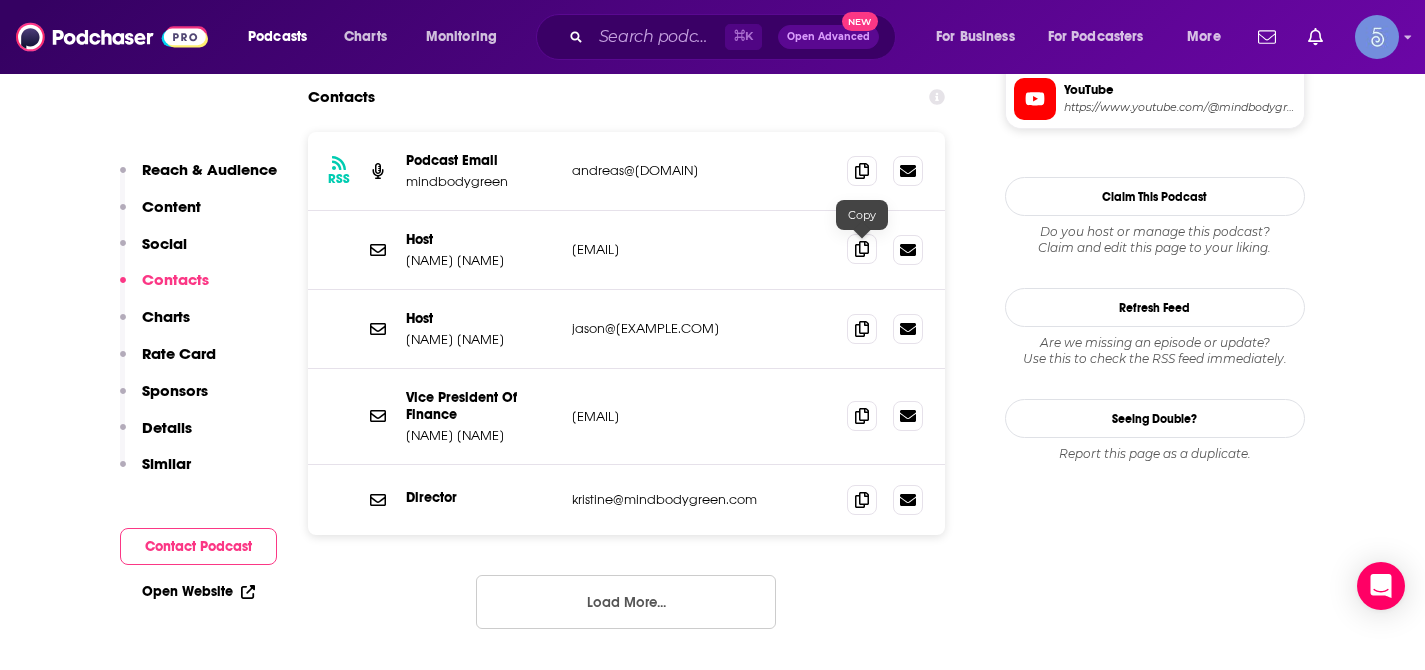 click 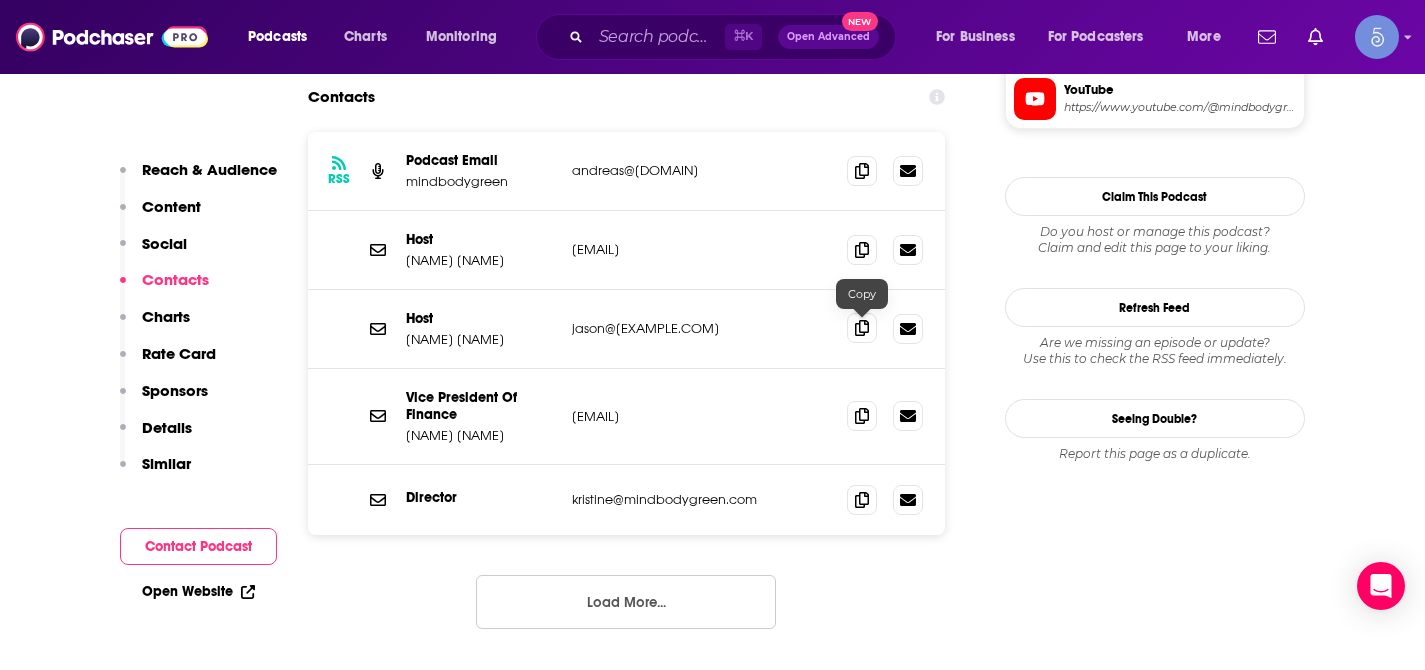 click 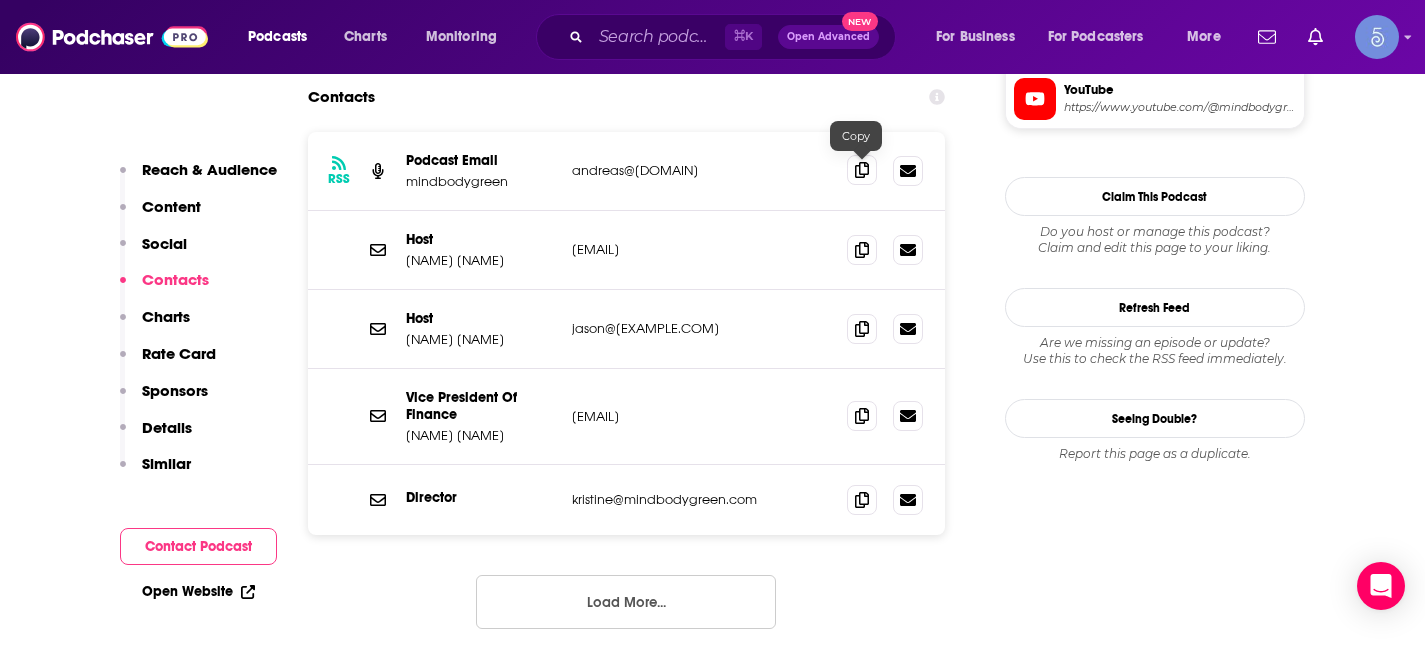 click 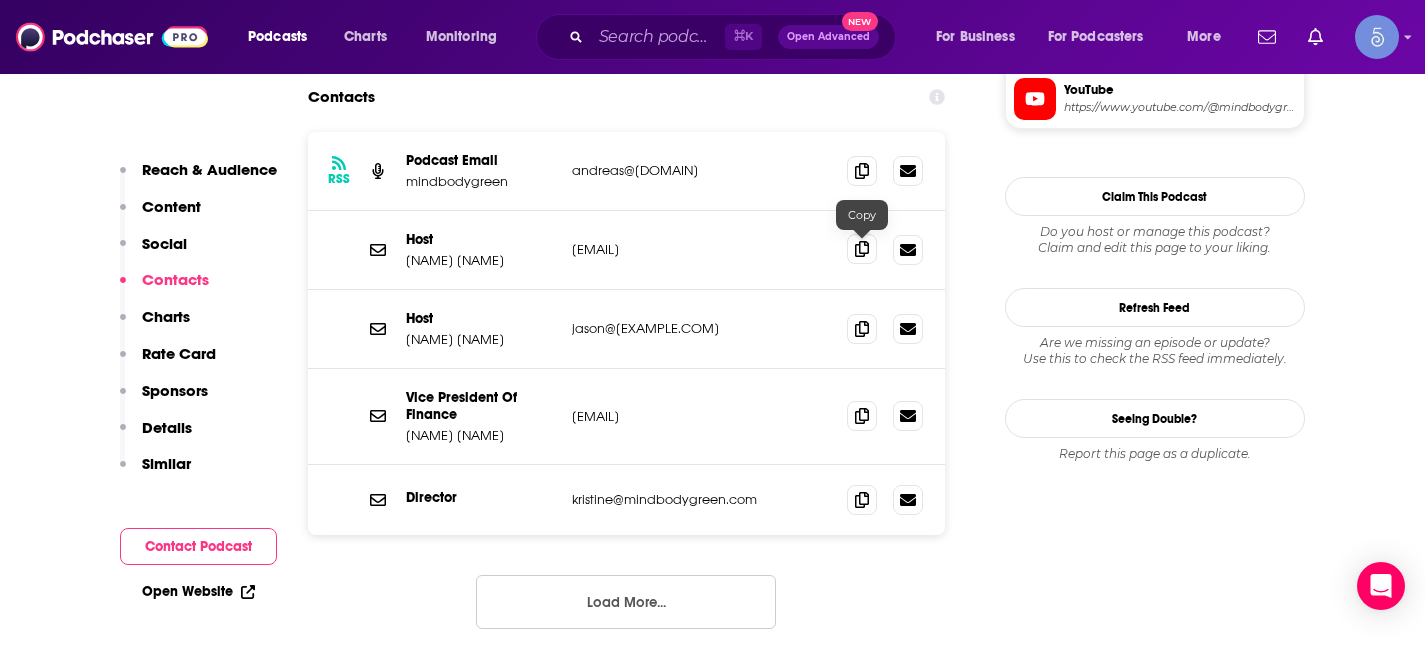 click 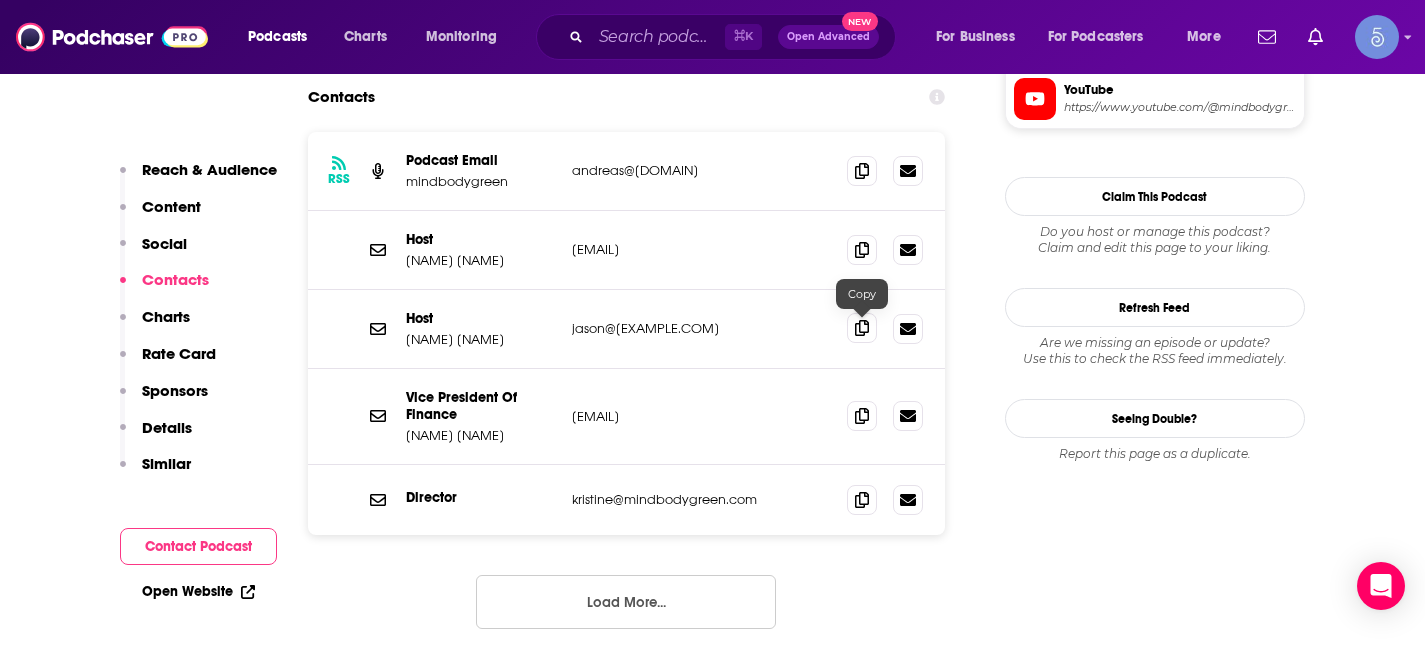 click at bounding box center (862, 328) 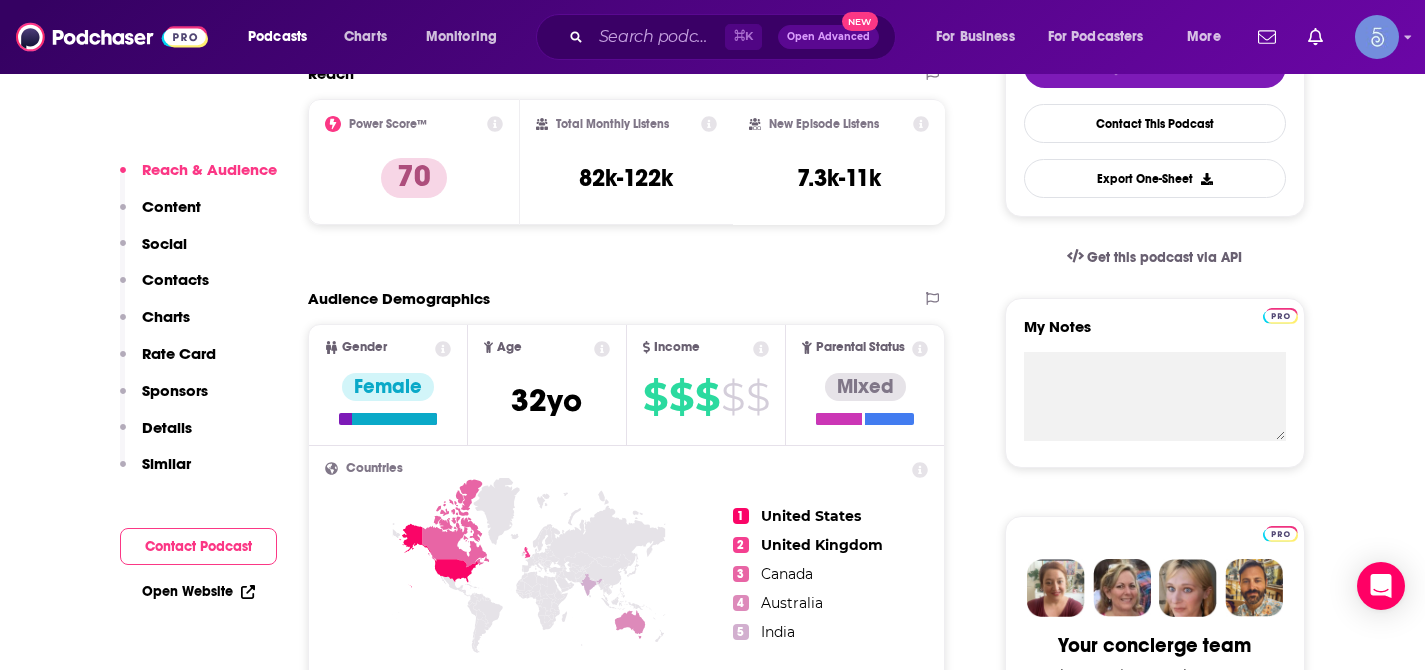 scroll, scrollTop: 505, scrollLeft: 0, axis: vertical 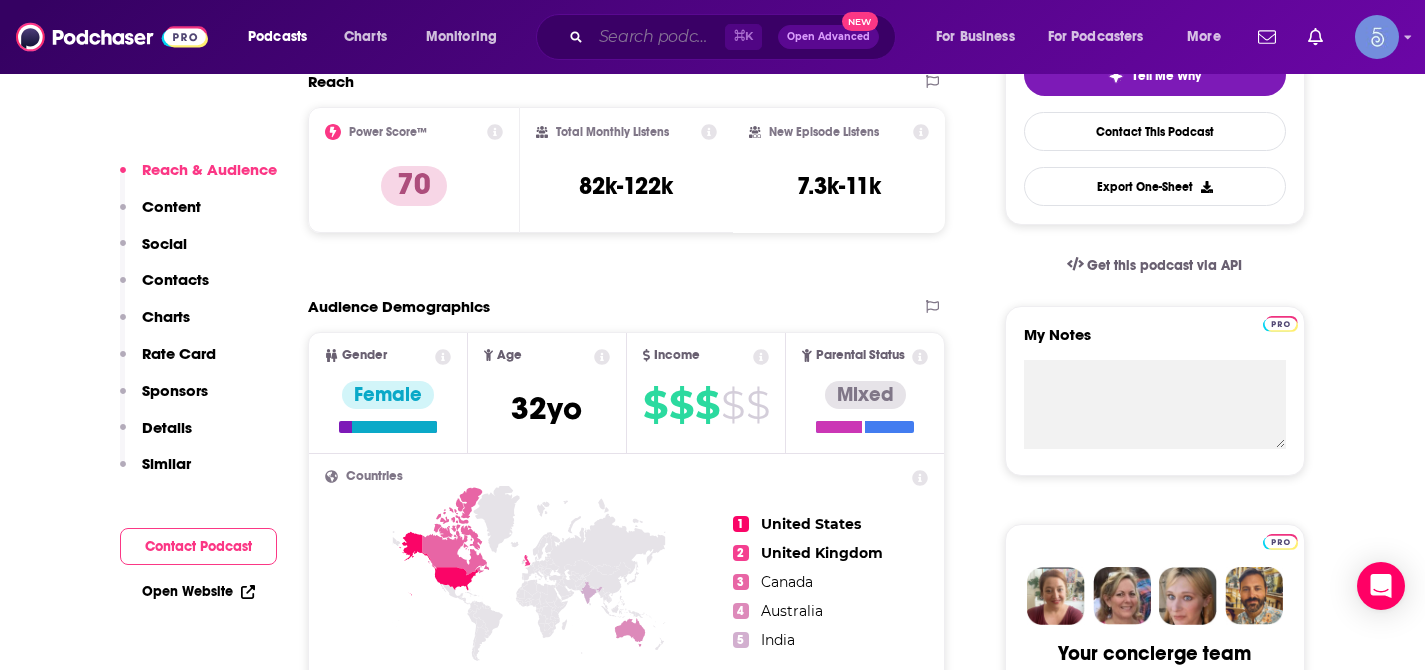 click at bounding box center (658, 37) 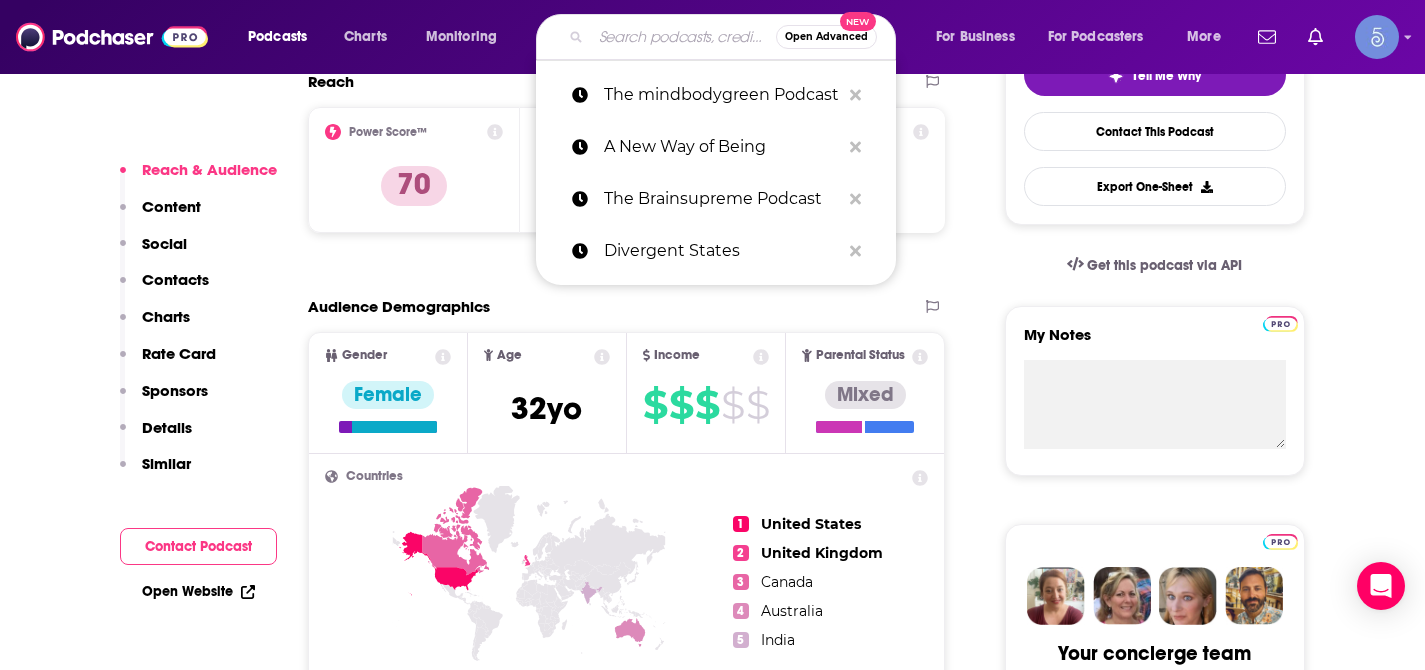 paste on "Lipstick on the Rim" 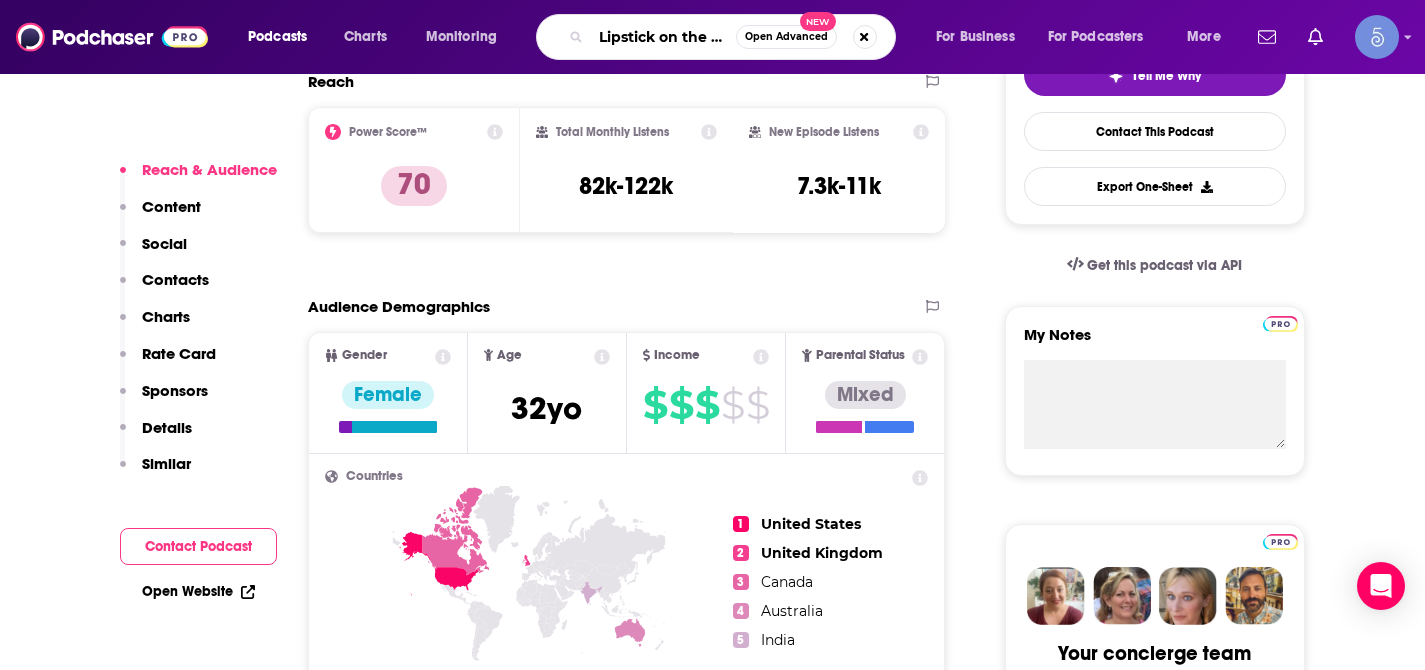 scroll, scrollTop: 0, scrollLeft: 15, axis: horizontal 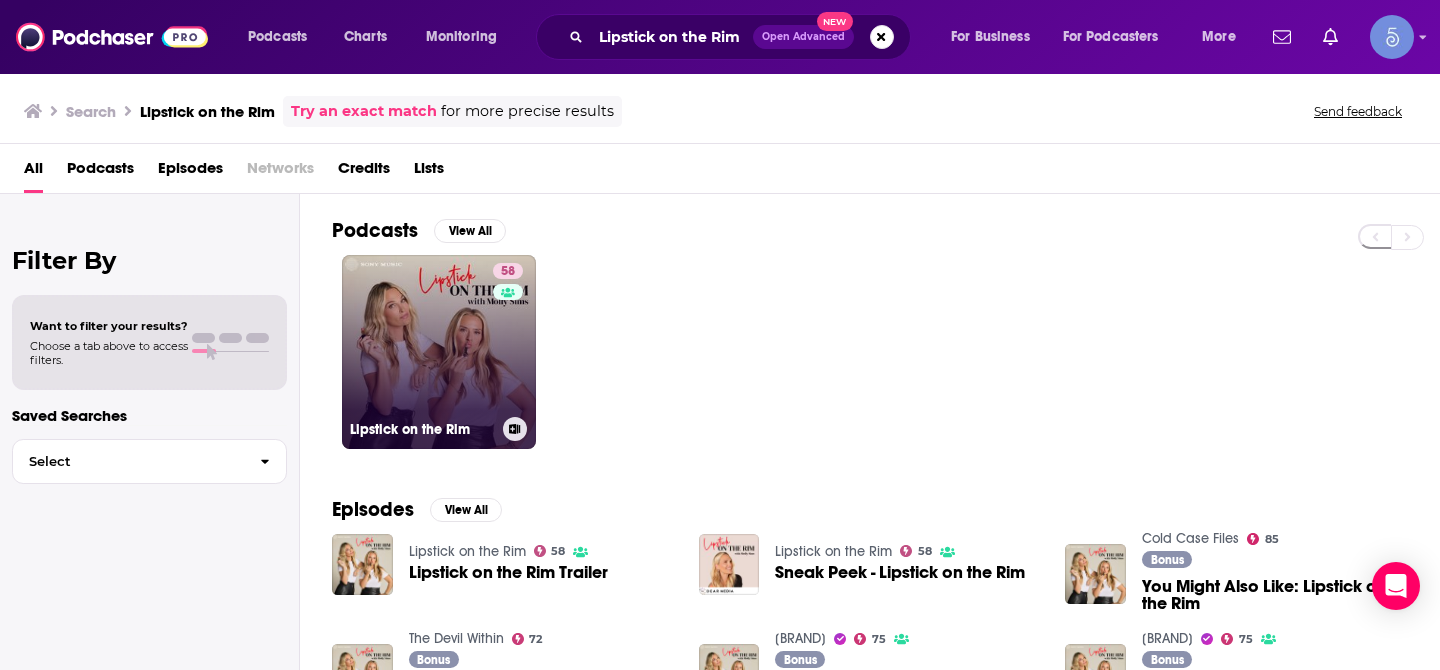 click on "58 Lipstick on the Rim" at bounding box center (439, 352) 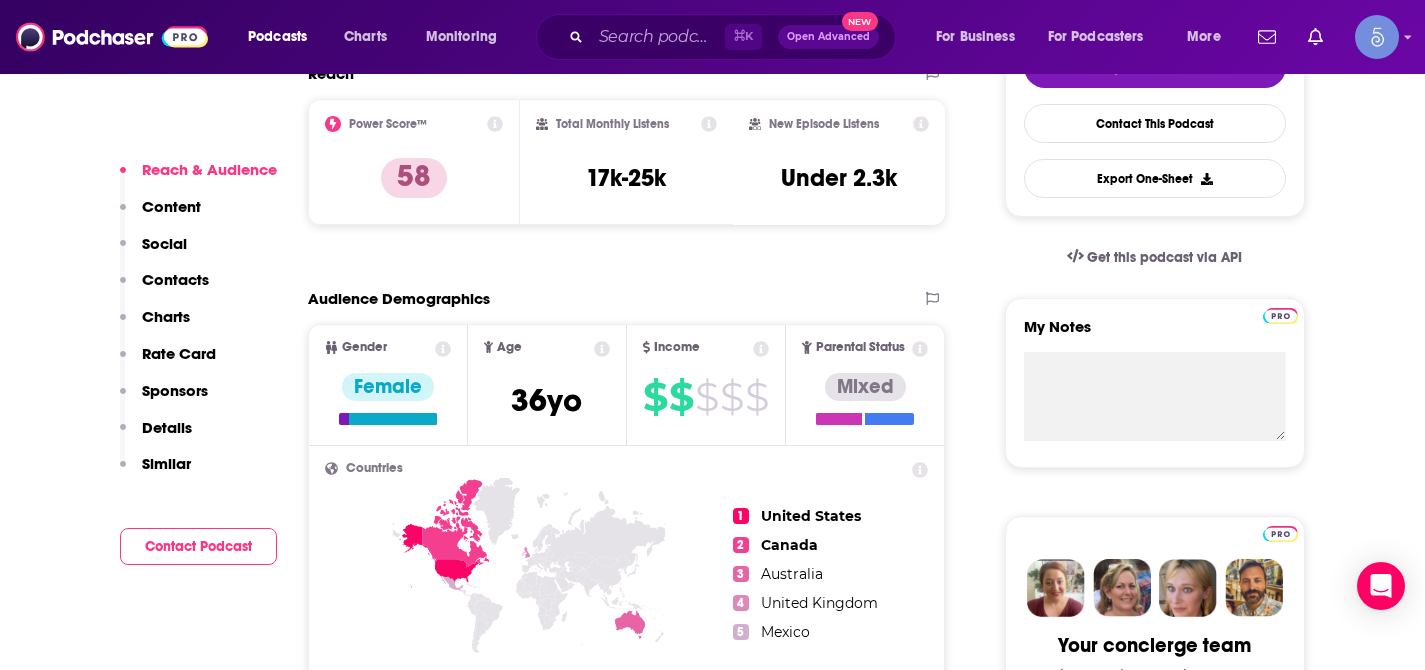 scroll, scrollTop: 527, scrollLeft: 0, axis: vertical 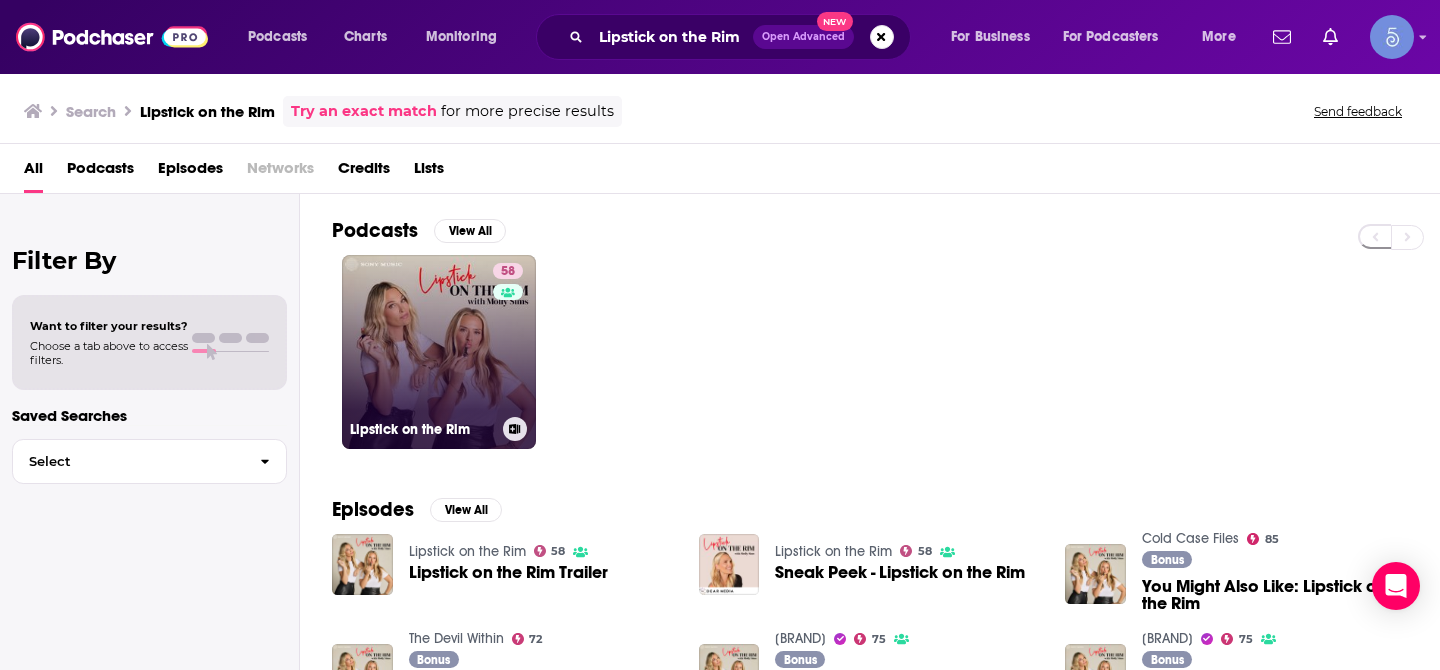 click on "58 Lipstick on the Rim" at bounding box center (439, 352) 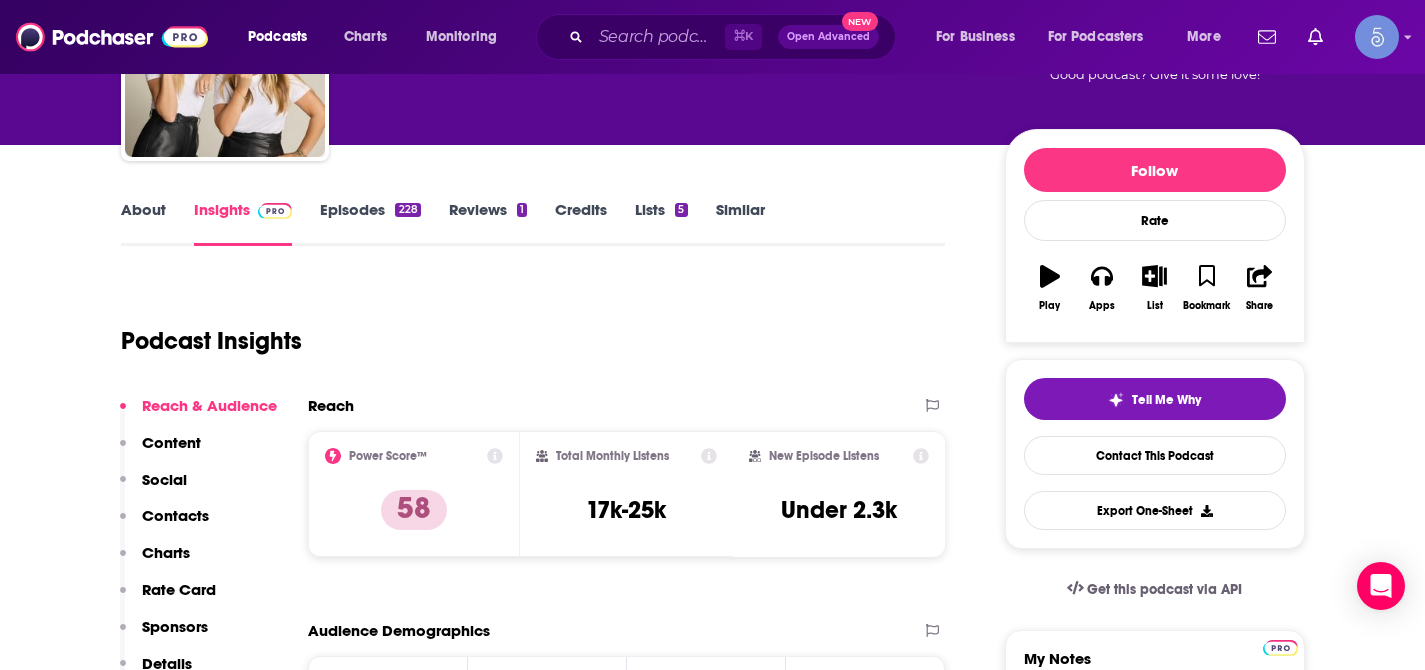 scroll, scrollTop: 183, scrollLeft: 0, axis: vertical 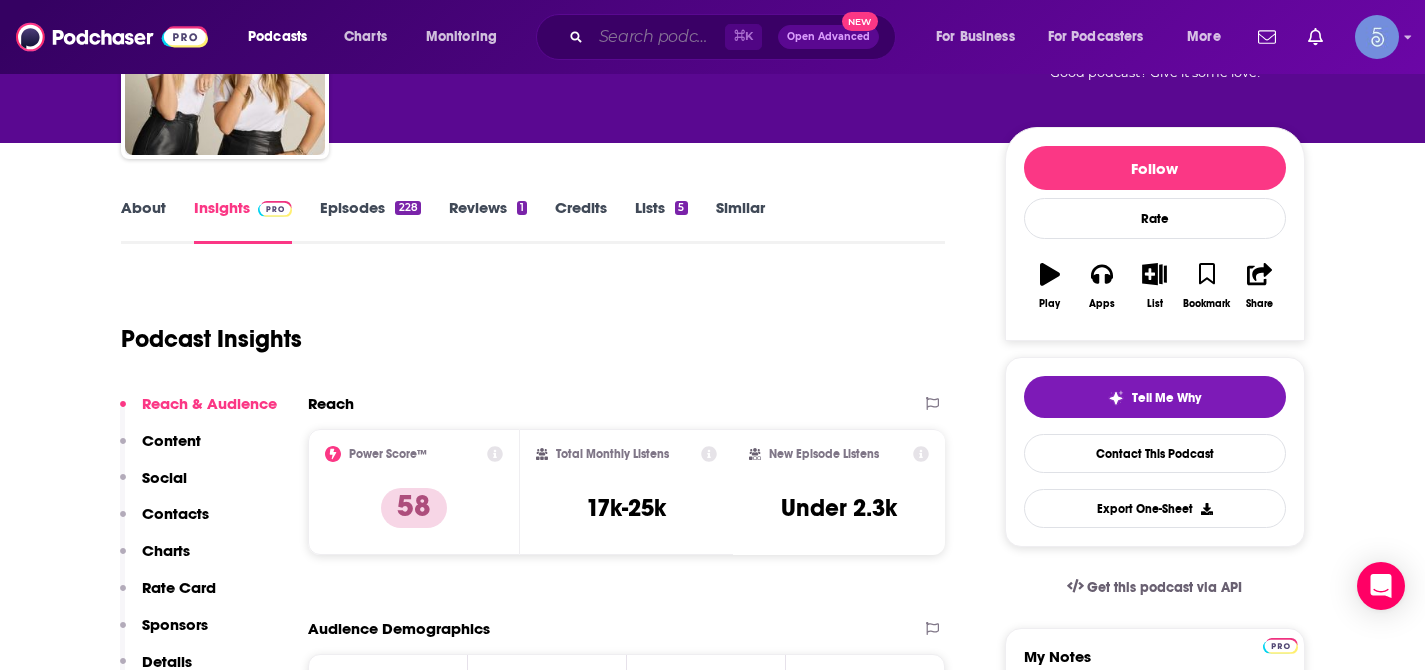 click at bounding box center (658, 37) 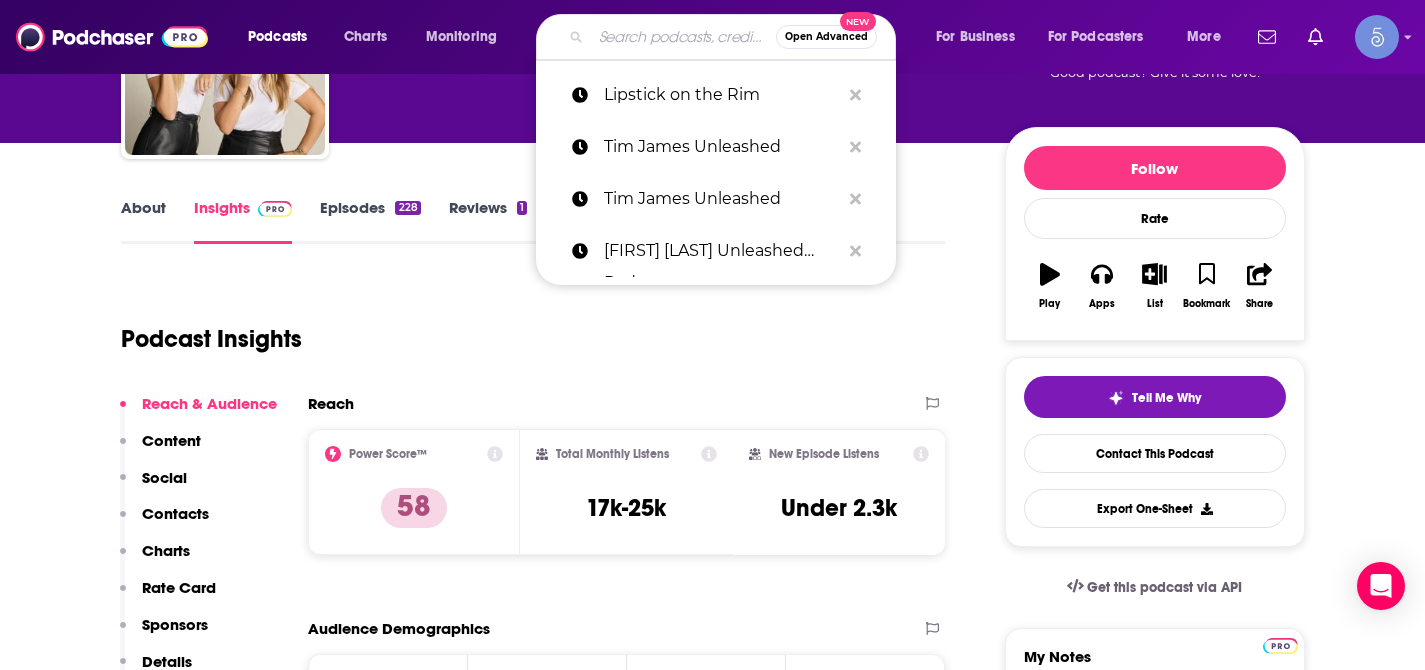 paste on "Ageless by Rescu" 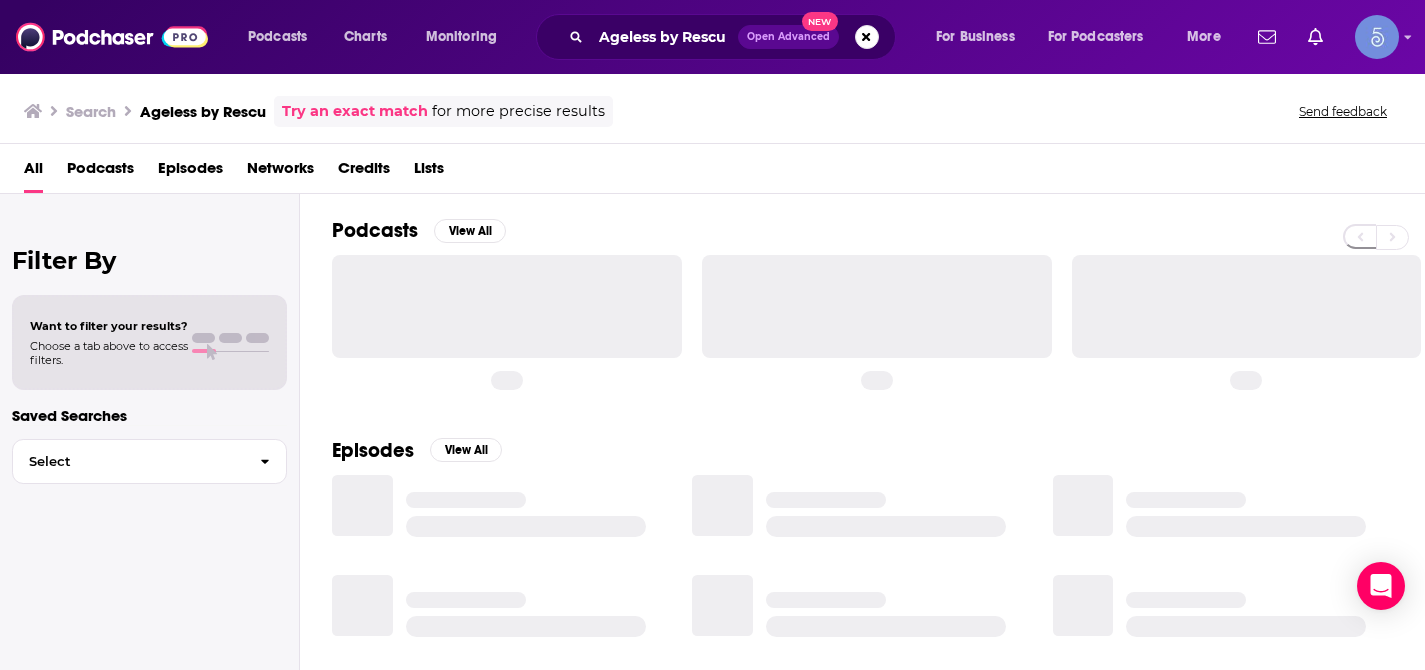scroll, scrollTop: 0, scrollLeft: 0, axis: both 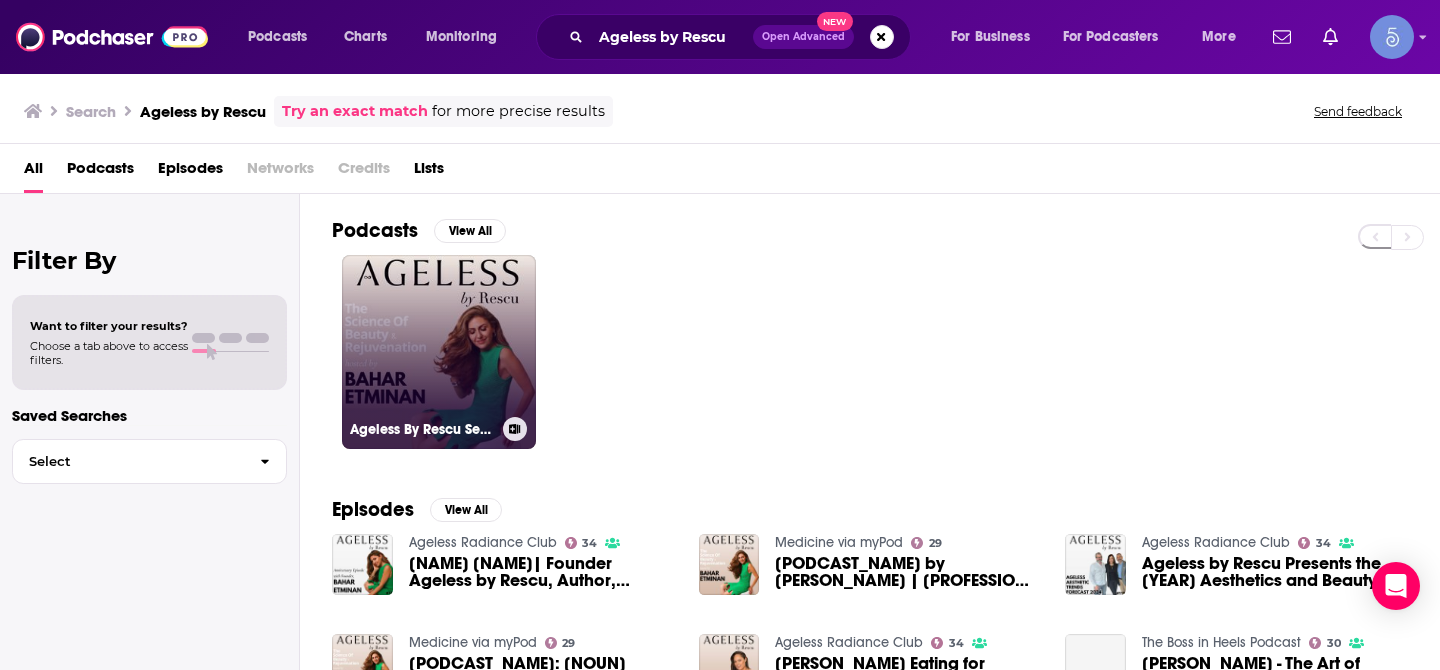 click on "Ageless By Rescu Season 2" at bounding box center (439, 352) 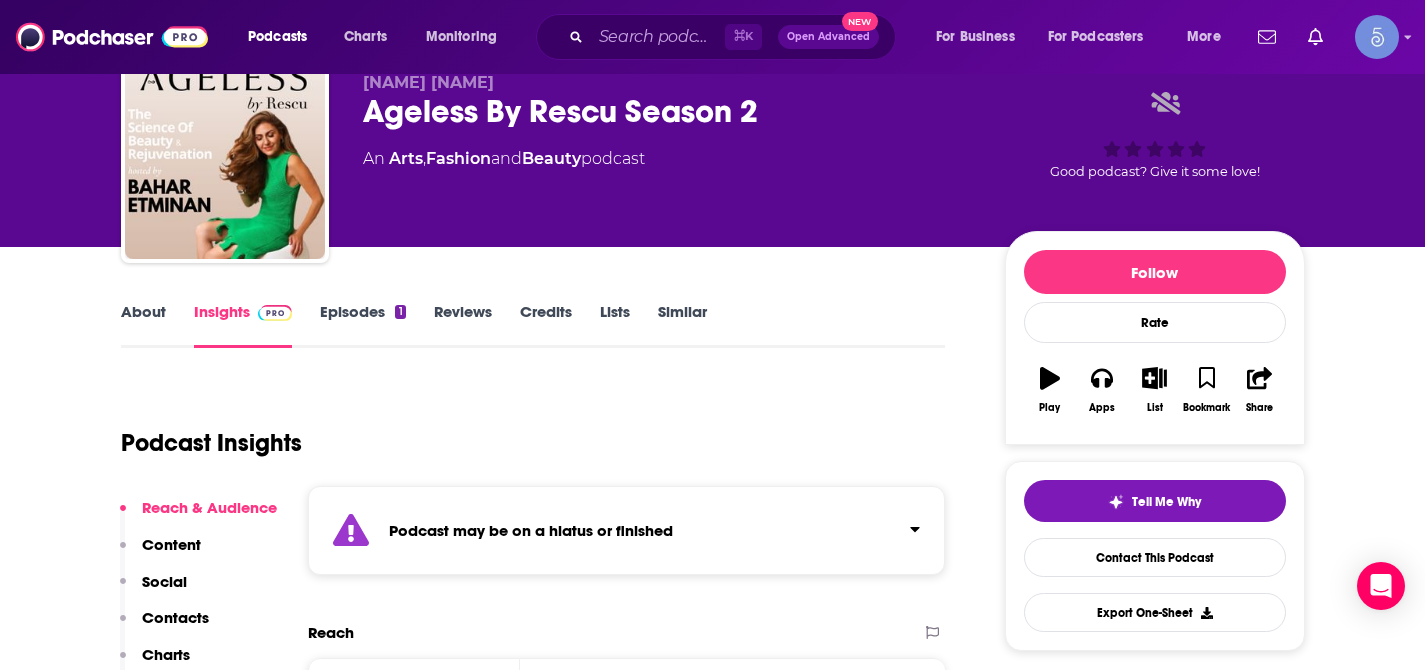 scroll, scrollTop: 97, scrollLeft: 0, axis: vertical 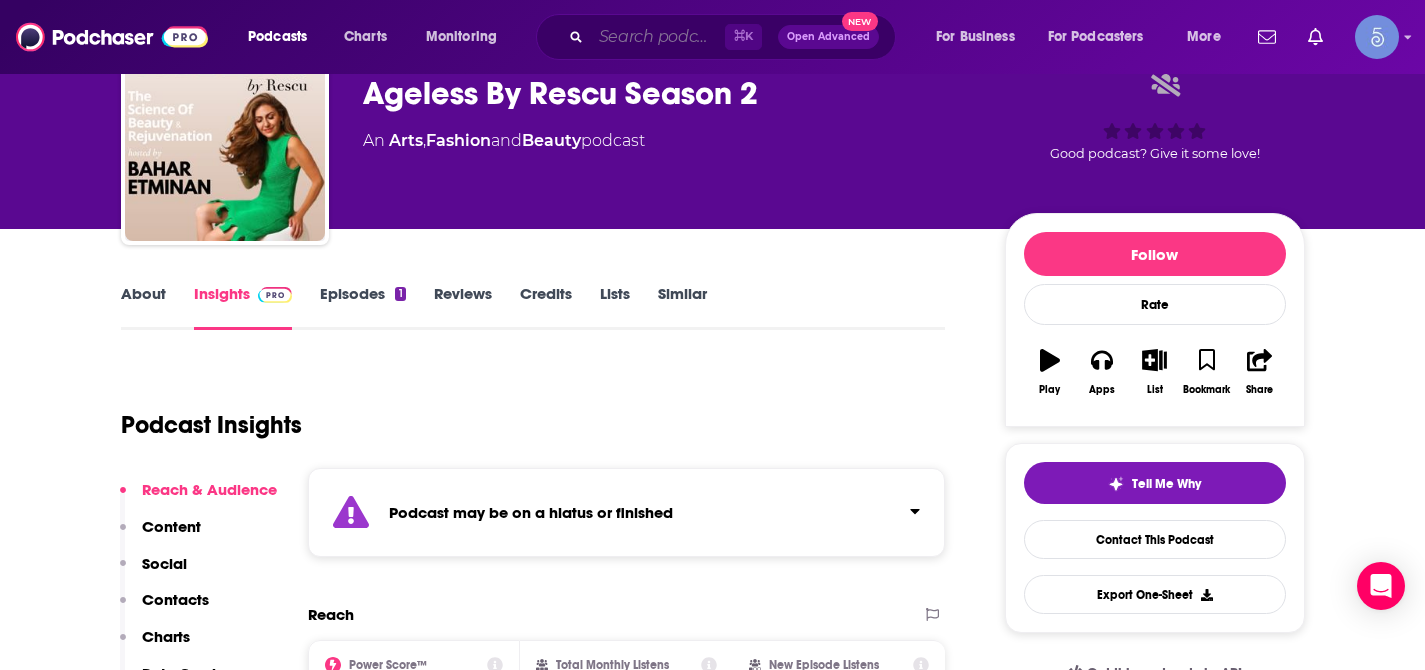 click at bounding box center [658, 37] 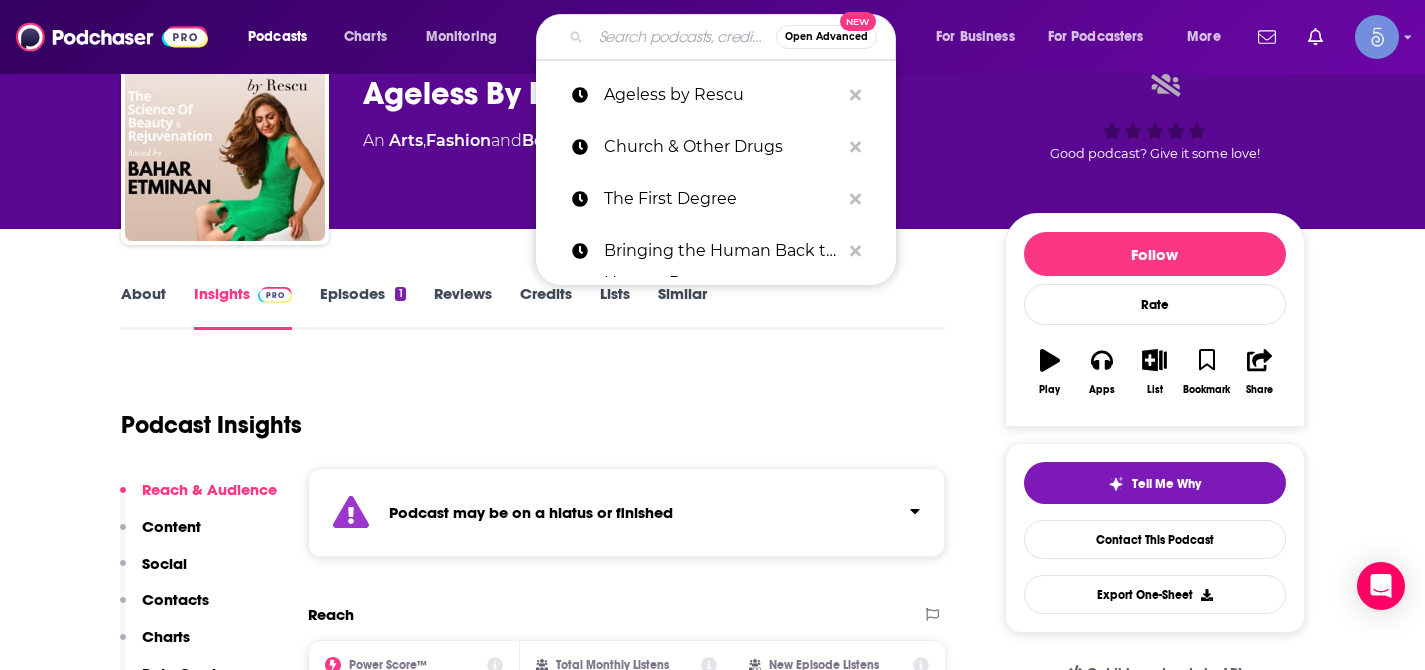 paste on "Wake Up The Sun" 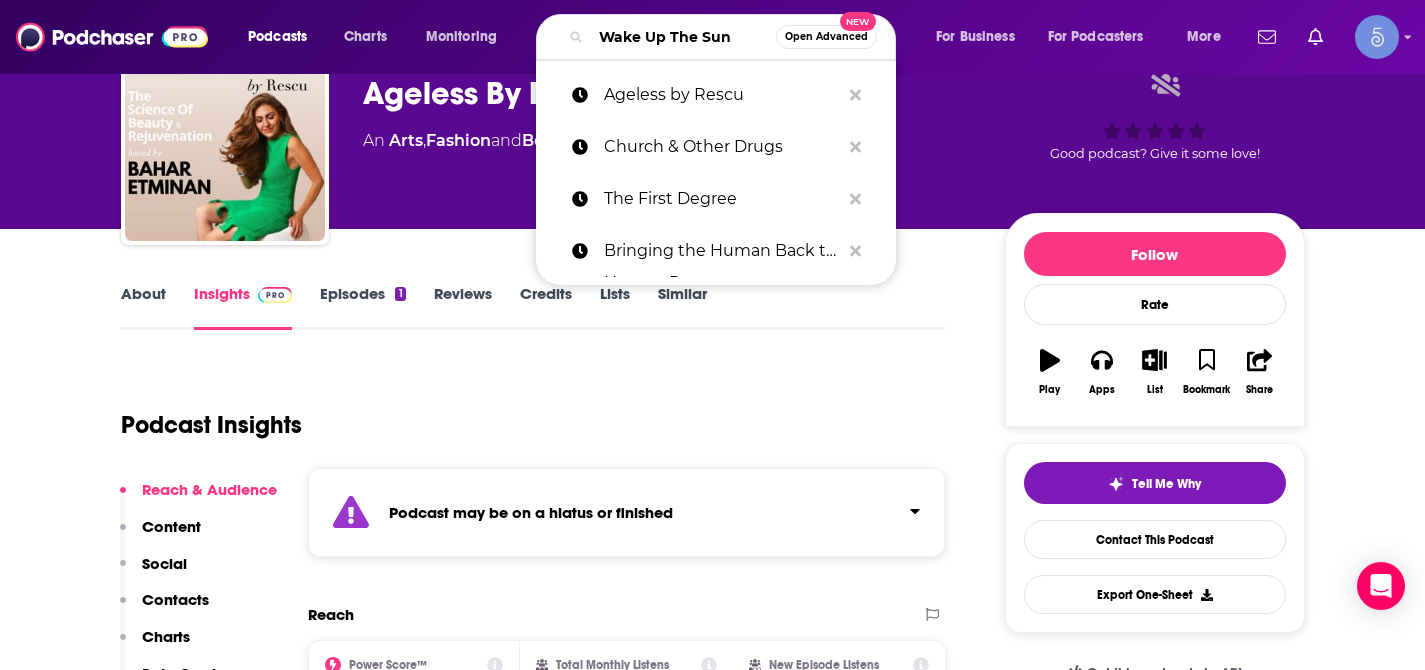 scroll, scrollTop: 0, scrollLeft: 3, axis: horizontal 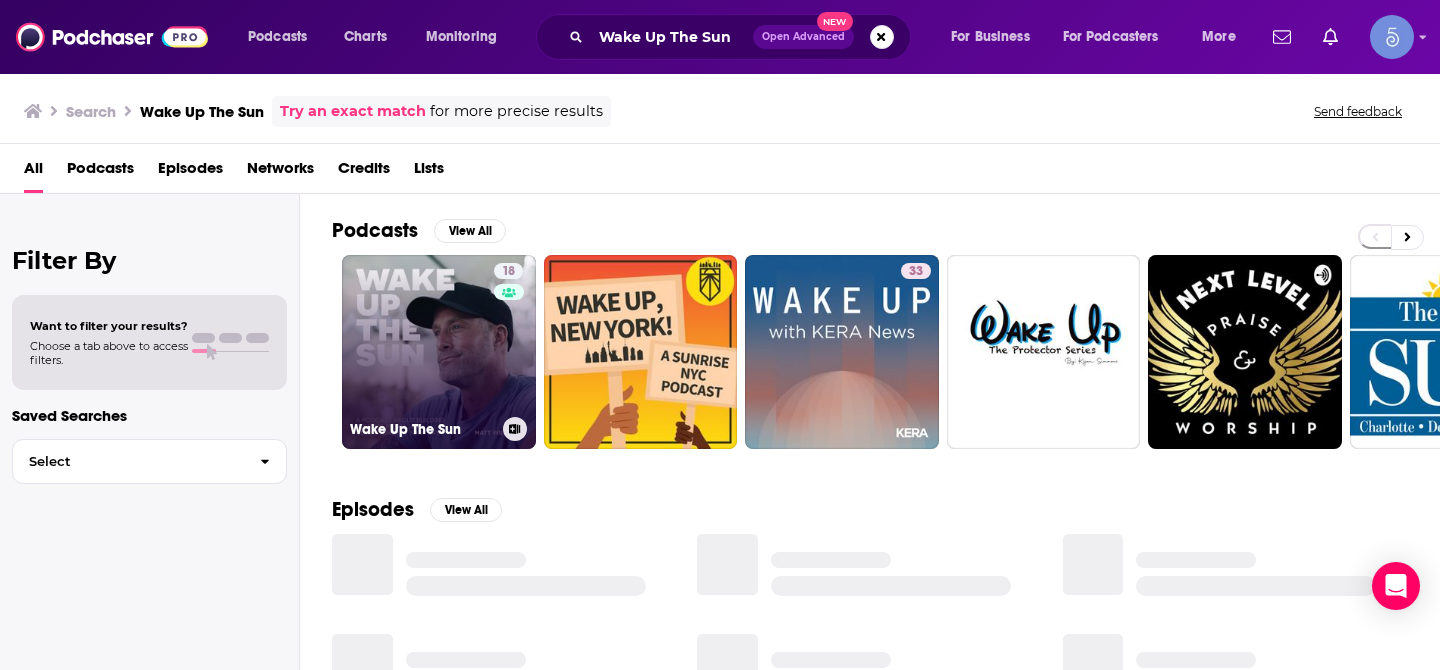 click on "[NUMBER] [PHRASE]" at bounding box center (439, 352) 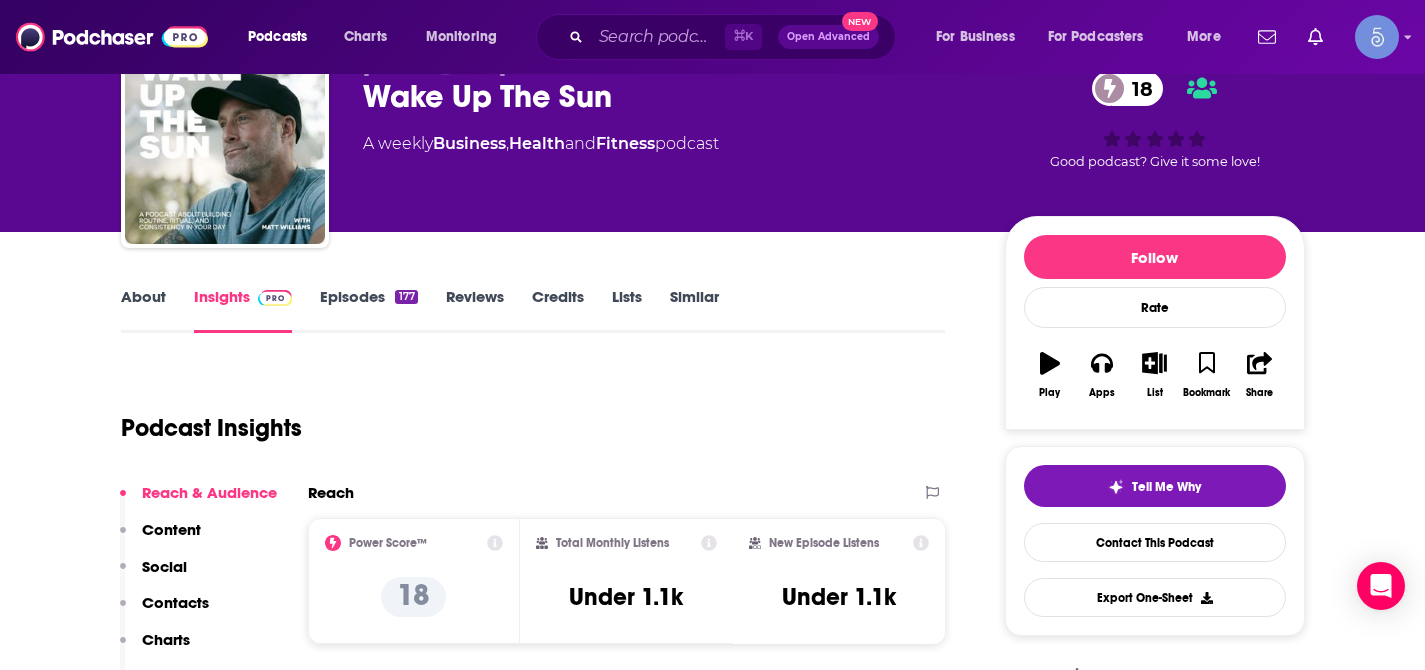 scroll, scrollTop: 95, scrollLeft: 0, axis: vertical 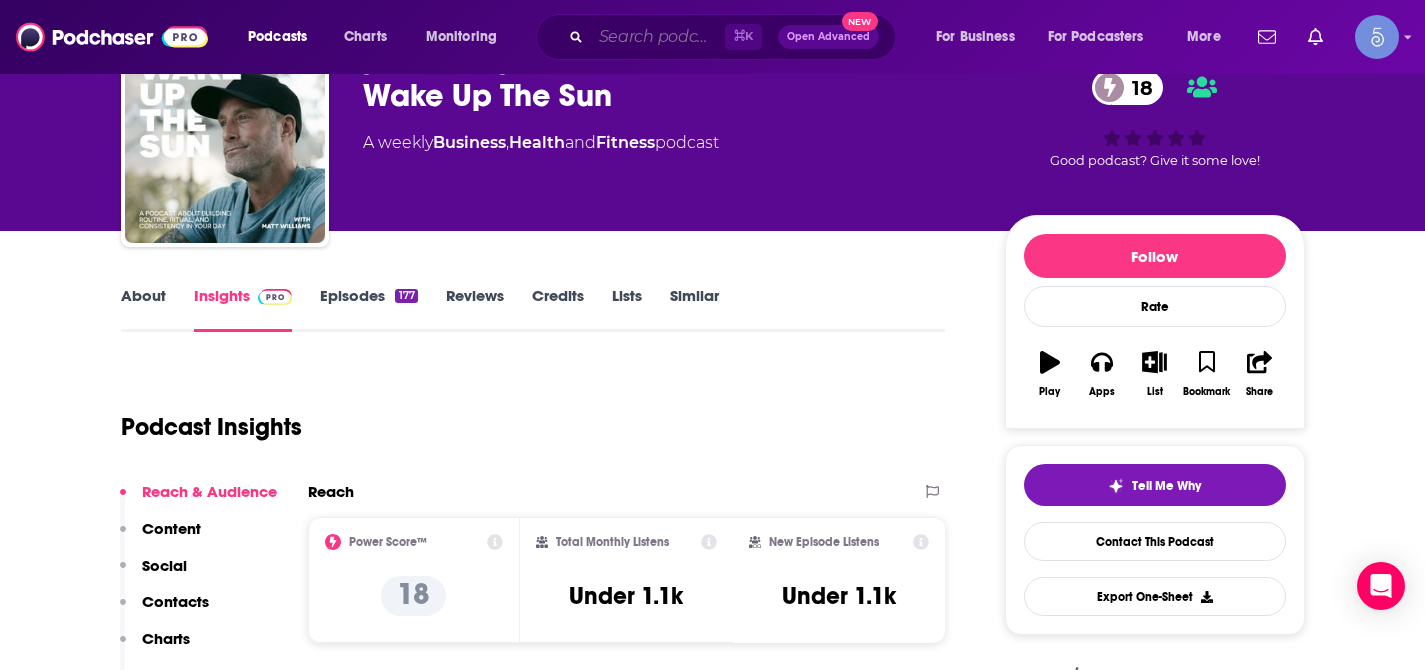 click at bounding box center [658, 37] 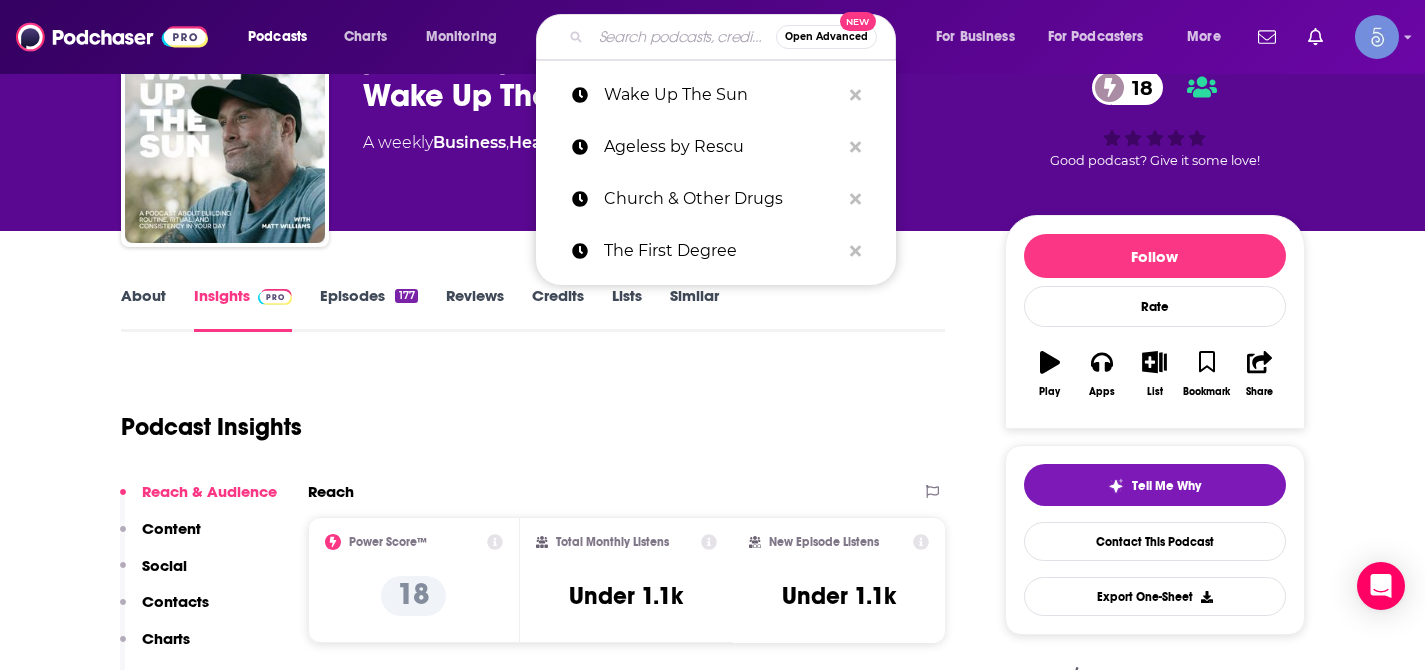 paste on "Skin Lovers Unite!" 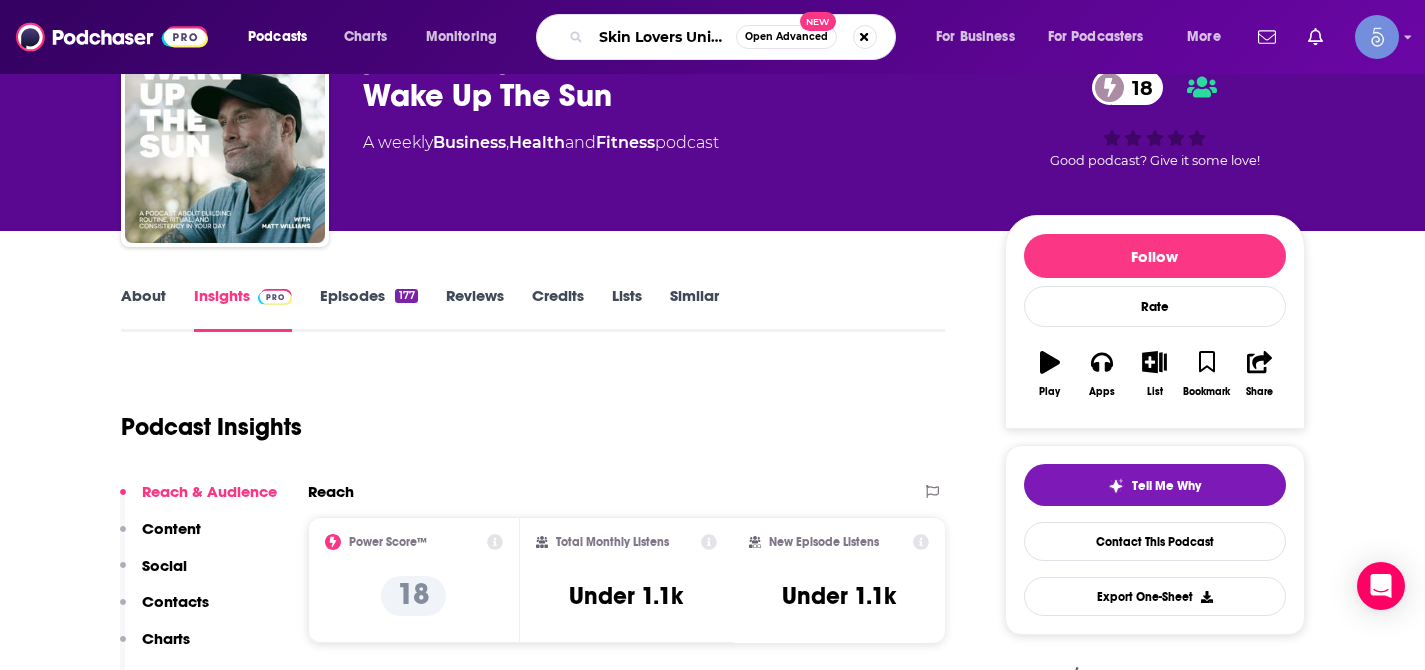 scroll, scrollTop: 0, scrollLeft: 4, axis: horizontal 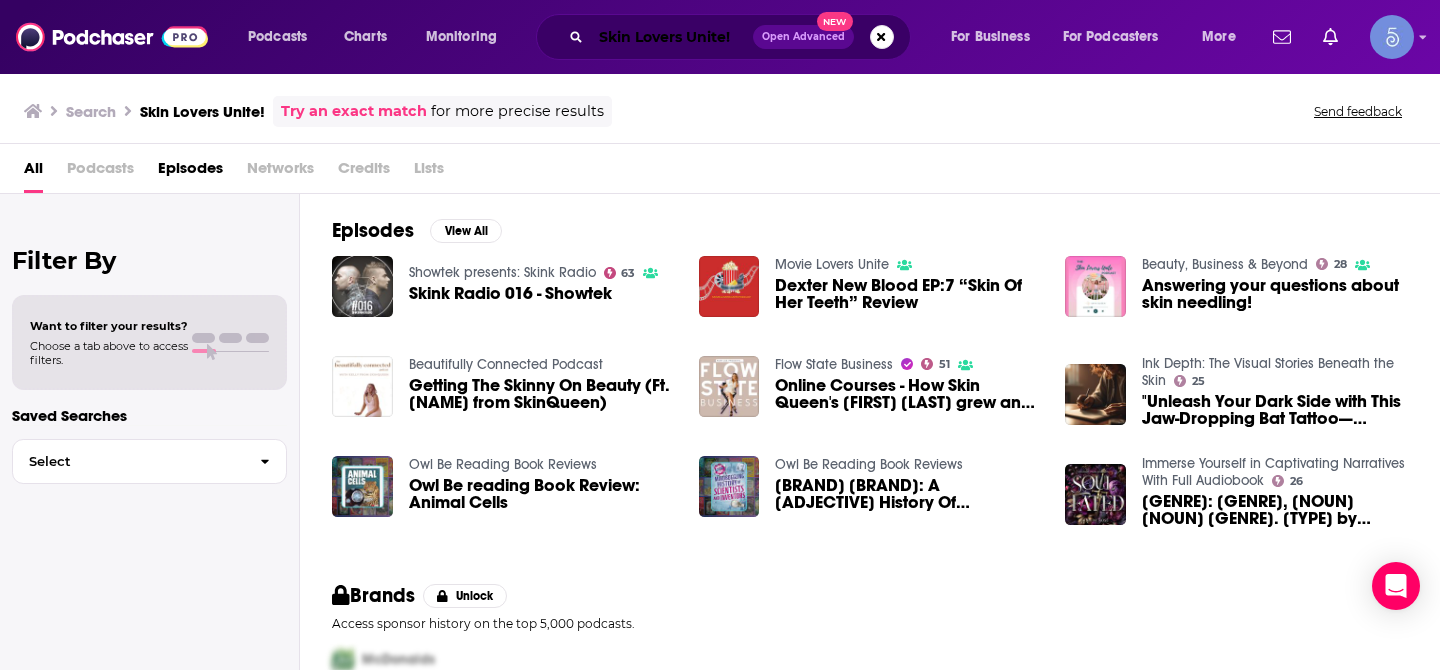 click on "Skin Lovers Unite!" at bounding box center (672, 37) 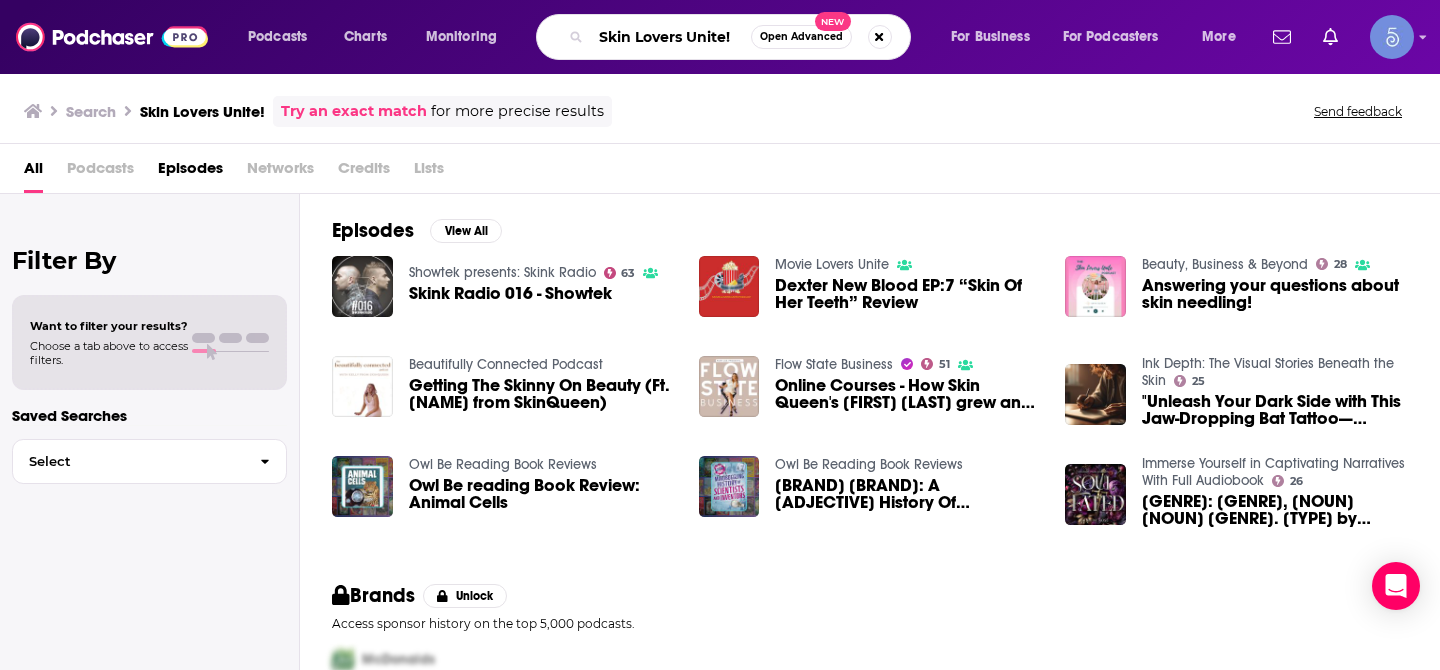 click on "Skin Lovers Unite!" at bounding box center (671, 37) 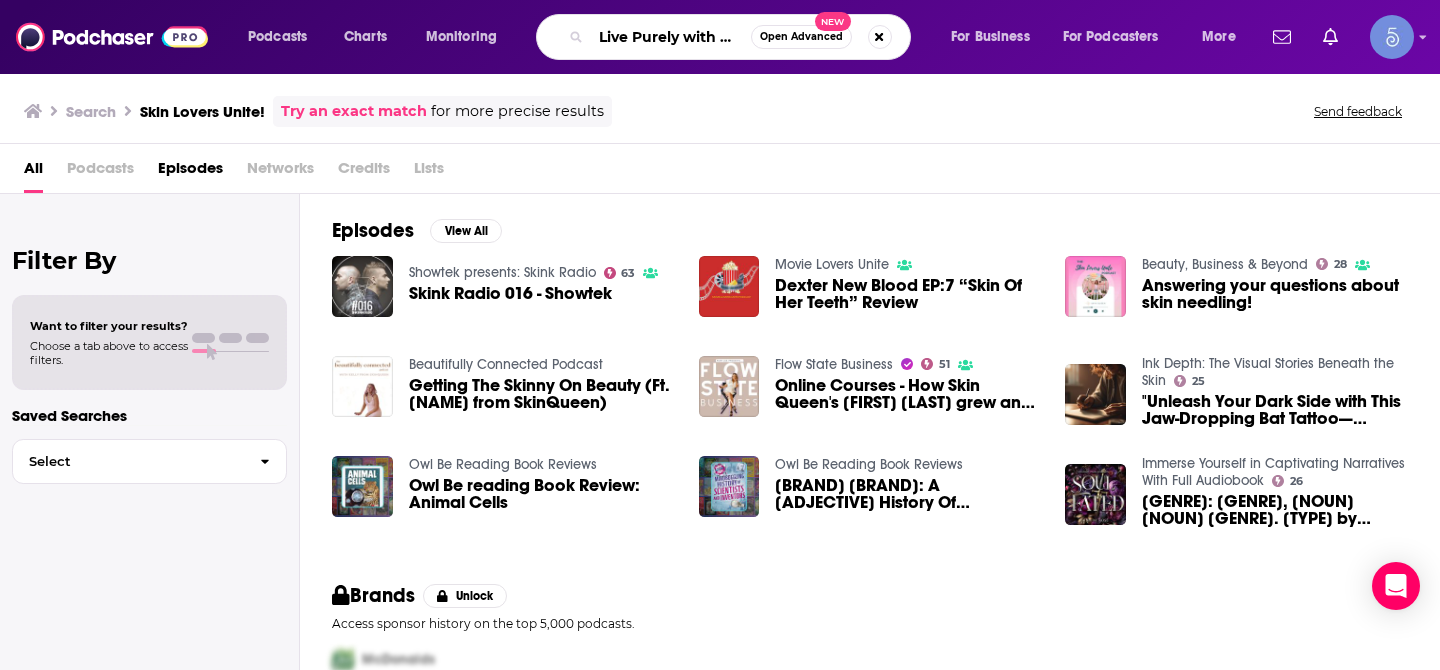 scroll, scrollTop: 0, scrollLeft: 48, axis: horizontal 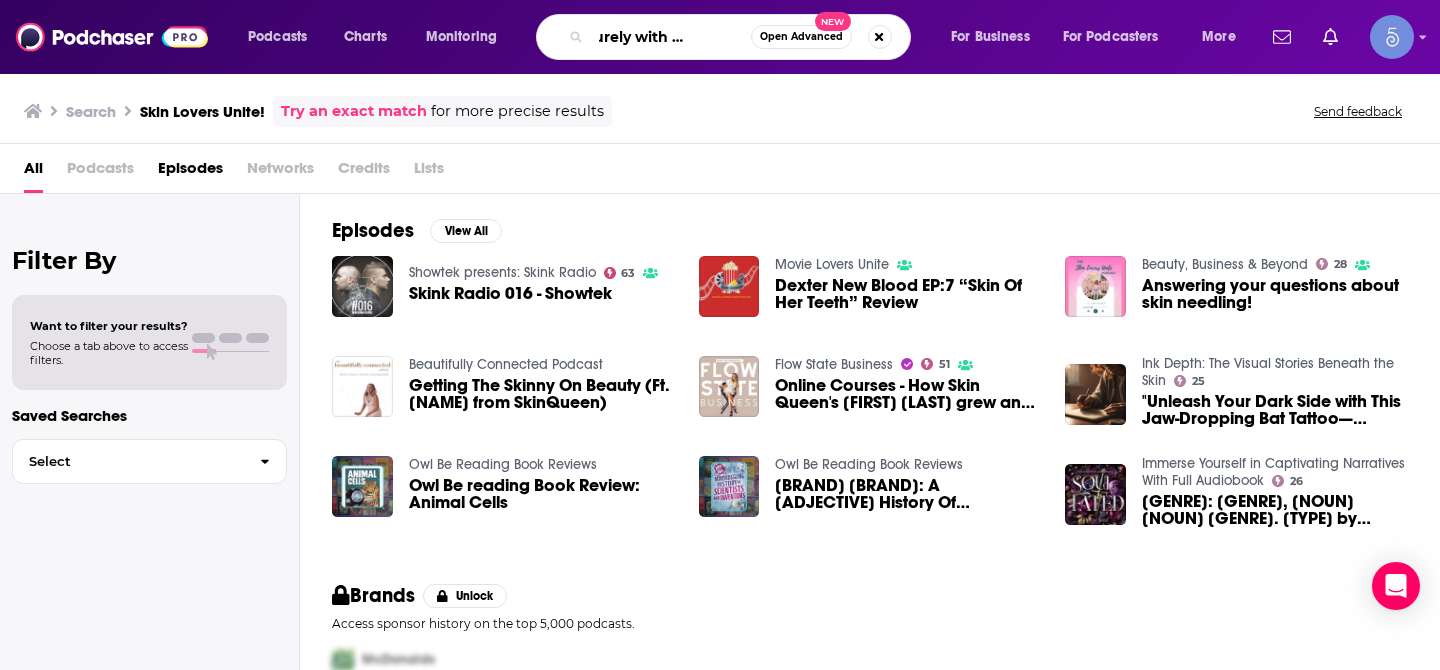 type on "Live Purely with Elizabeth" 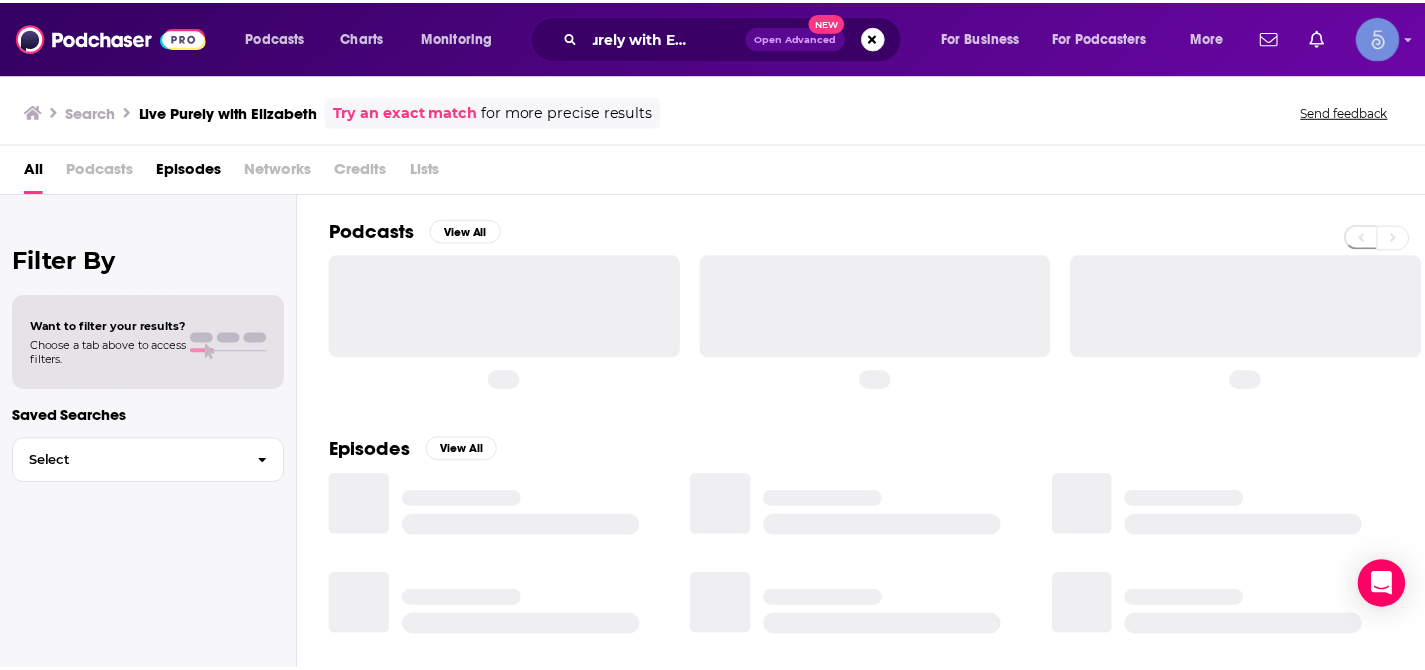 scroll, scrollTop: 0, scrollLeft: 0, axis: both 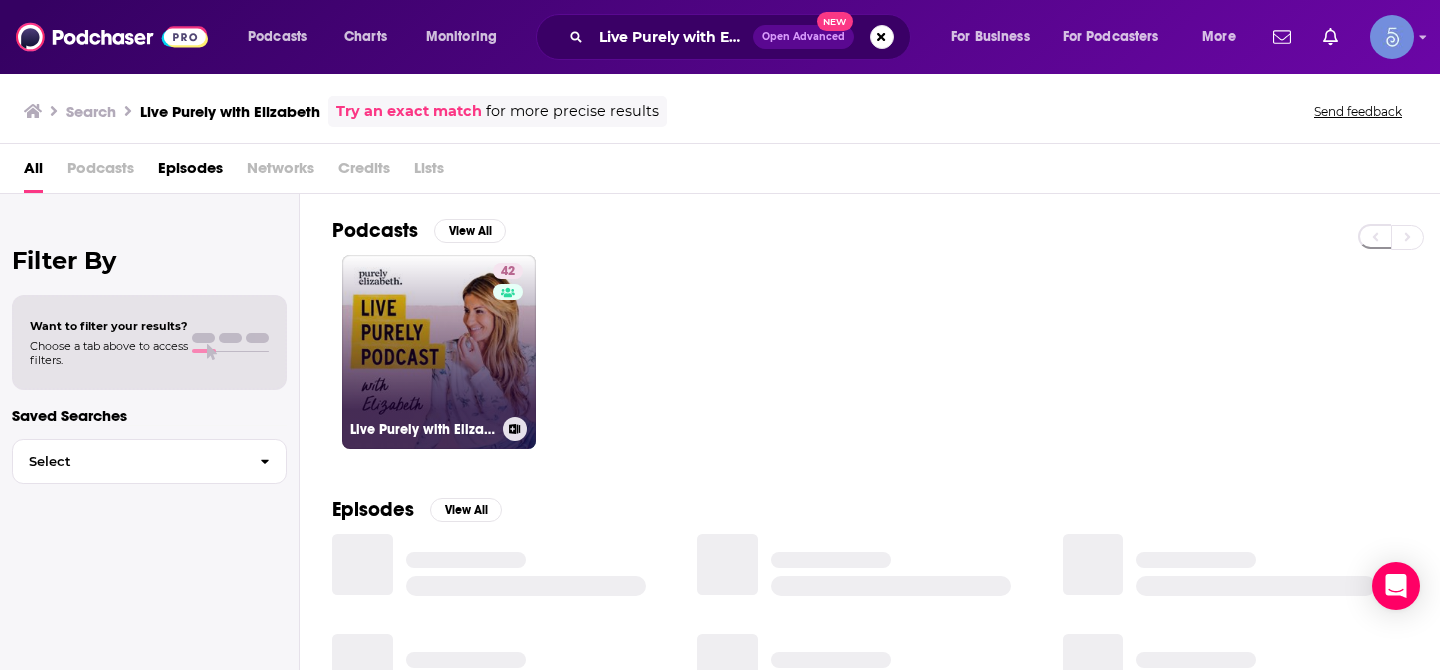 click on "[NUMBER] Live Purely with [FIRST]" at bounding box center (439, 352) 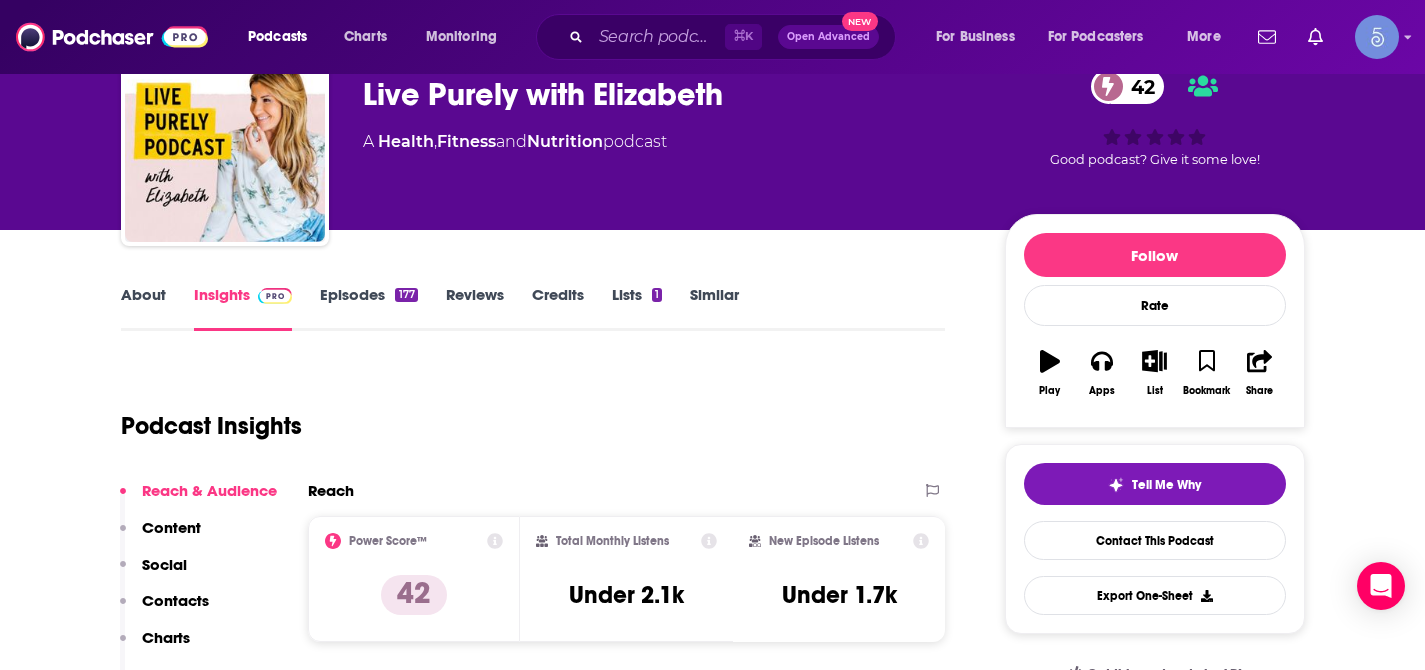 scroll, scrollTop: 34, scrollLeft: 0, axis: vertical 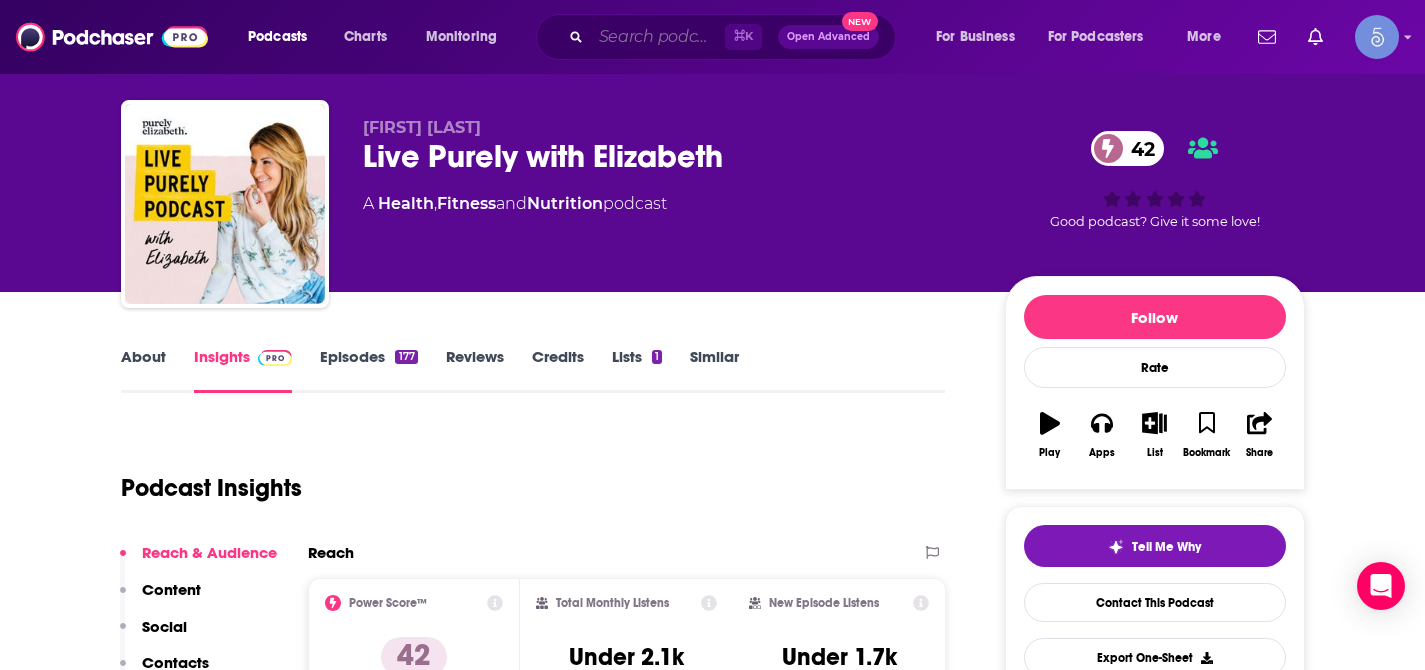 click at bounding box center (658, 37) 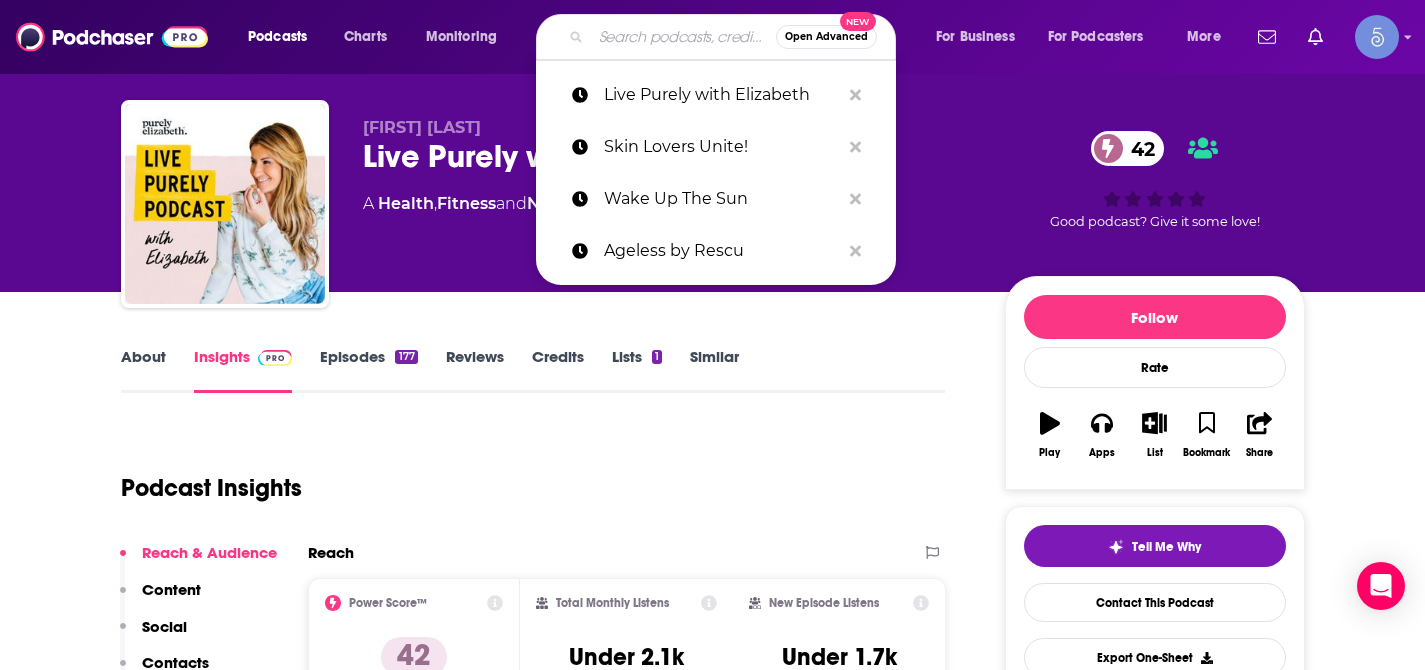 paste on "Skin and the City Podcast by Glow Skincare™" 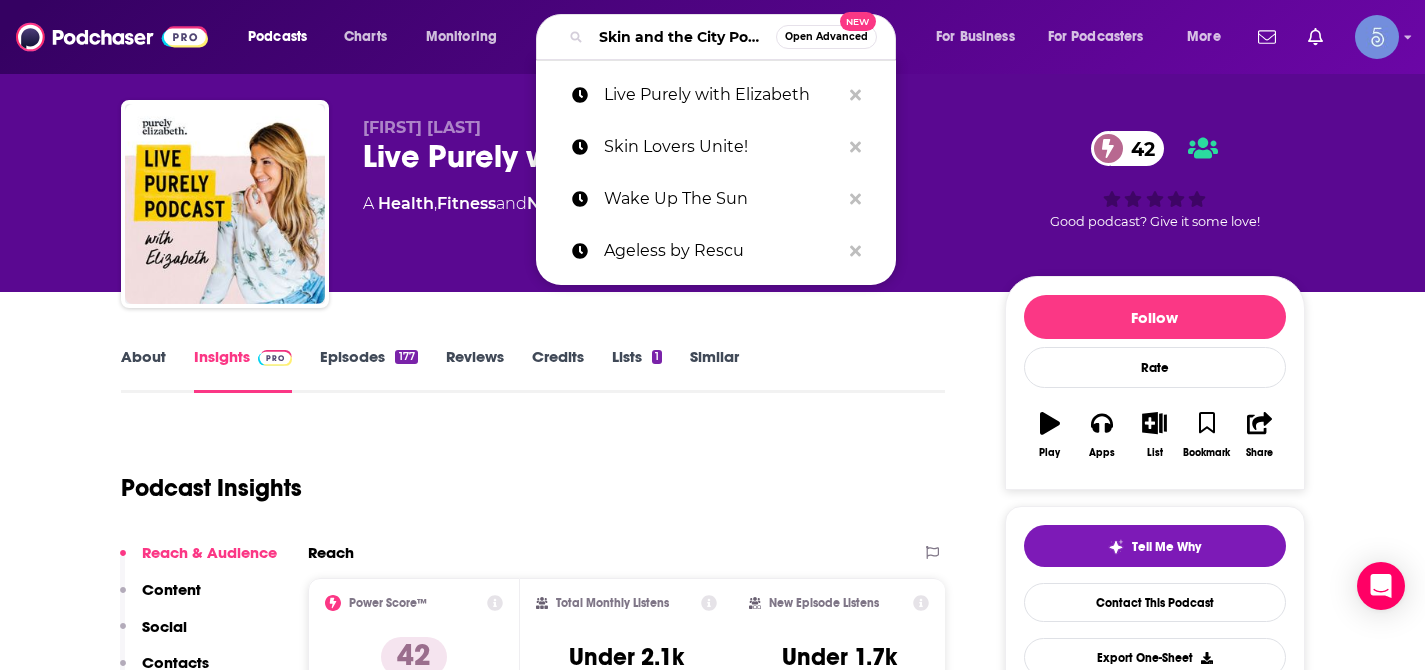 scroll, scrollTop: 0, scrollLeft: 216, axis: horizontal 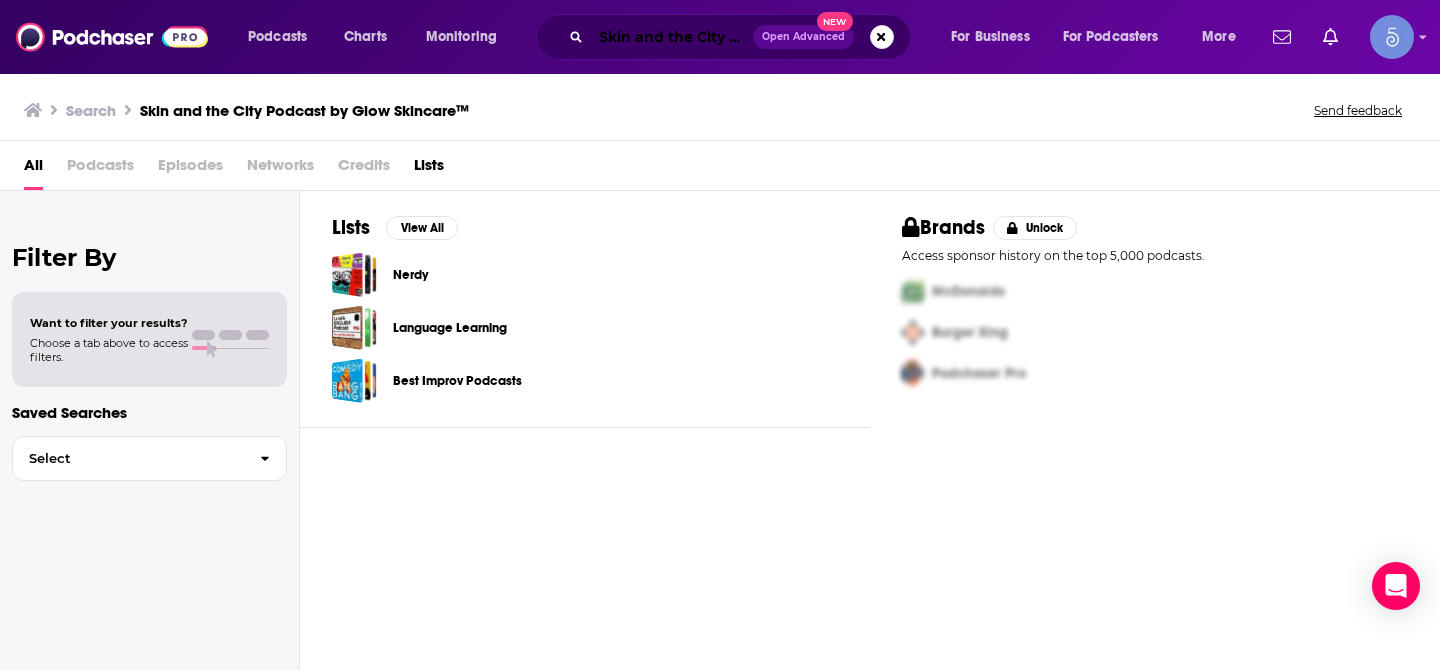 click on "Skin and the City Podcast by Glow Skincare™" at bounding box center [672, 37] 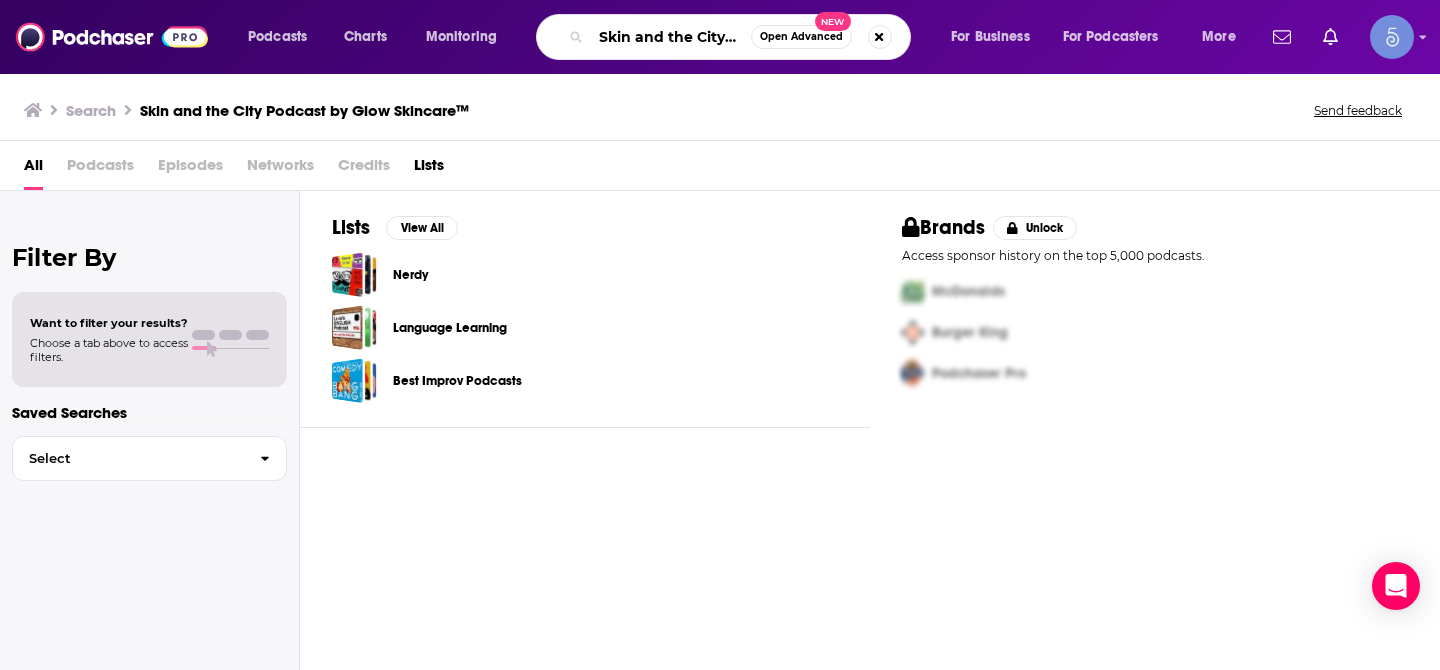 scroll, scrollTop: 0, scrollLeft: 78, axis: horizontal 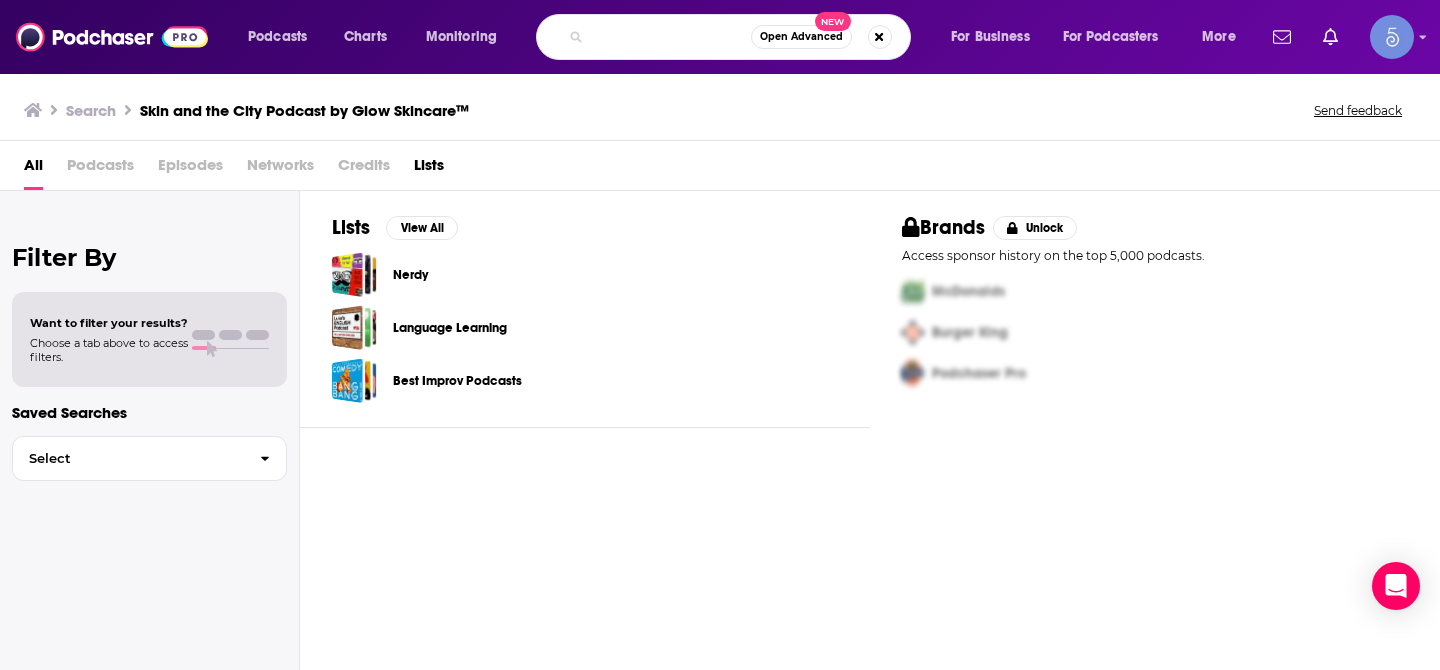 drag, startPoint x: 711, startPoint y: 36, endPoint x: 784, endPoint y: 46, distance: 73.68175 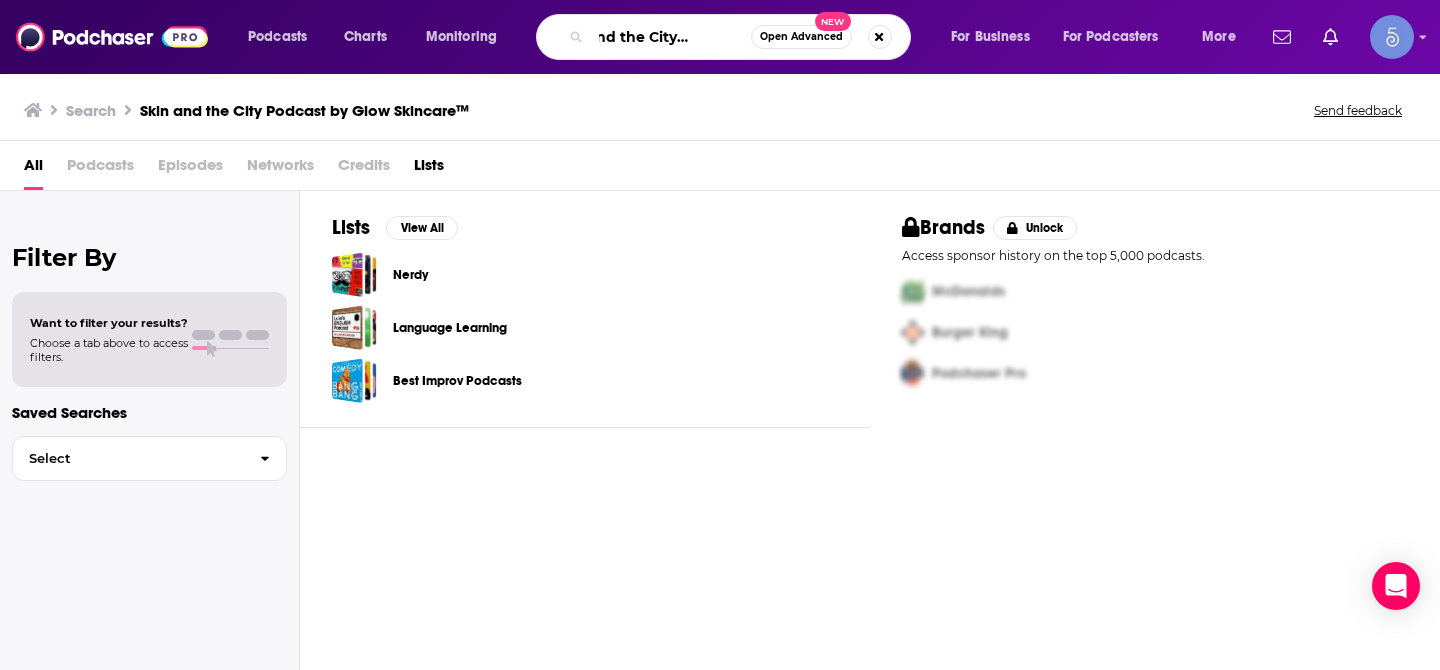 scroll, scrollTop: 0, scrollLeft: 47, axis: horizontal 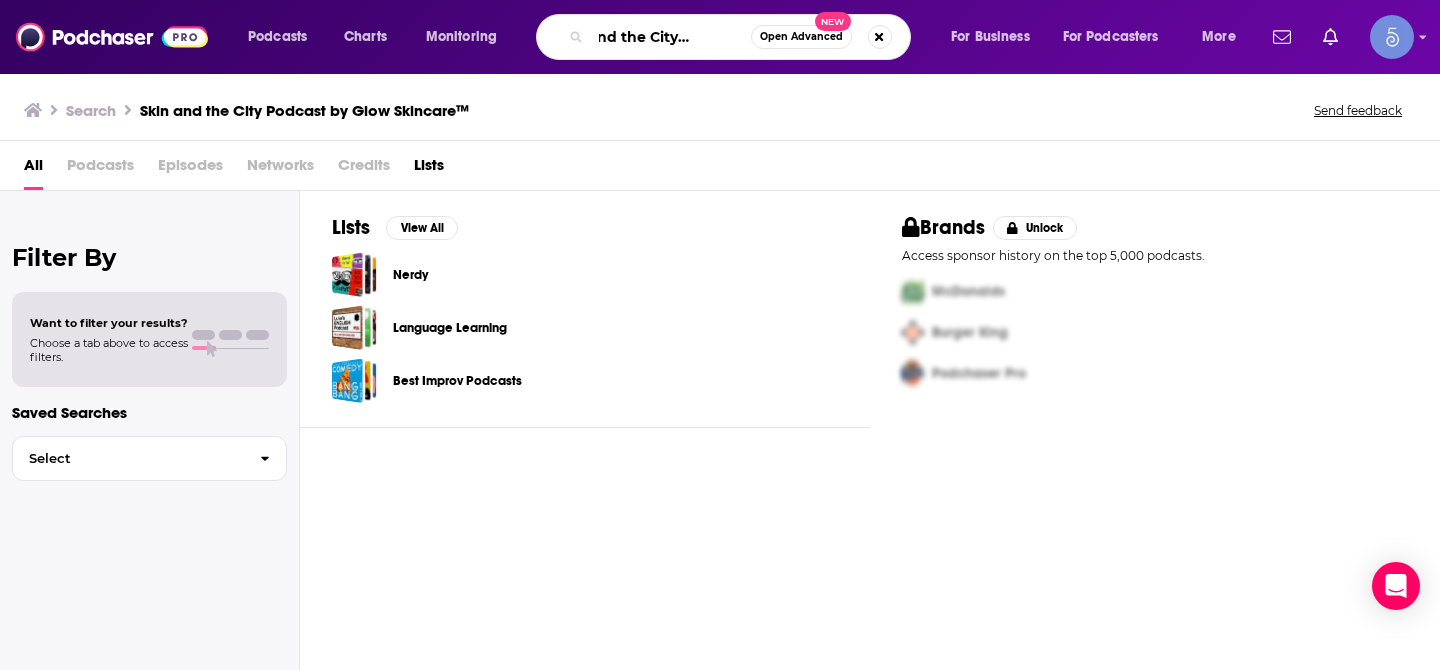 type on "Skin and the City Podcast" 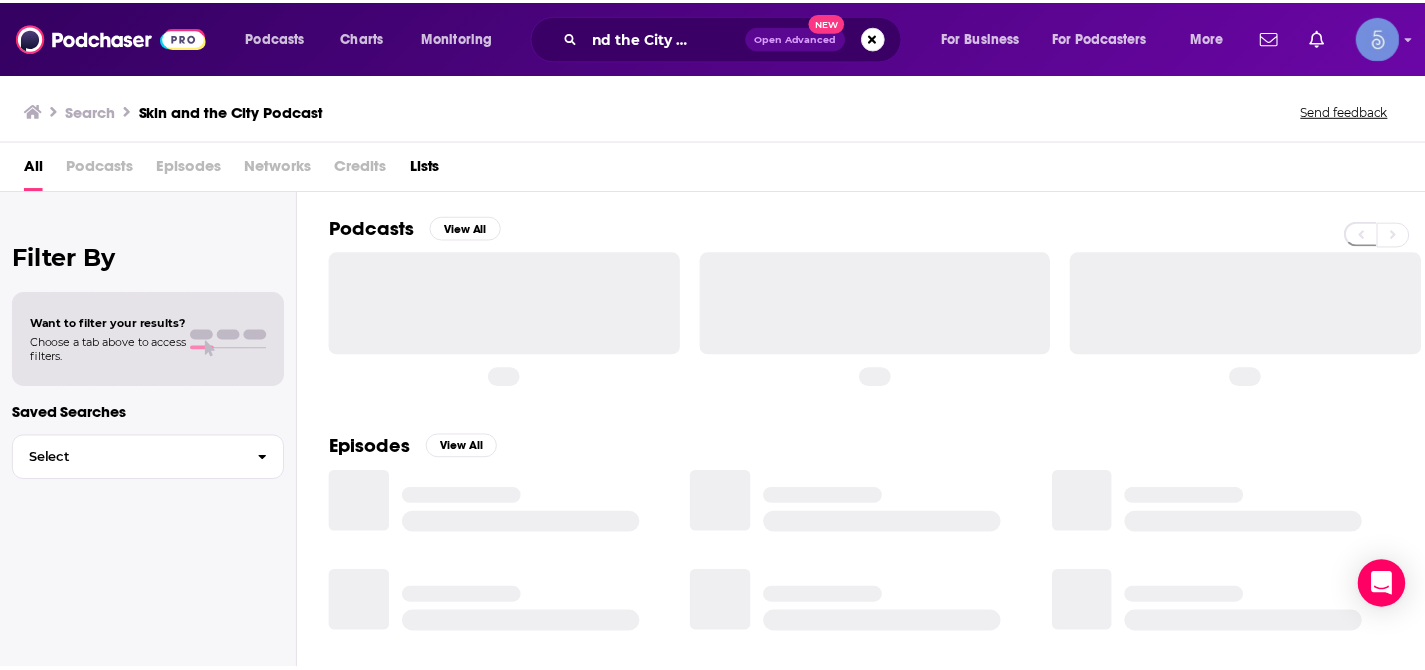 scroll, scrollTop: 0, scrollLeft: 0, axis: both 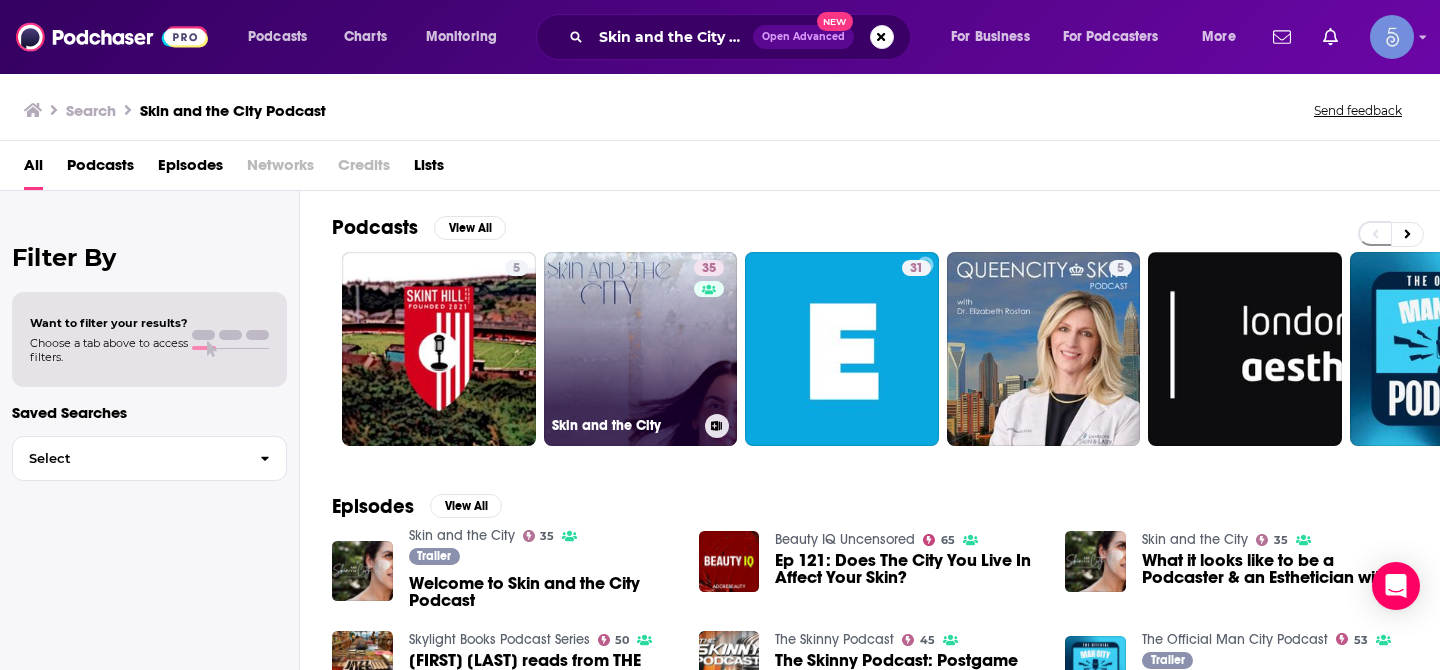 click on "35 Skin and the City" at bounding box center [641, 349] 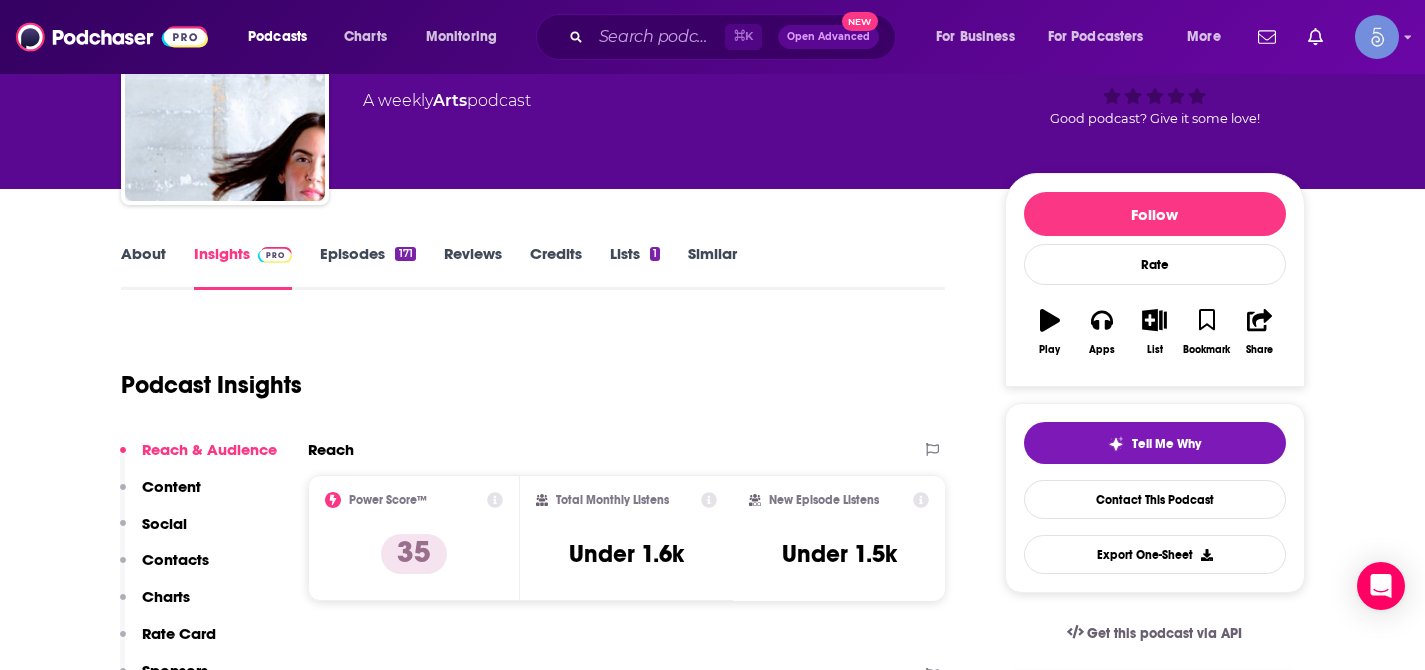 scroll, scrollTop: 16, scrollLeft: 0, axis: vertical 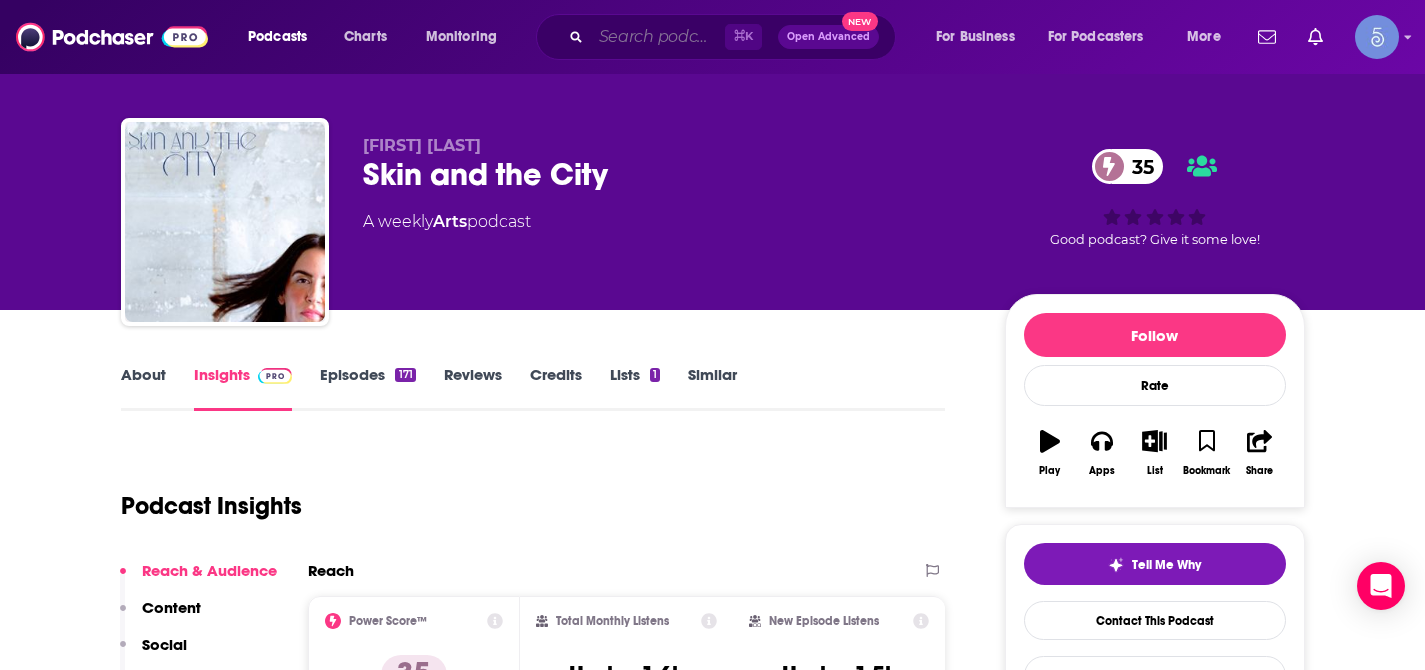 click at bounding box center [658, 37] 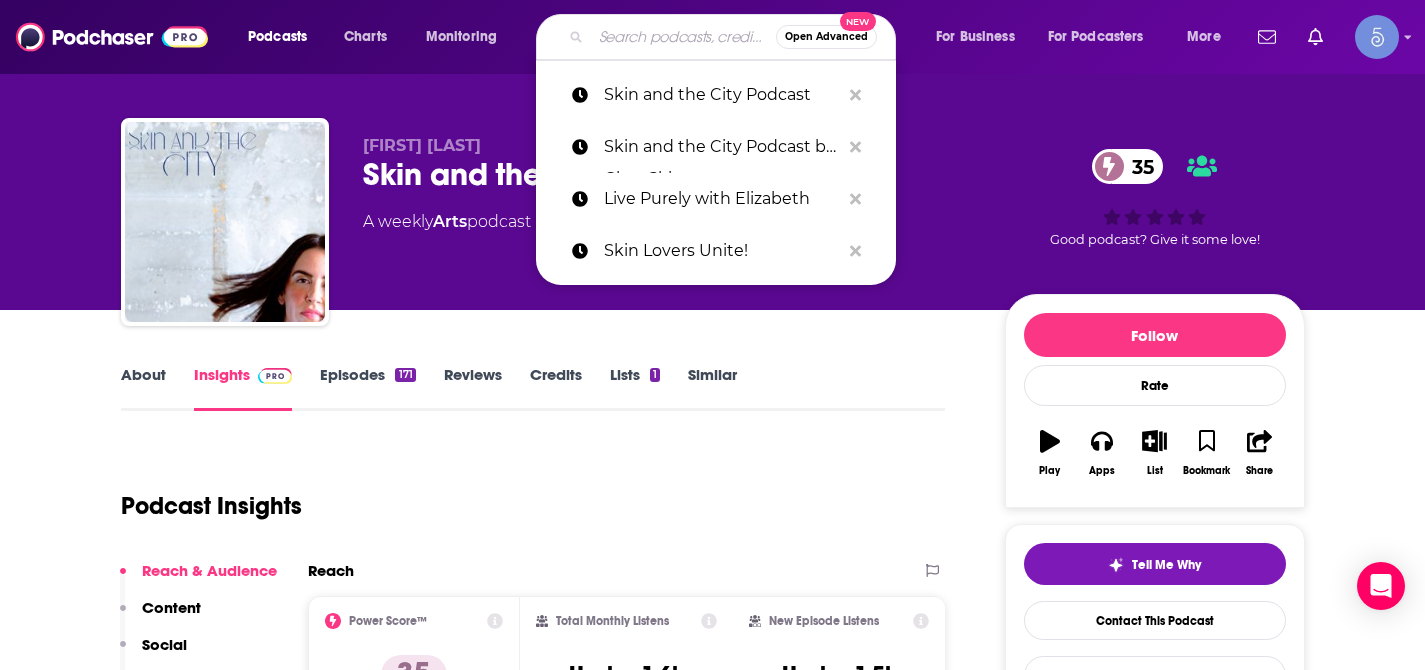 paste on "Skincare School" 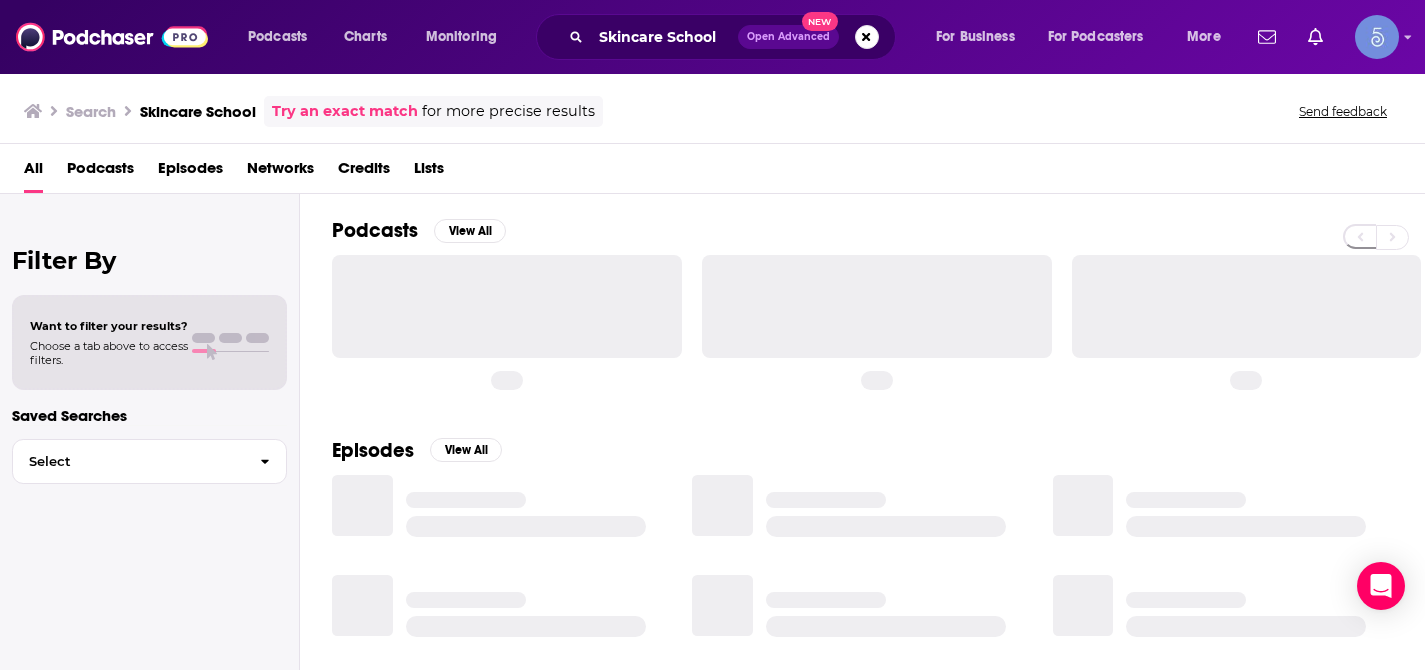 scroll, scrollTop: 0, scrollLeft: 0, axis: both 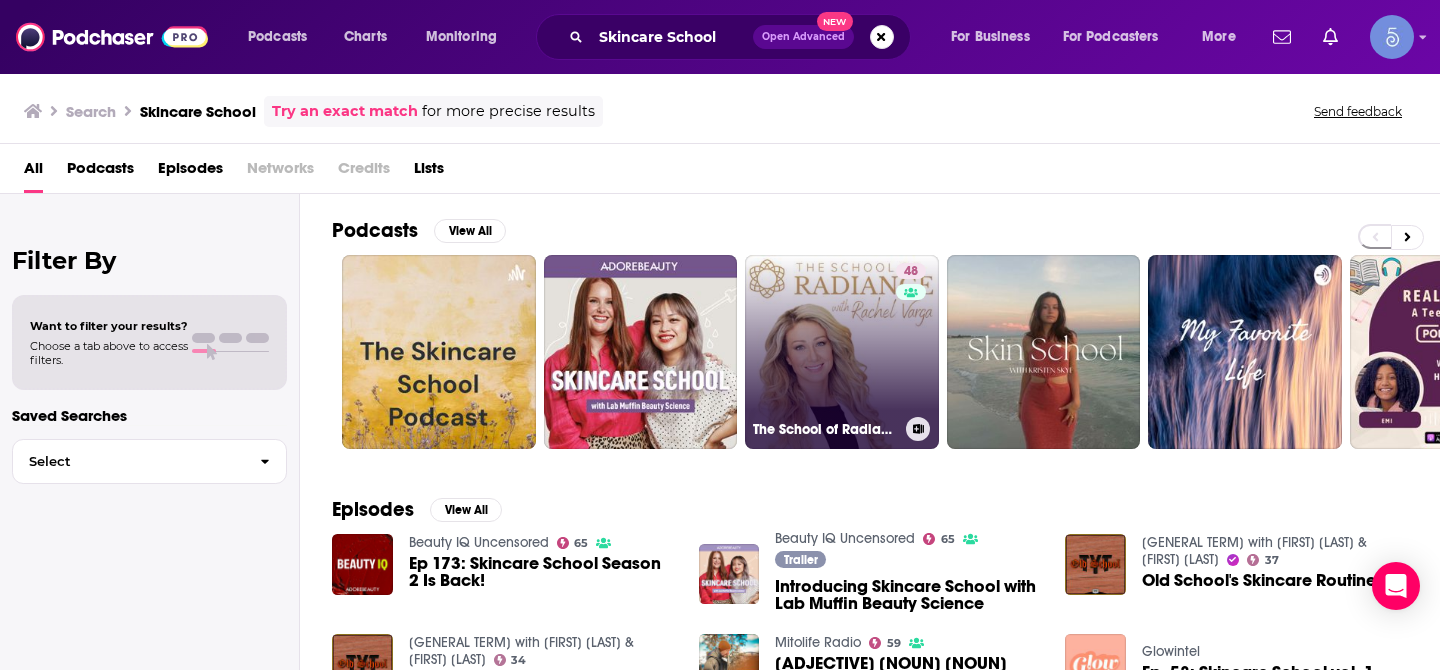 click on "48 The School of Radiance with Rachel Varga" at bounding box center (842, 352) 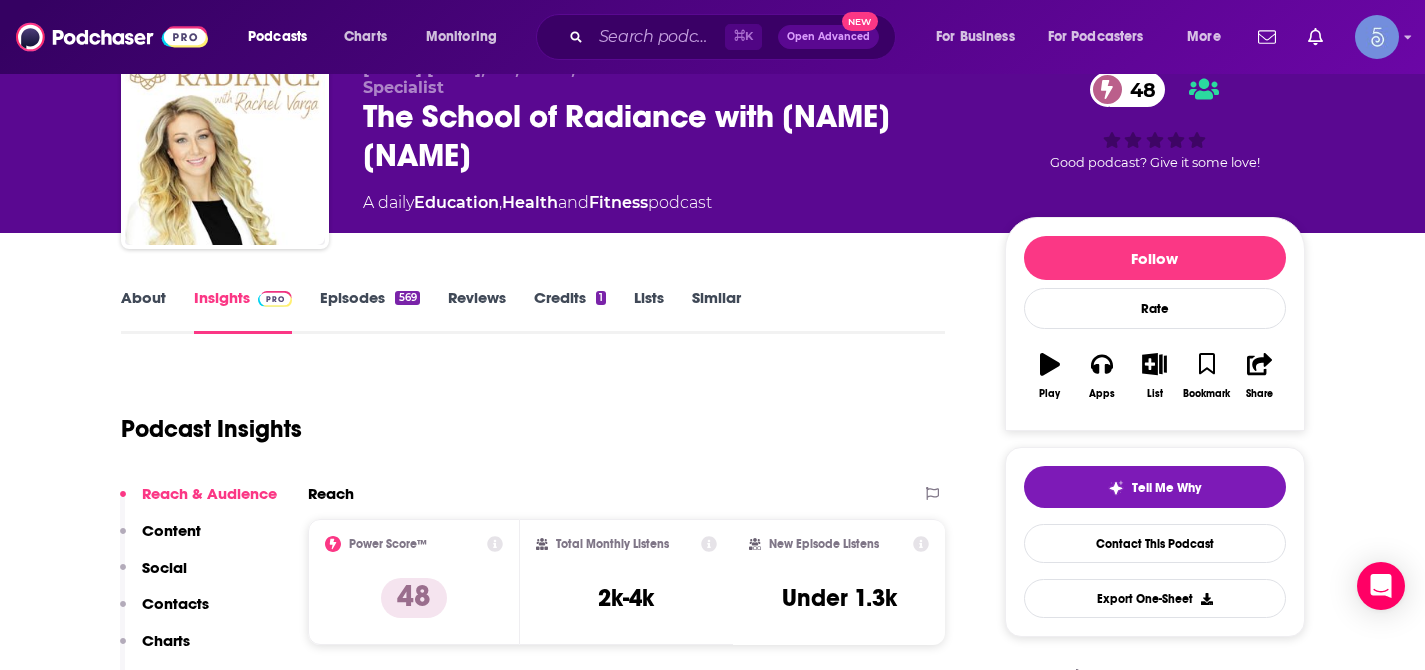 scroll, scrollTop: 0, scrollLeft: 0, axis: both 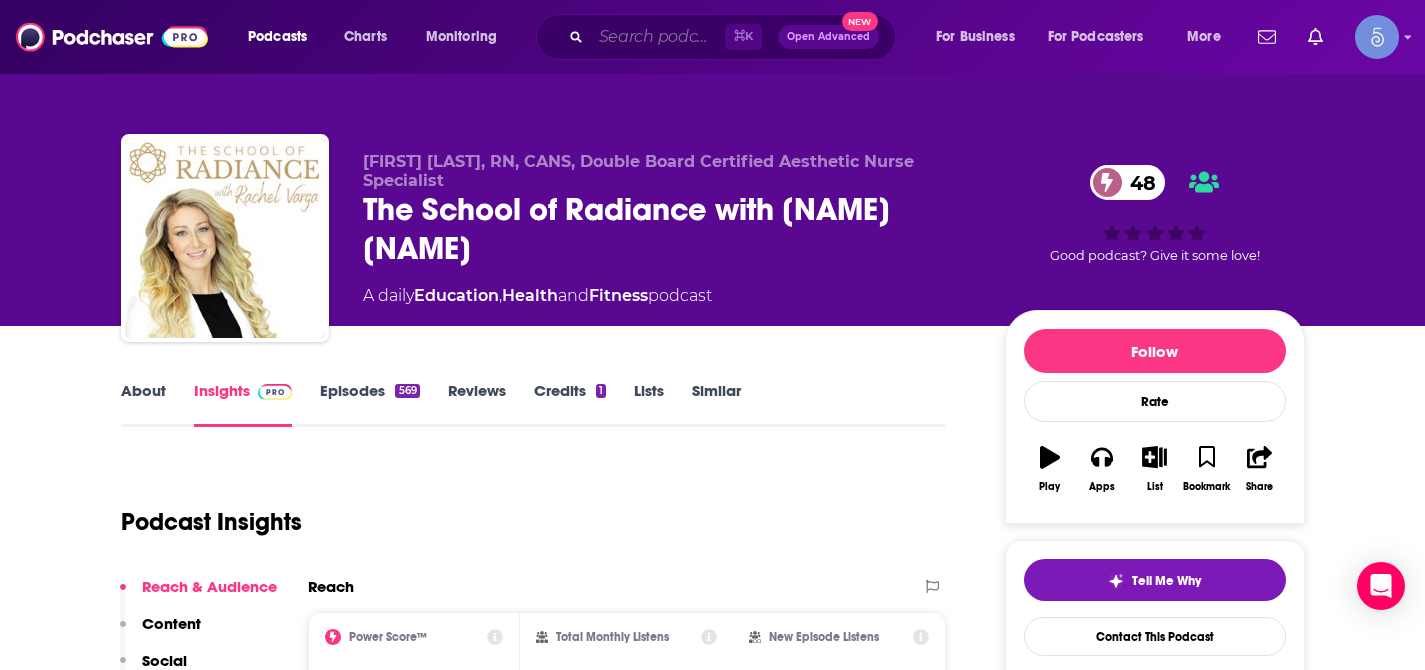 click at bounding box center (658, 37) 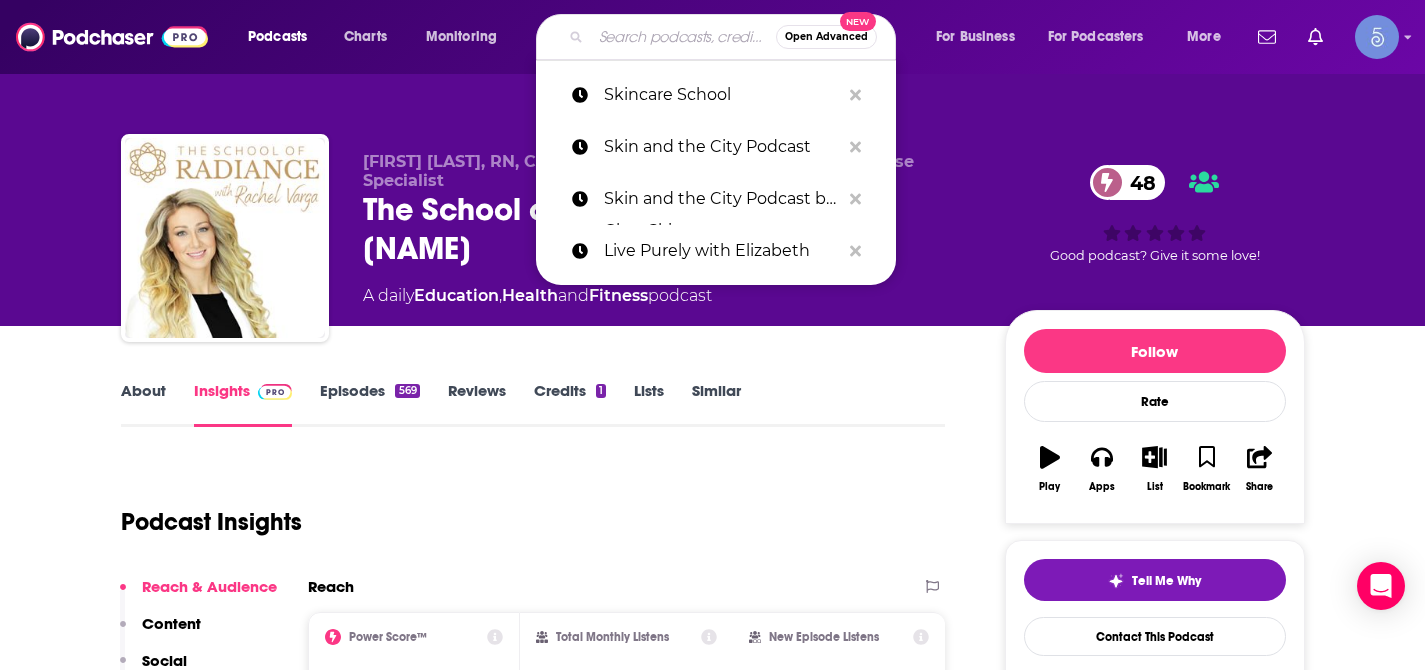 paste on "The Holistic Beauty Podcast" 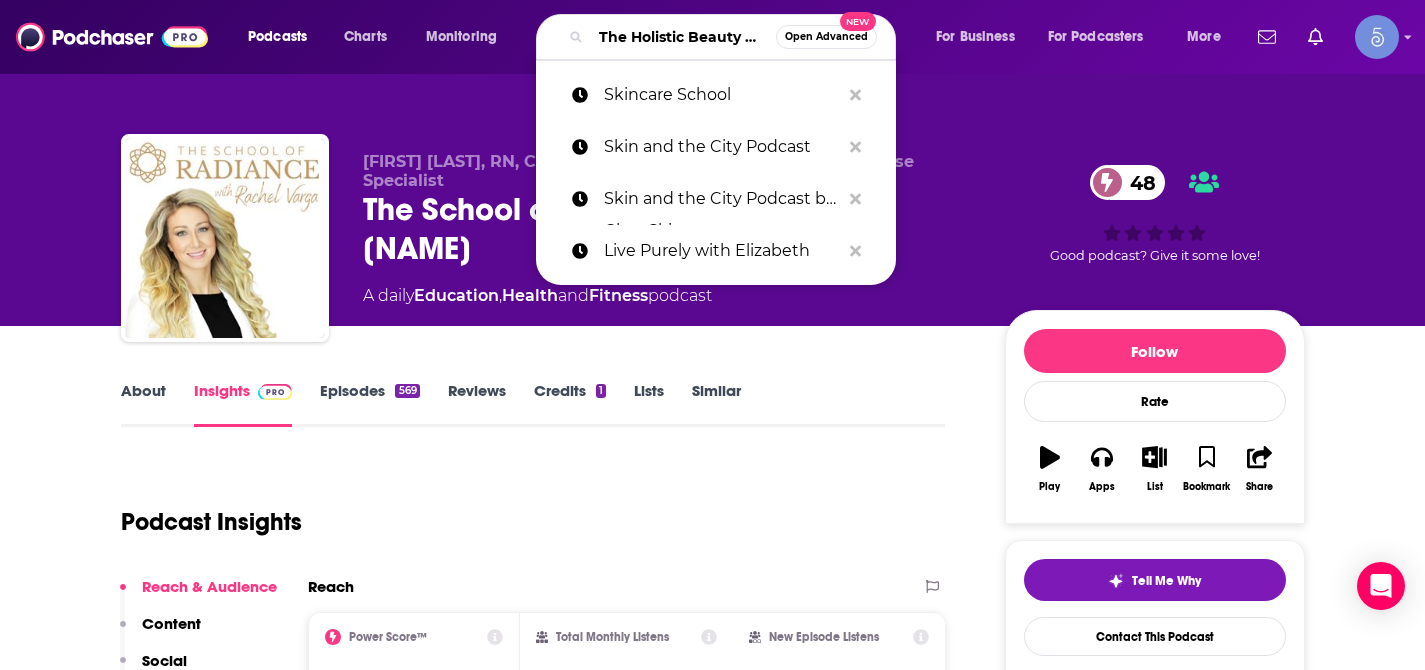 scroll, scrollTop: 0, scrollLeft: 78, axis: horizontal 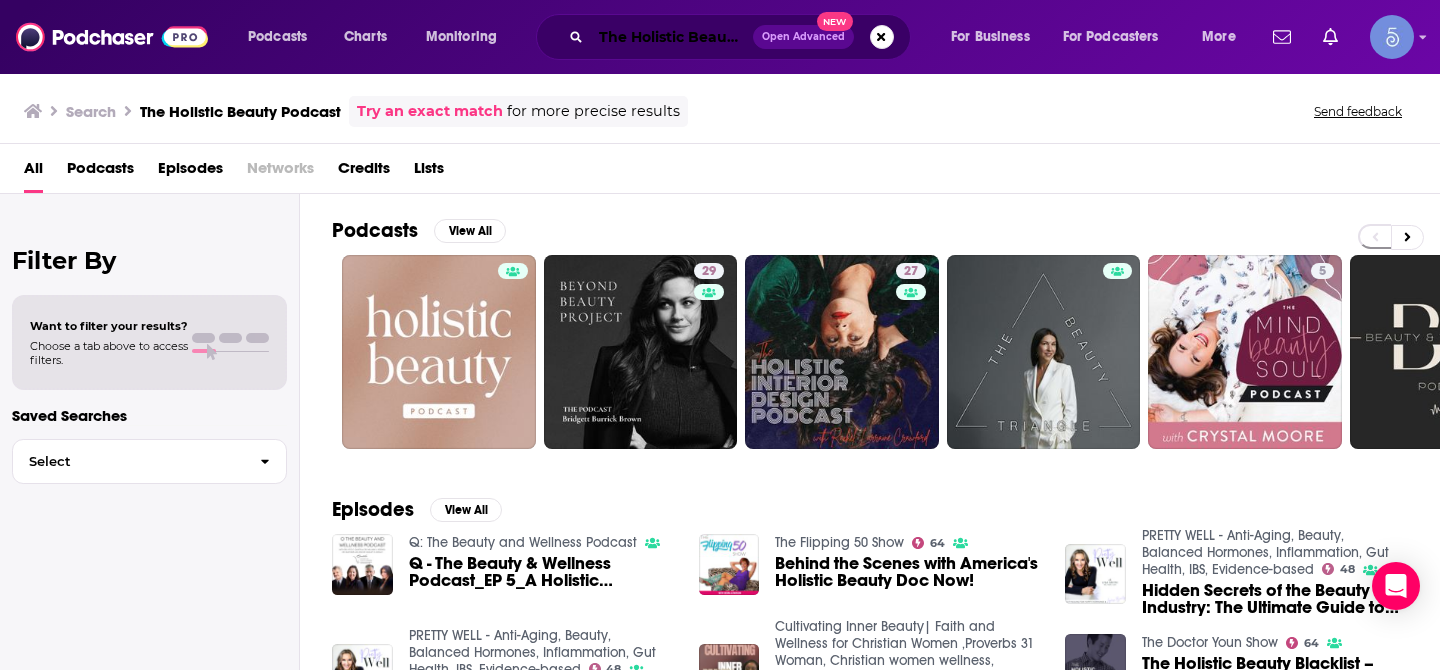 click on "The Holistic Beauty Podcast" at bounding box center [672, 37] 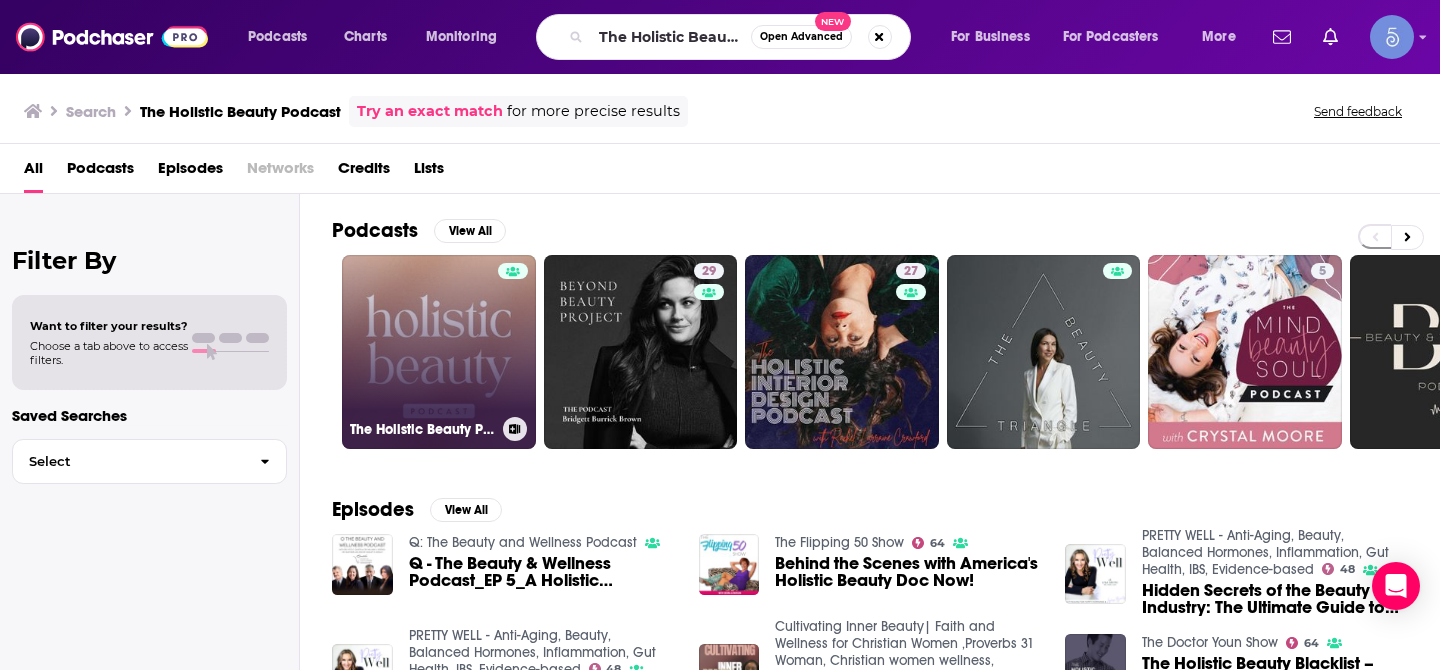 click on "The Holistic Beauty Podcast" at bounding box center (439, 352) 